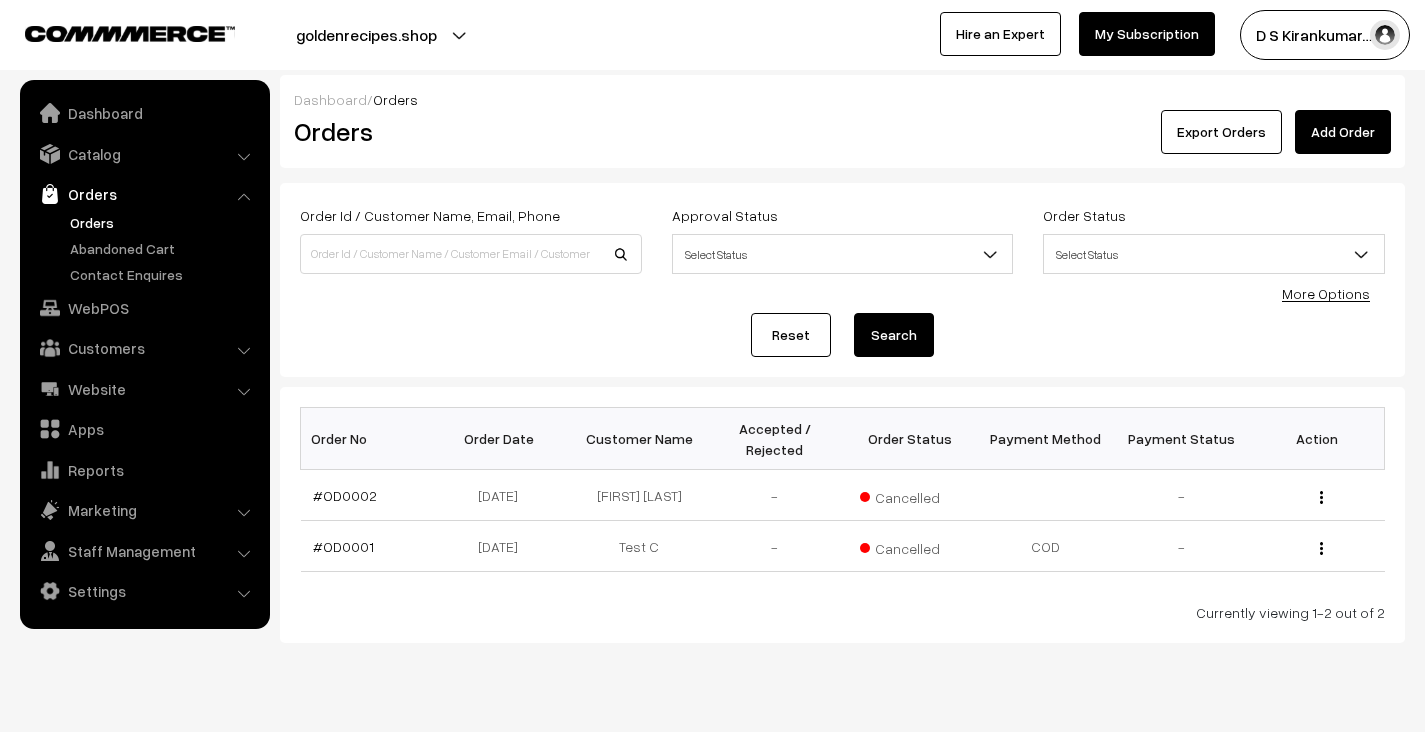 scroll, scrollTop: 0, scrollLeft: 0, axis: both 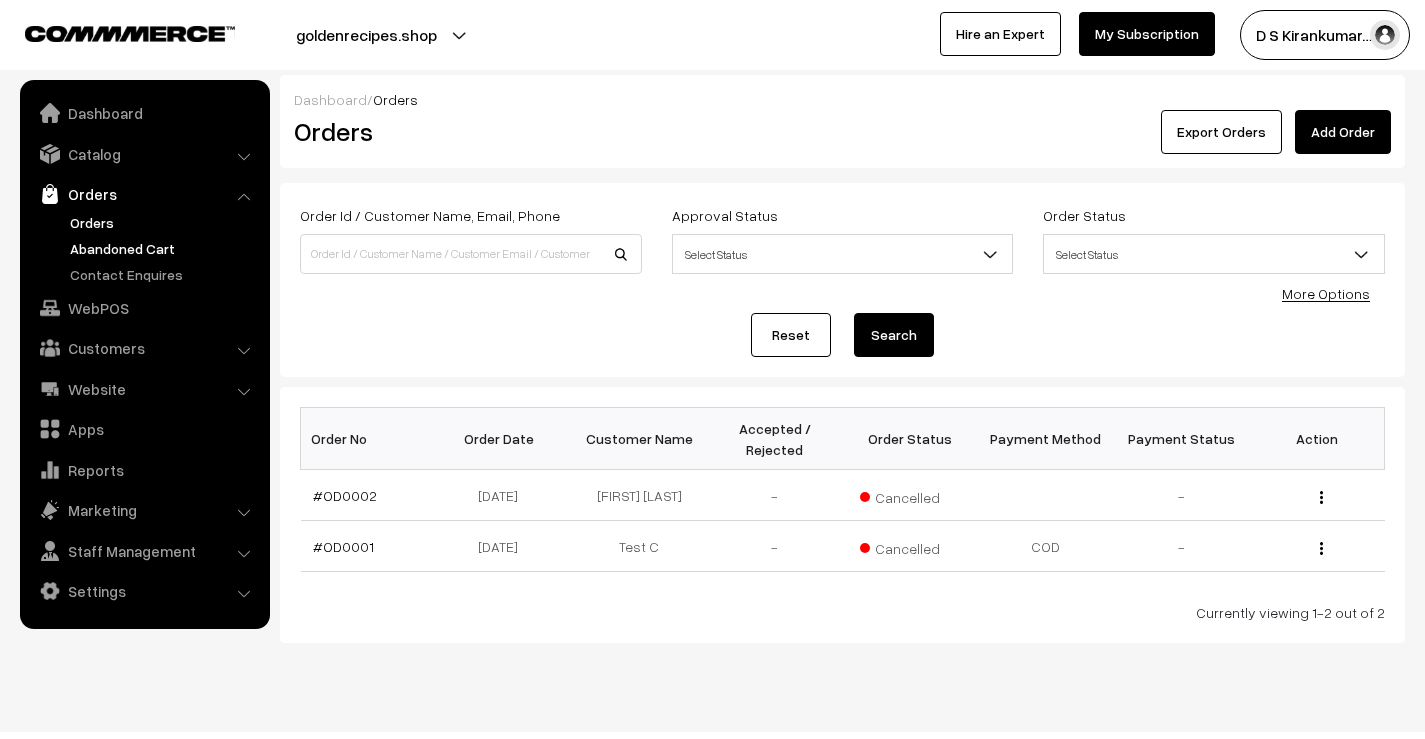 click on "Abandoned Cart" at bounding box center [164, 248] 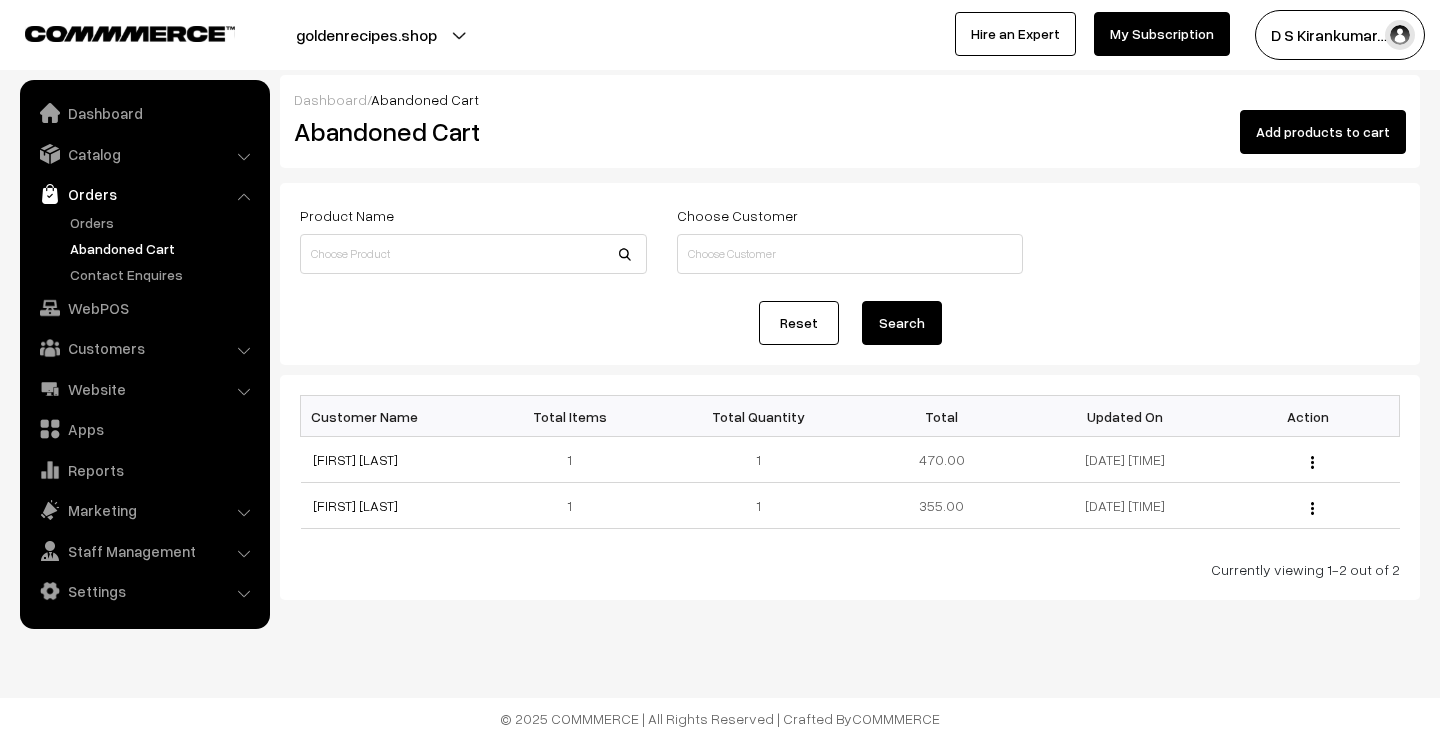 scroll, scrollTop: 0, scrollLeft: 0, axis: both 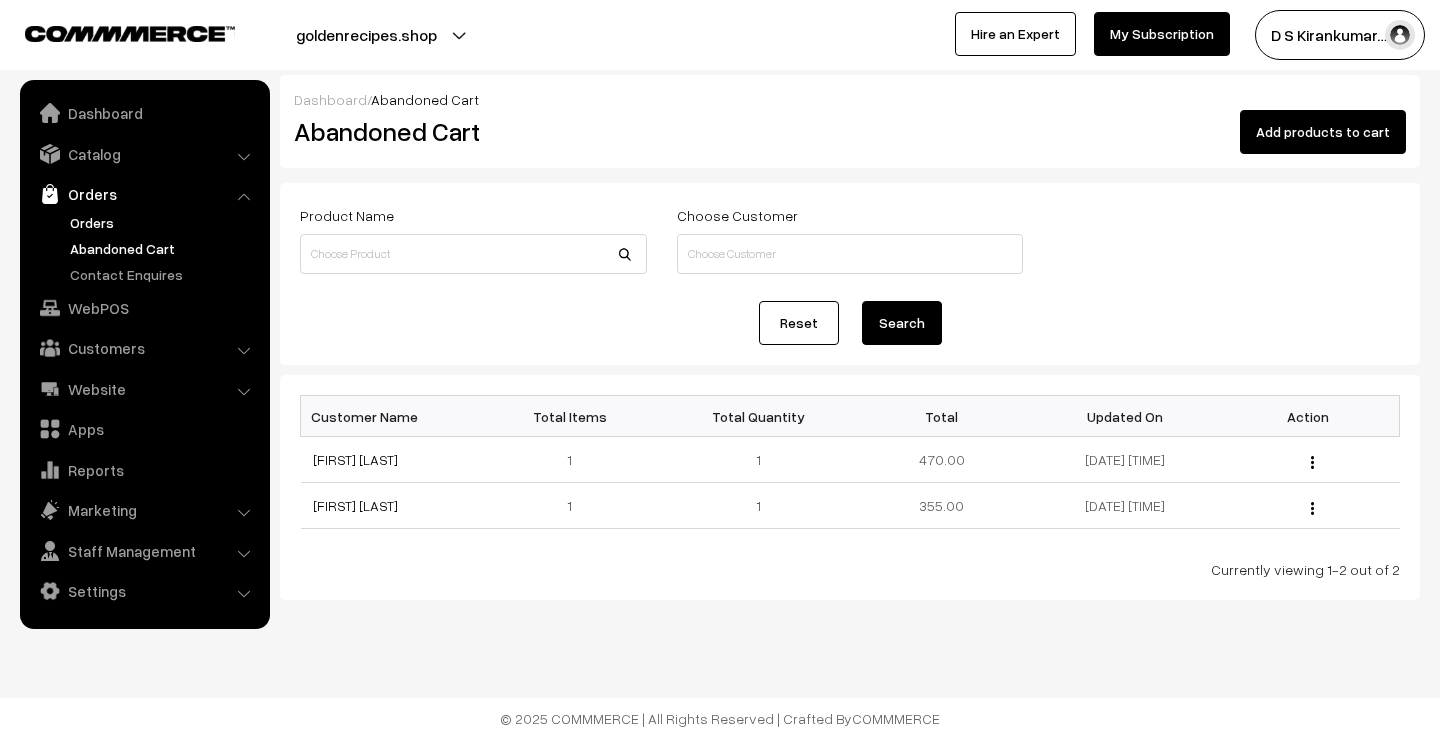 click on "Orders" at bounding box center [164, 222] 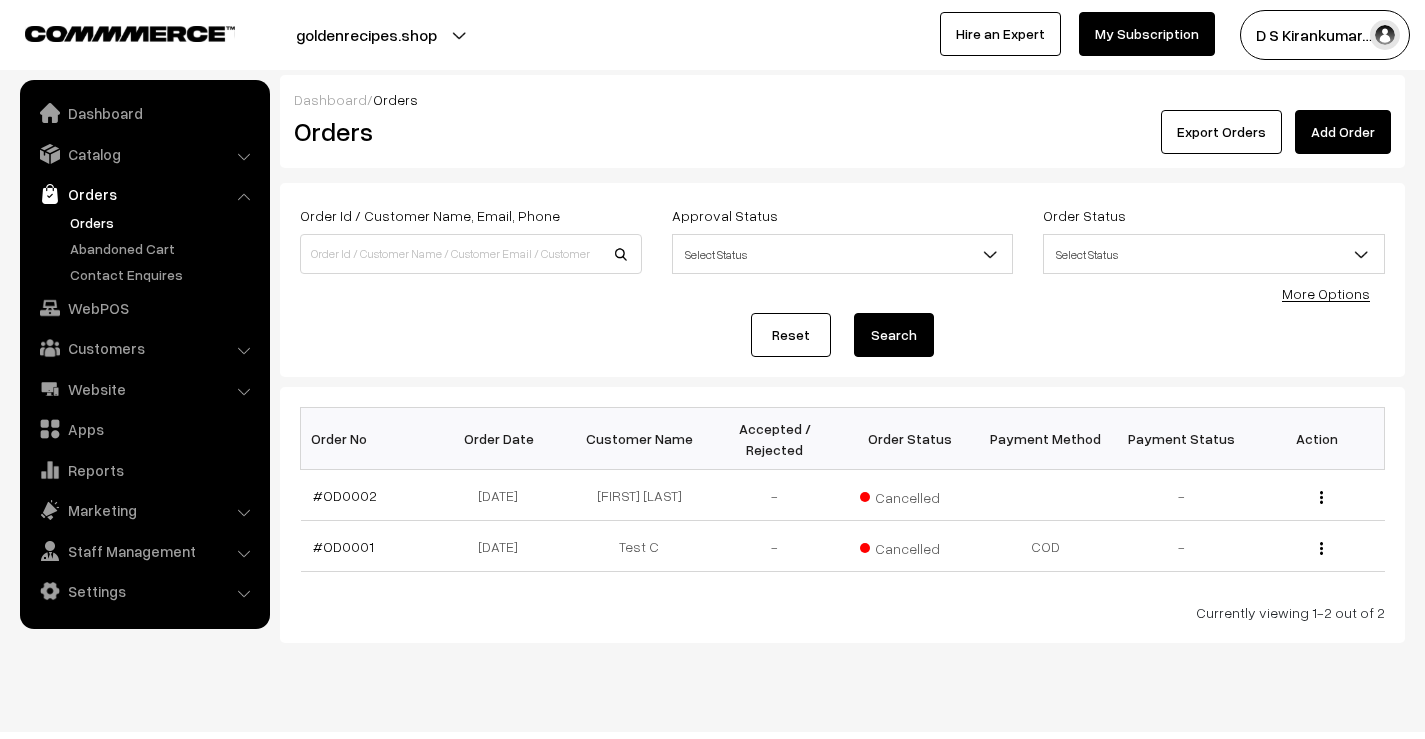 scroll, scrollTop: 0, scrollLeft: 0, axis: both 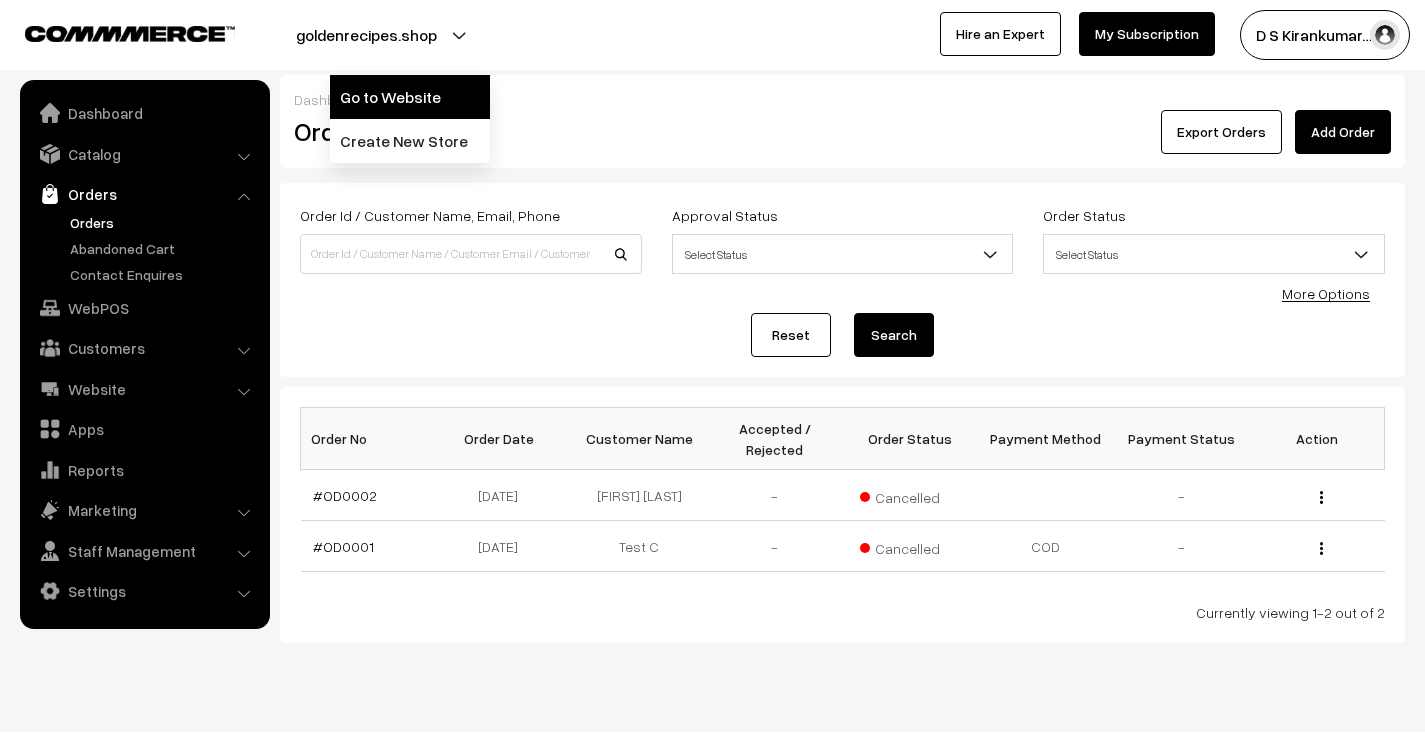 click on "Go to Website" at bounding box center (410, 97) 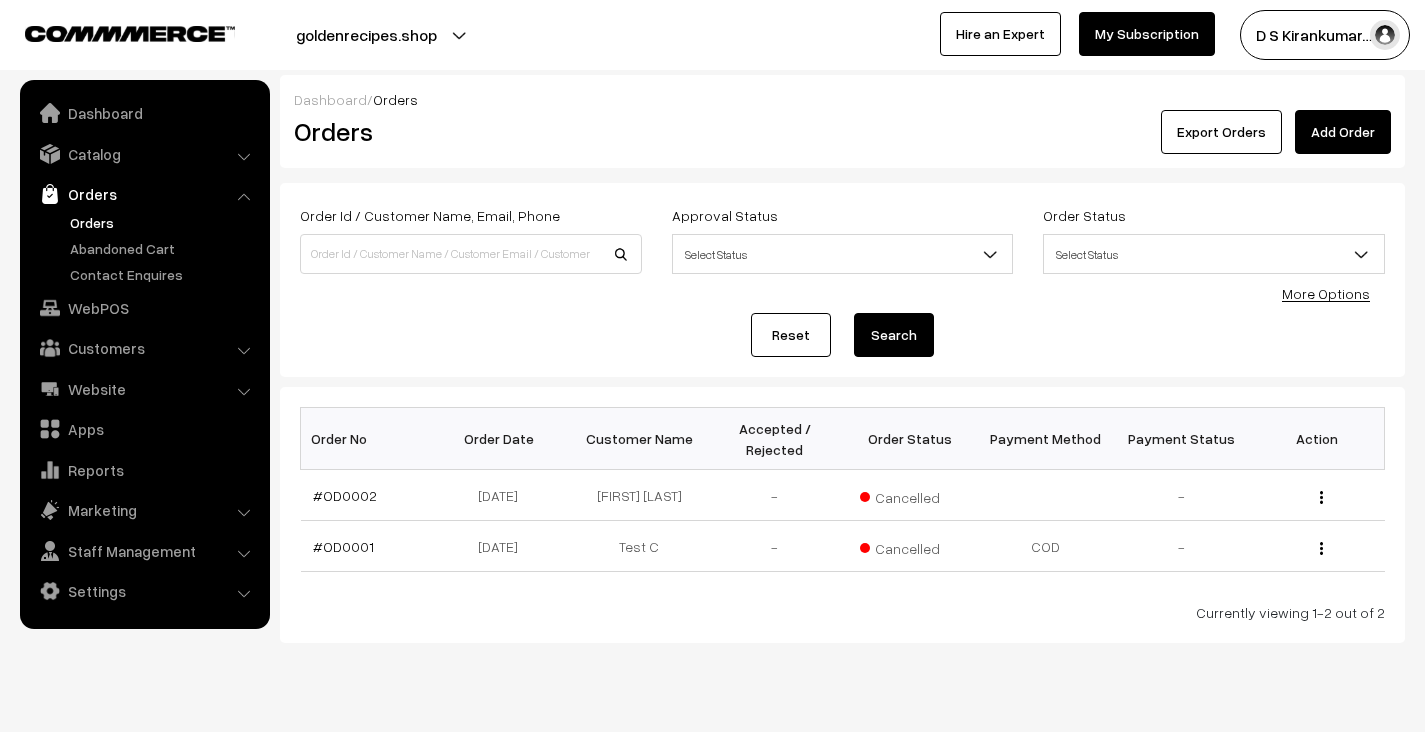 click on "Orders" at bounding box center [164, 222] 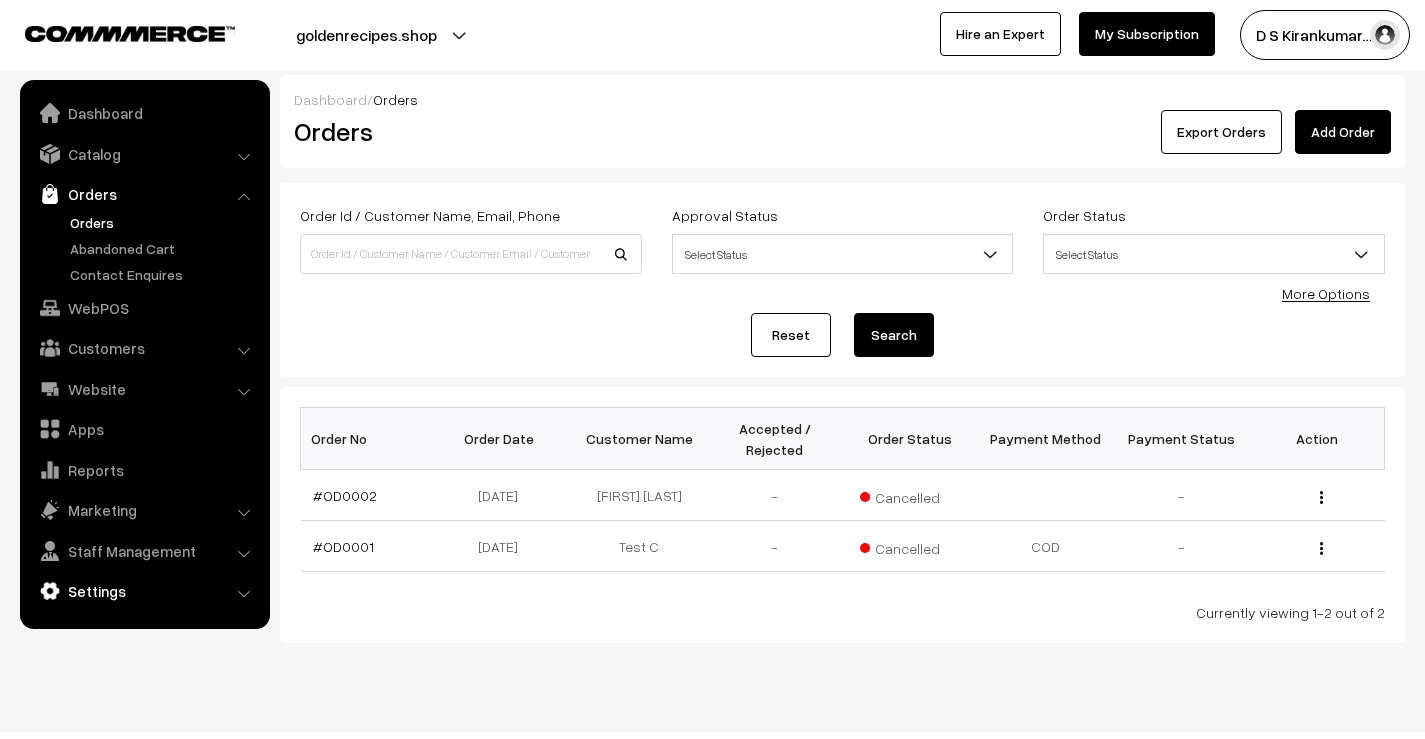 click on "Settings" at bounding box center (144, 591) 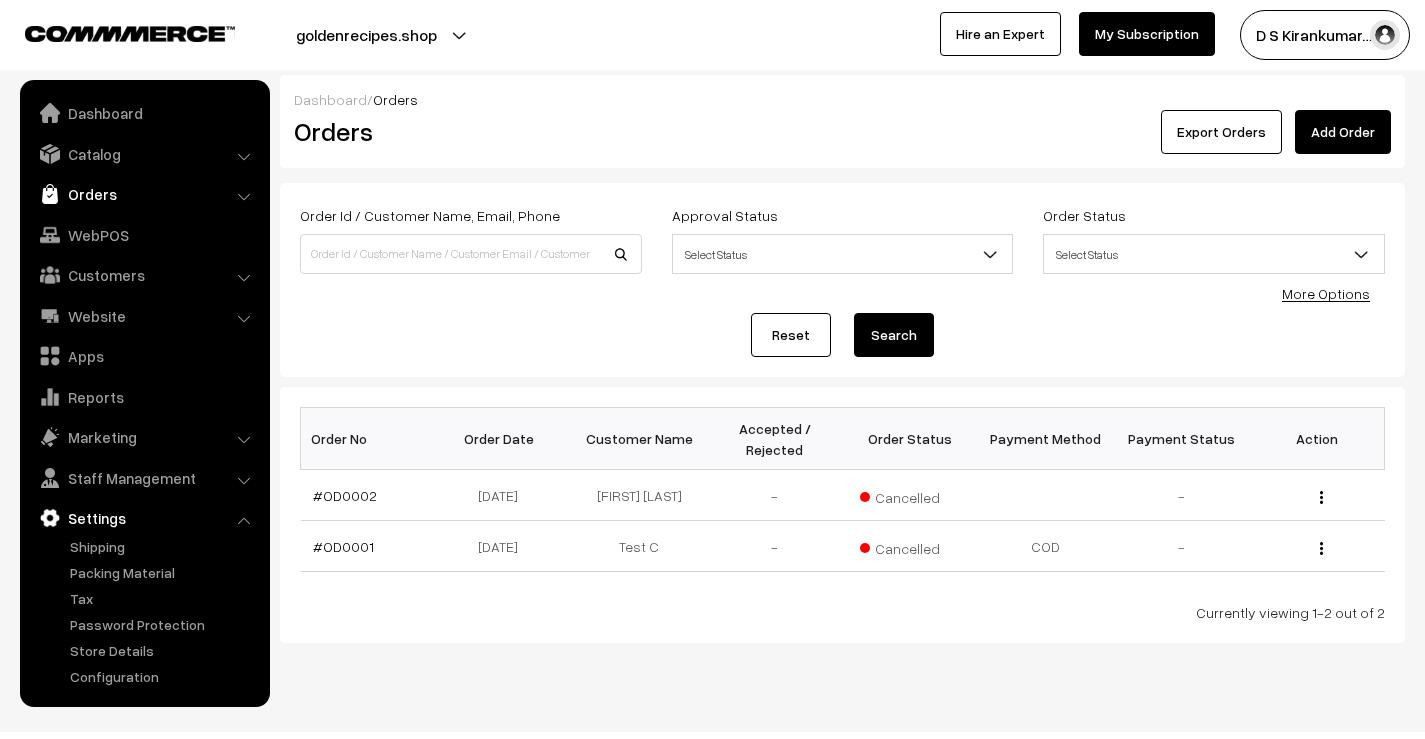 click on "Orders" at bounding box center (144, 194) 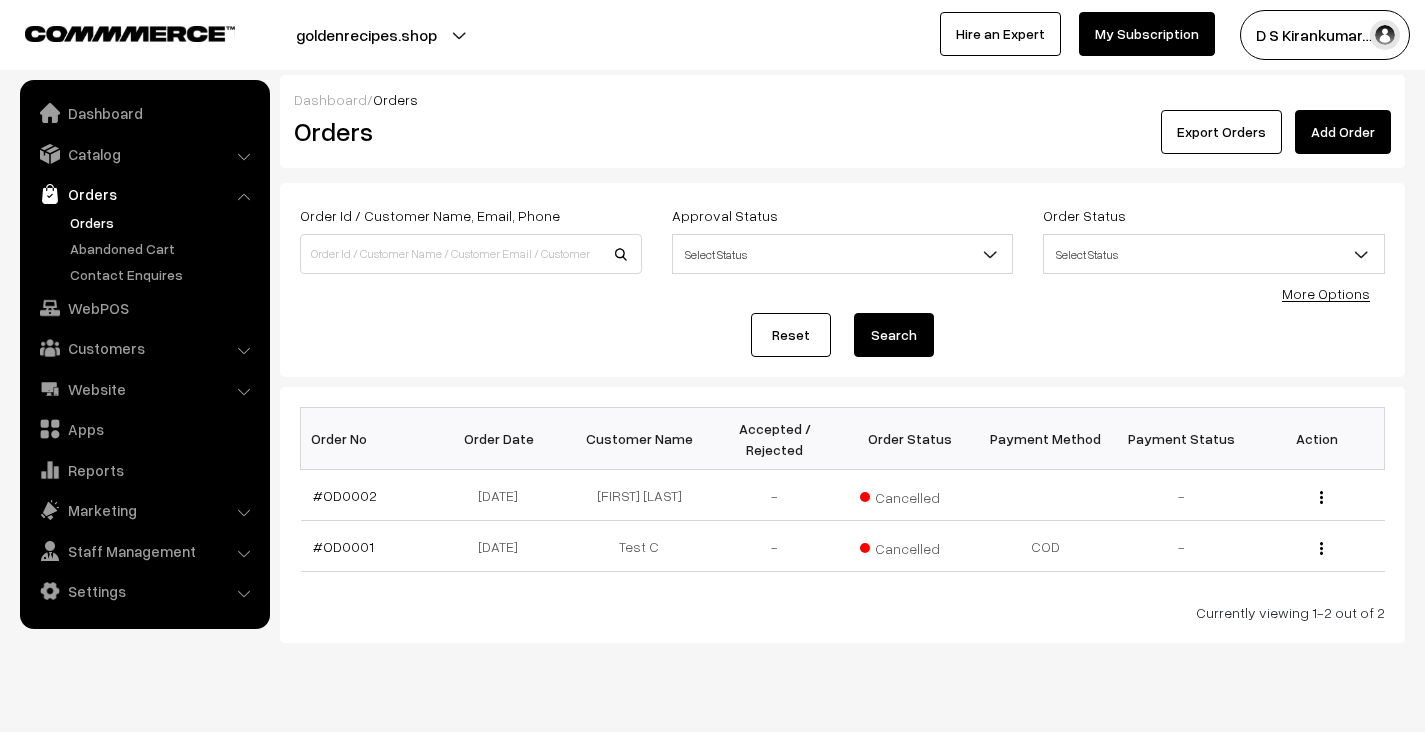 click on "Orders" at bounding box center [164, 222] 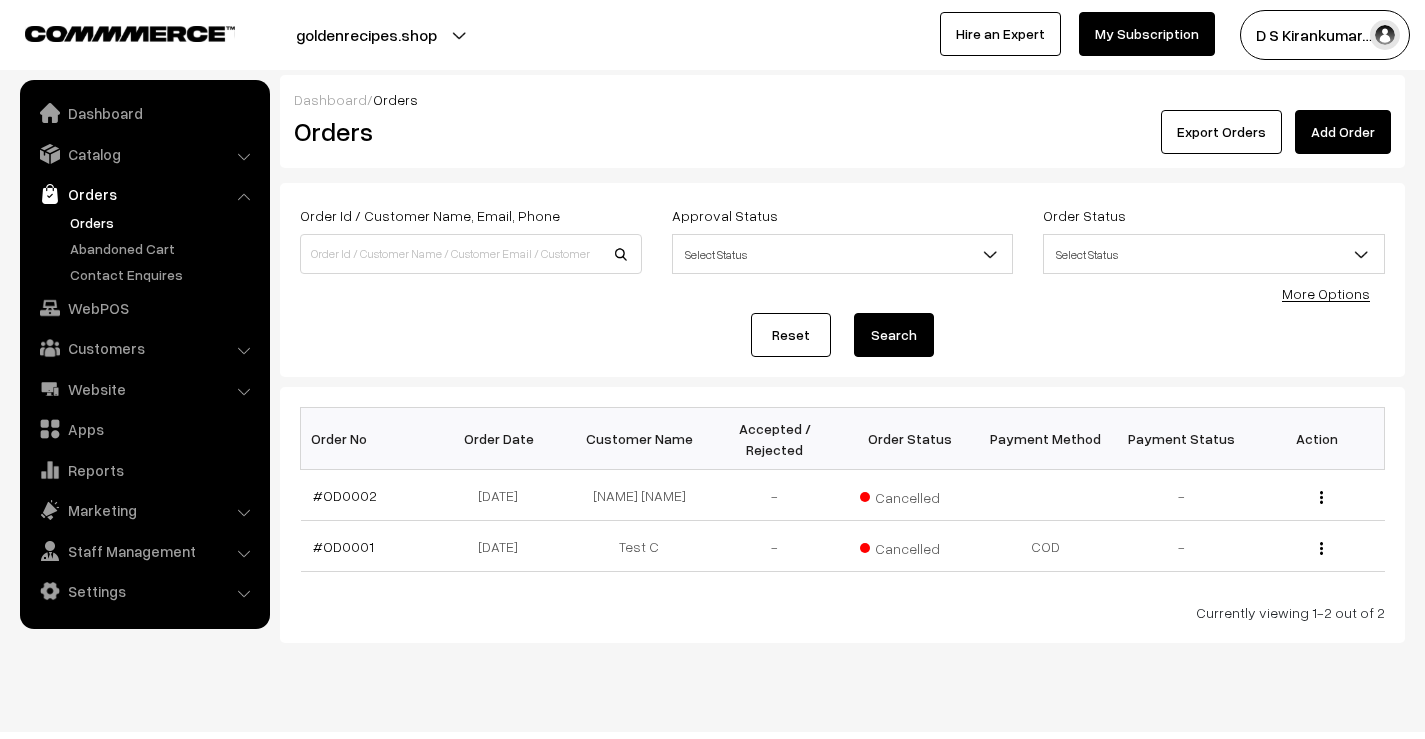scroll, scrollTop: 0, scrollLeft: 0, axis: both 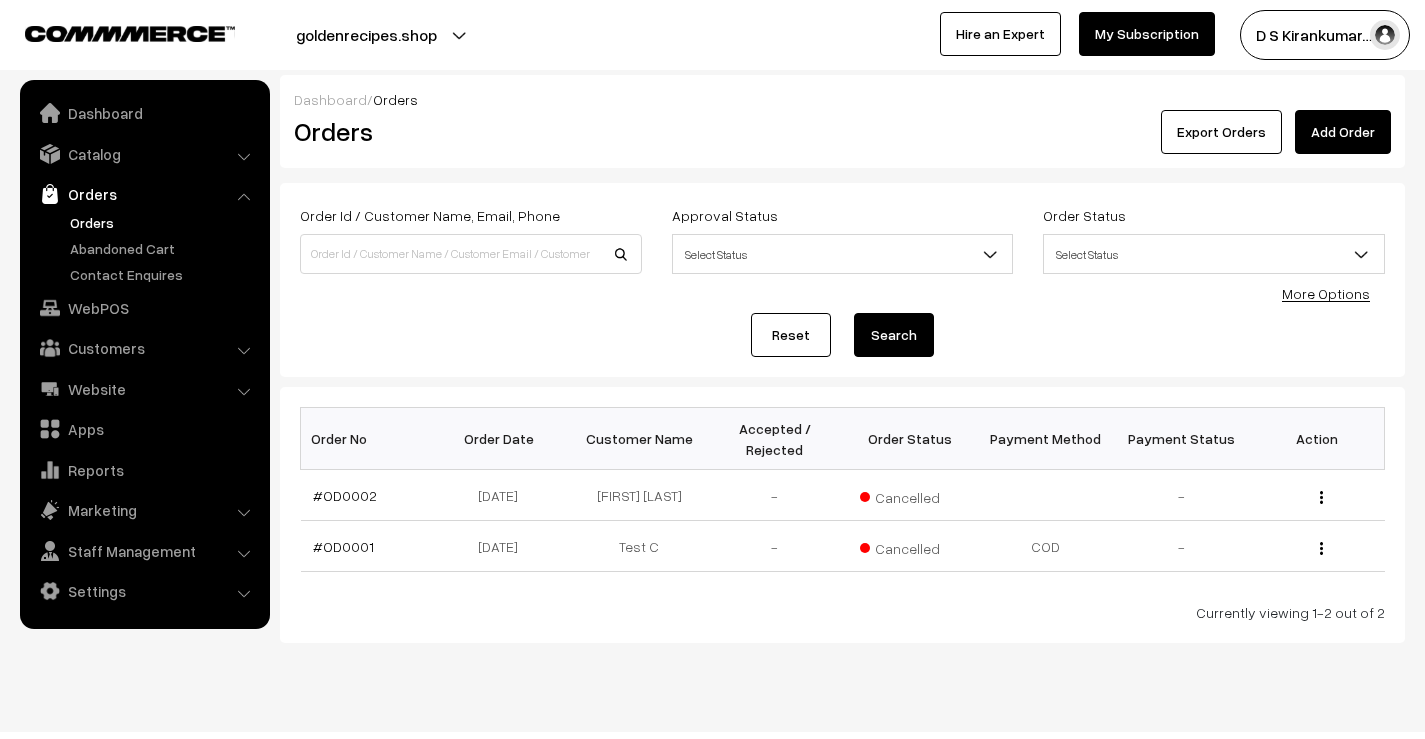 click on "Orders" at bounding box center (164, 222) 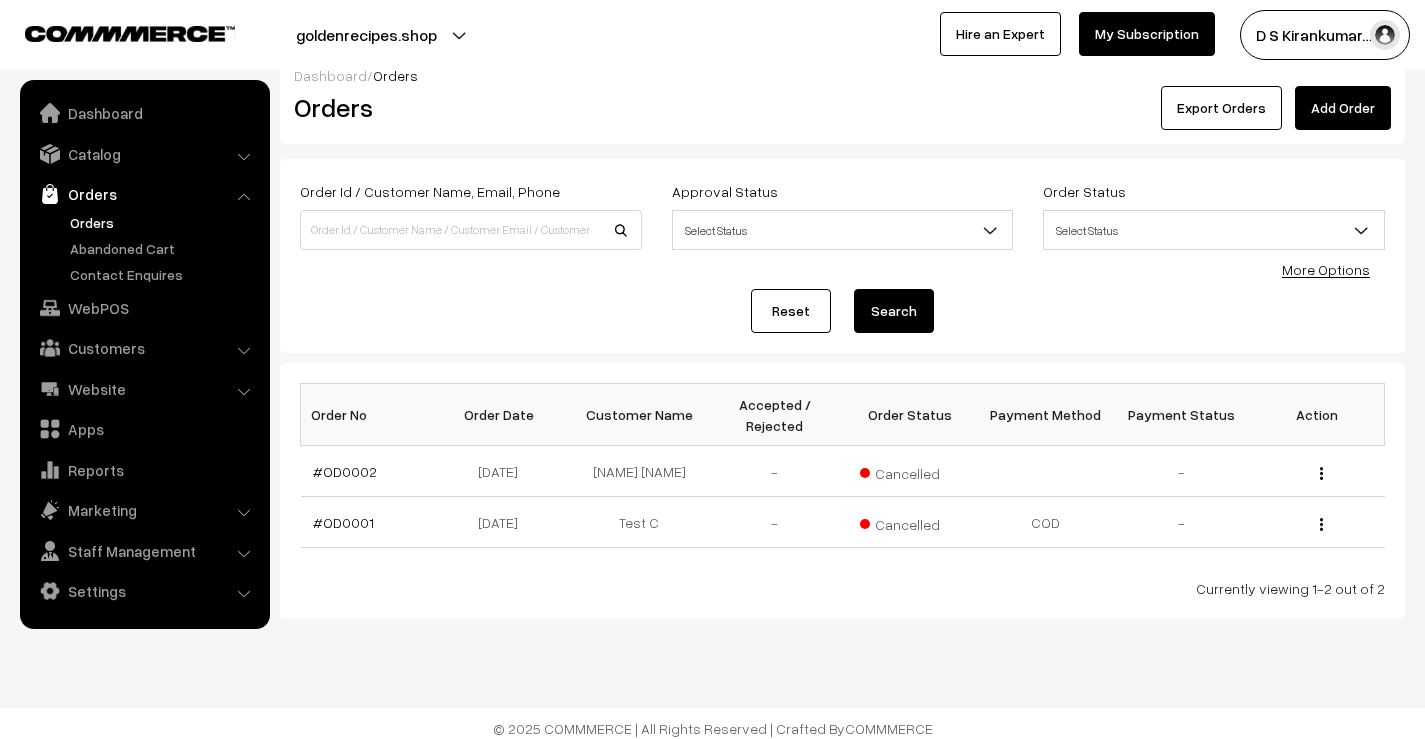 scroll, scrollTop: 34, scrollLeft: 0, axis: vertical 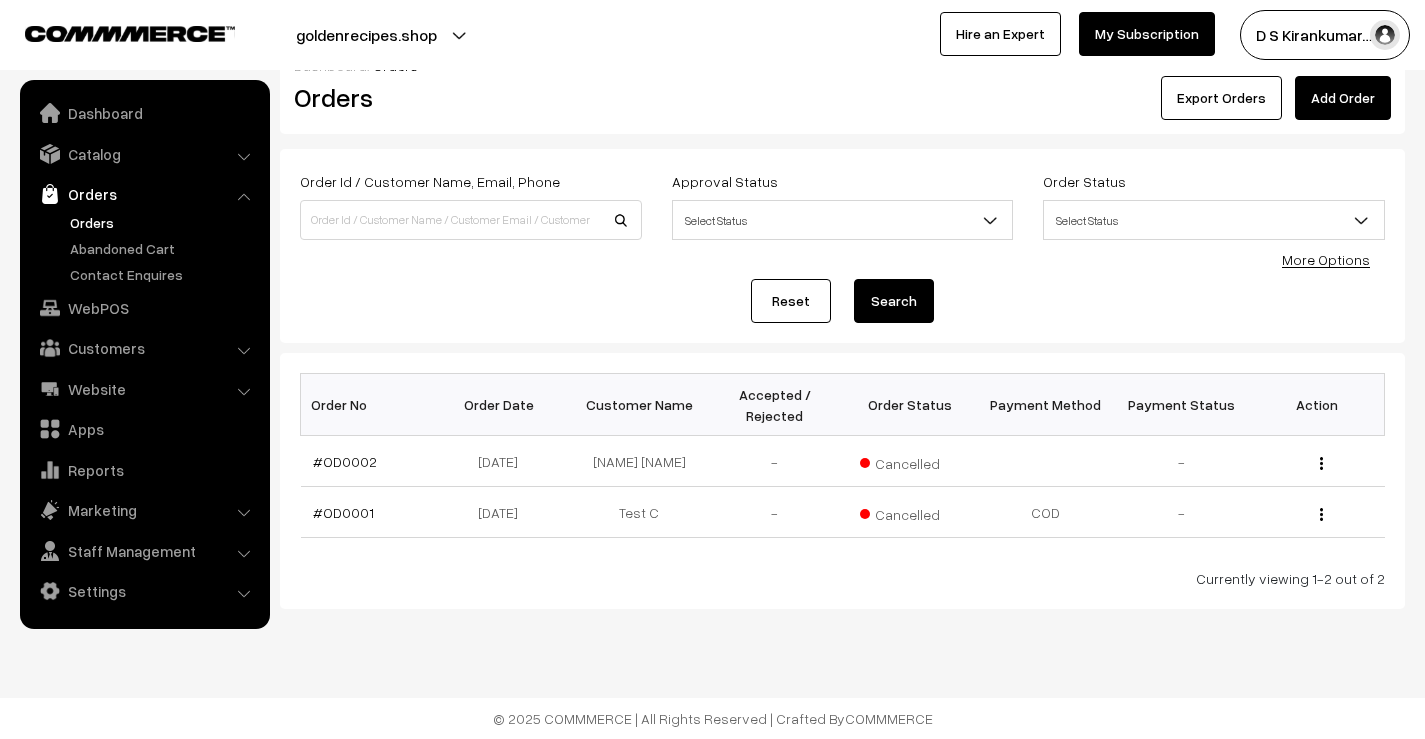 click on "Orders" at bounding box center (164, 222) 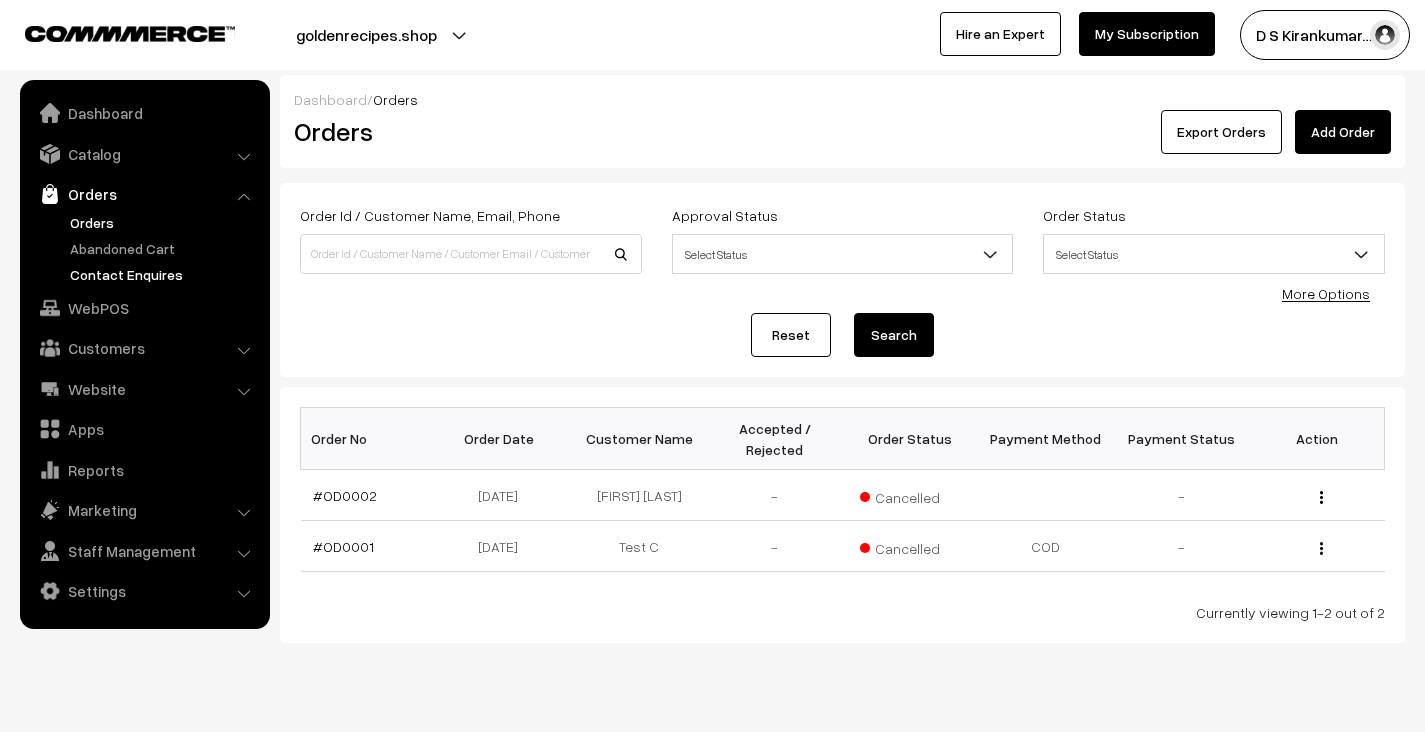 scroll, scrollTop: 0, scrollLeft: 0, axis: both 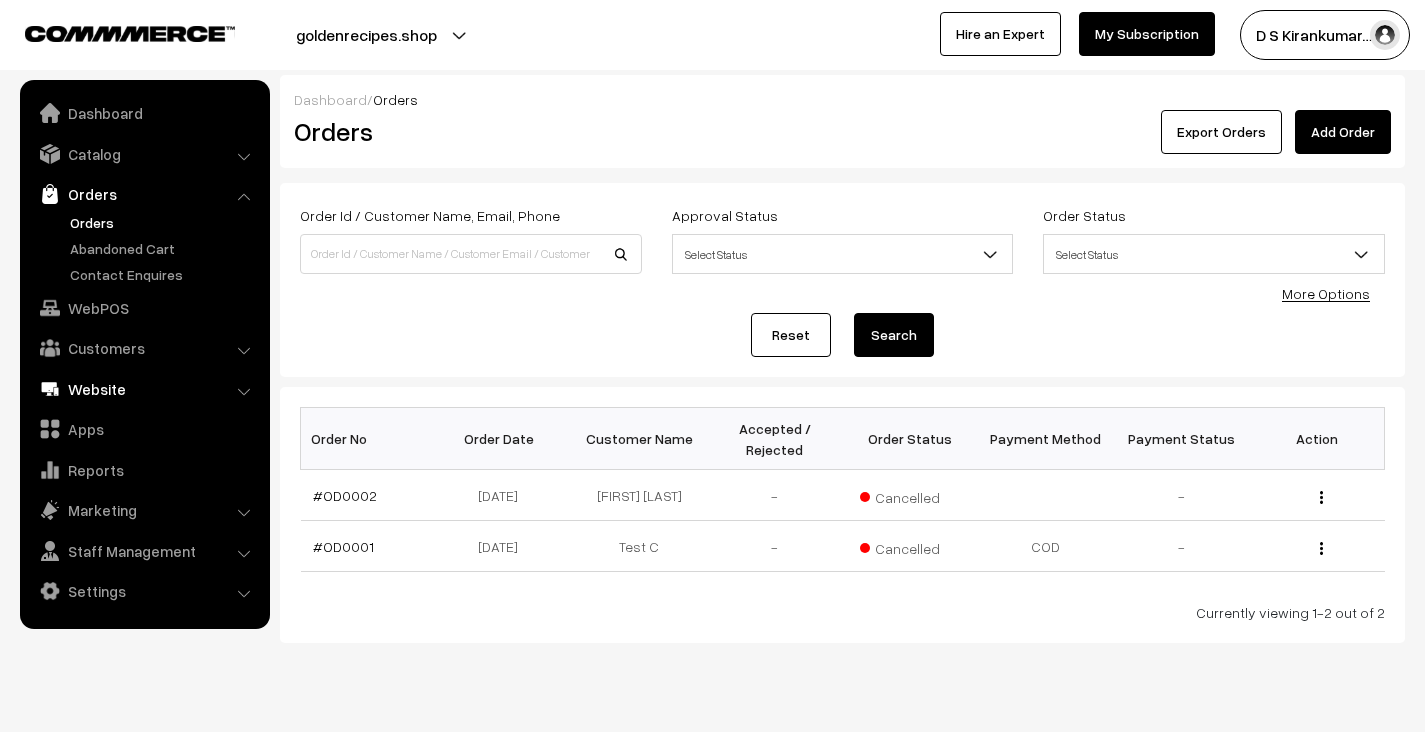 click on "Website" at bounding box center (144, 389) 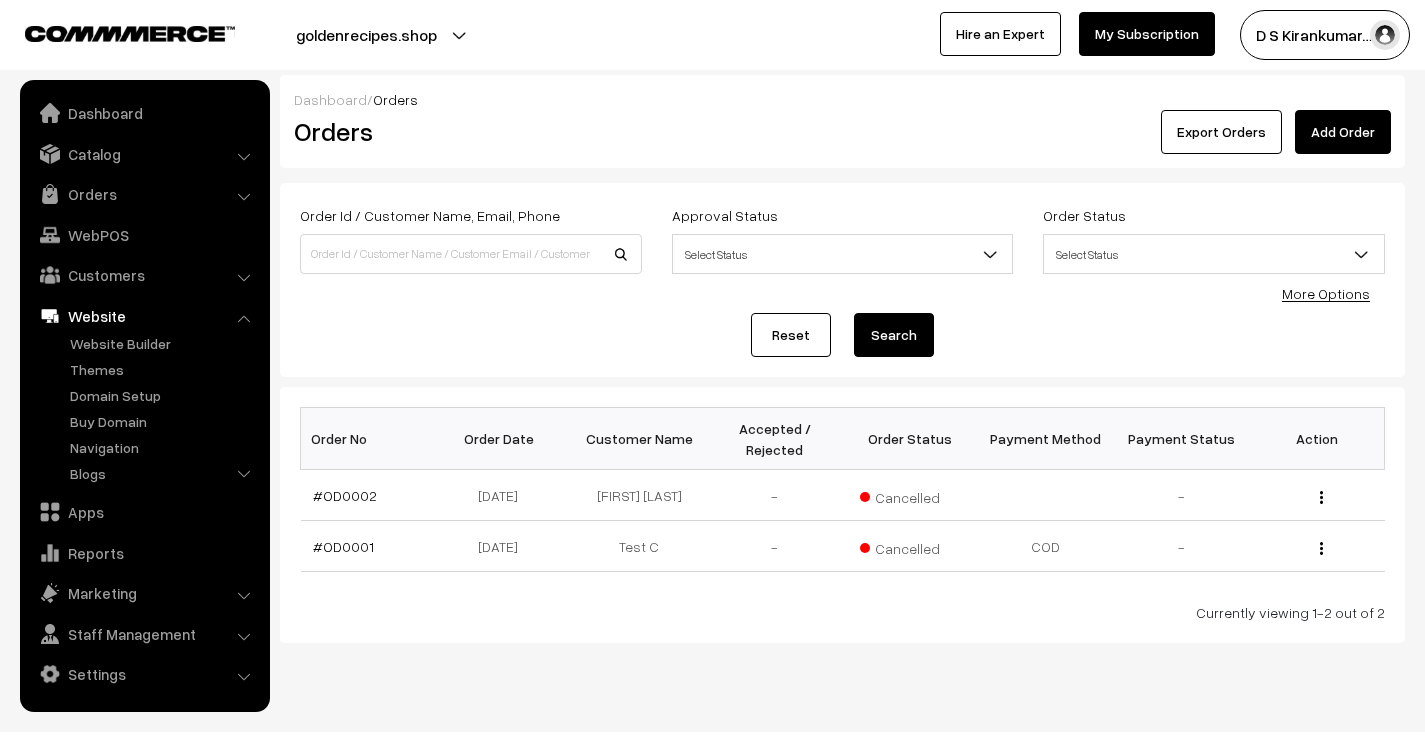 click on "Website
Website Builder
Authors" at bounding box center [145, 394] 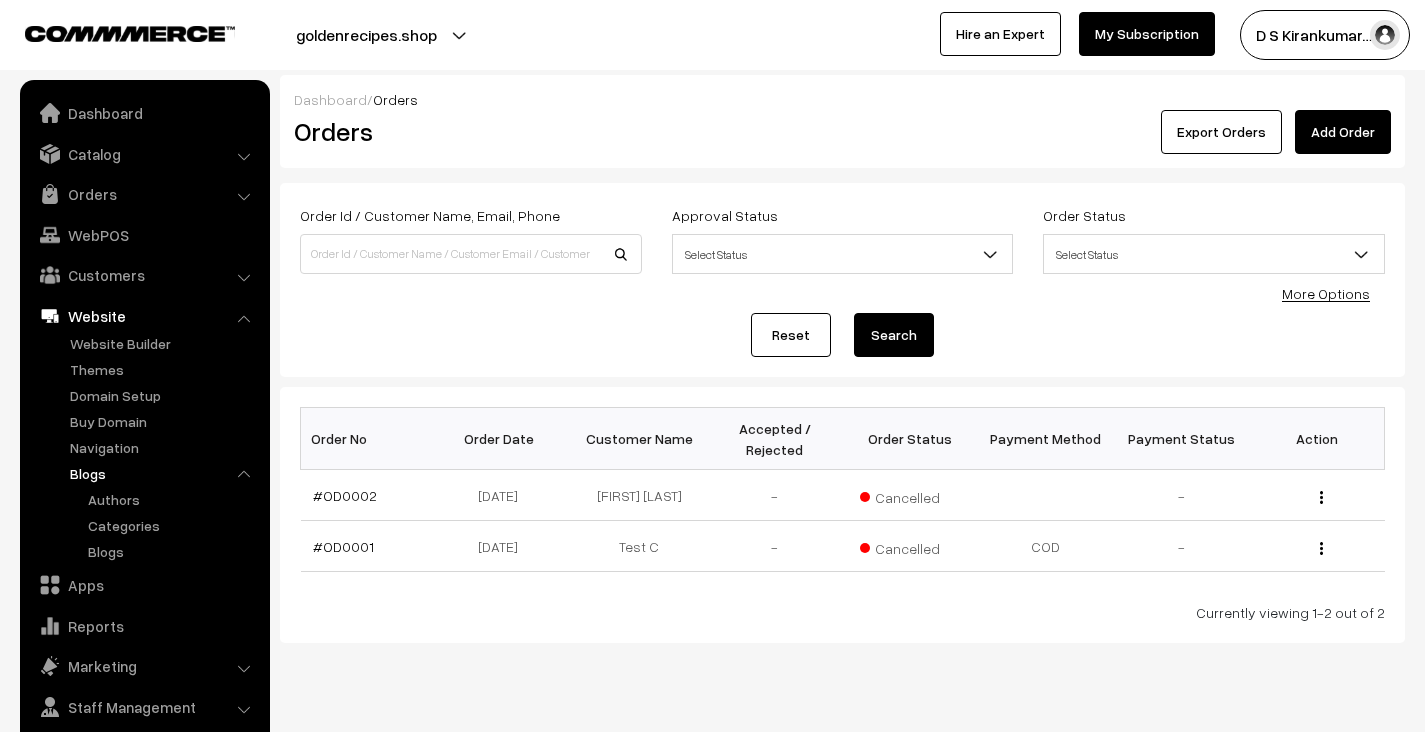click on "Blogs
Authors
Categories
Blogs" at bounding box center [165, 512] 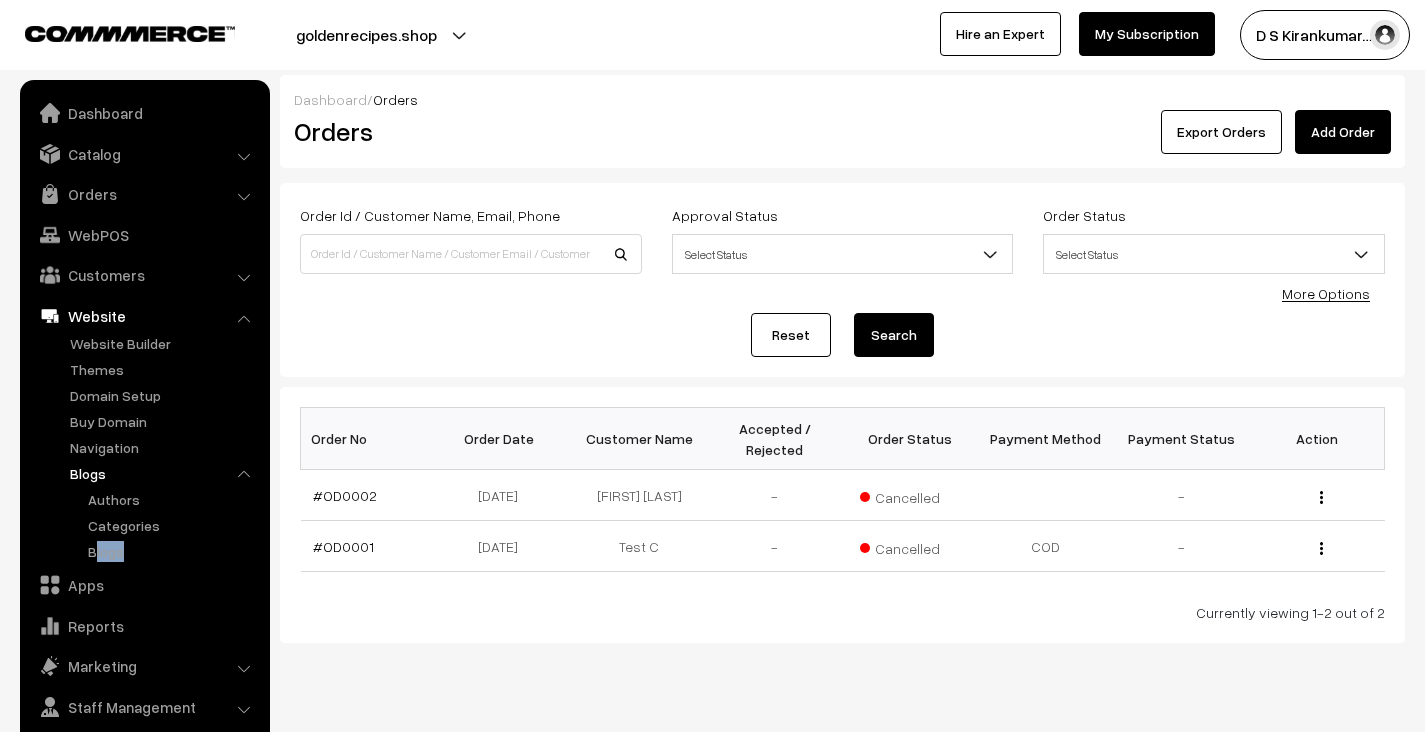 click on "Blogs
Authors
Categories
Blogs" at bounding box center [165, 512] 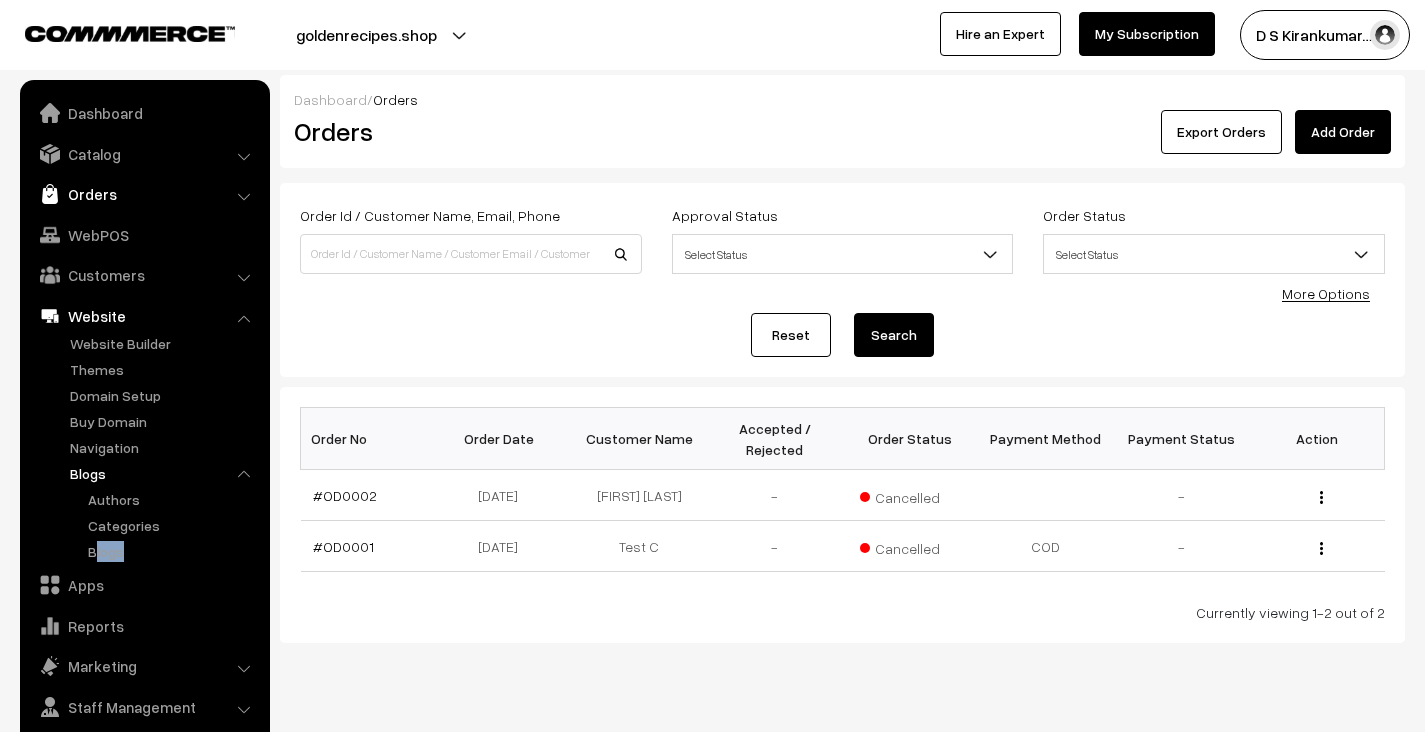 click on "Orders" at bounding box center [144, 194] 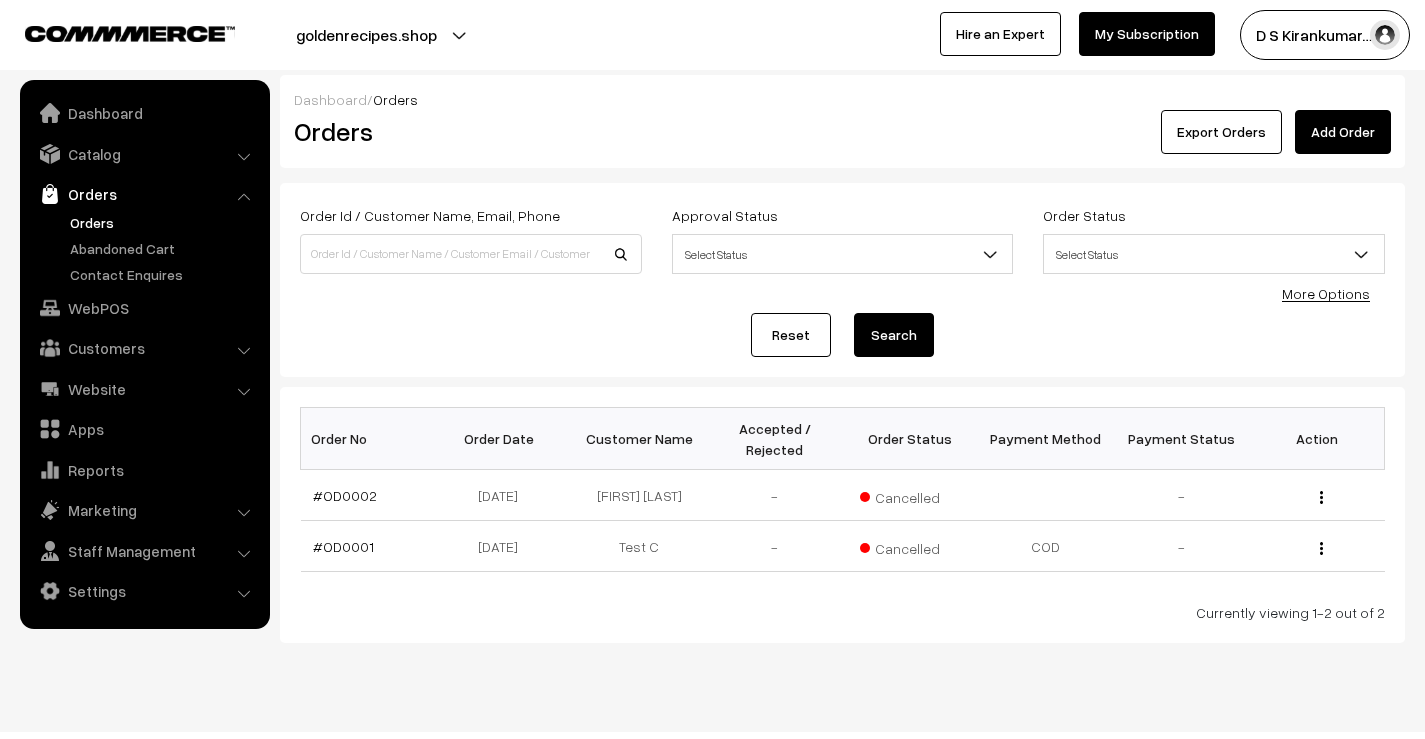 click on "Orders
Orders" at bounding box center [145, 230] 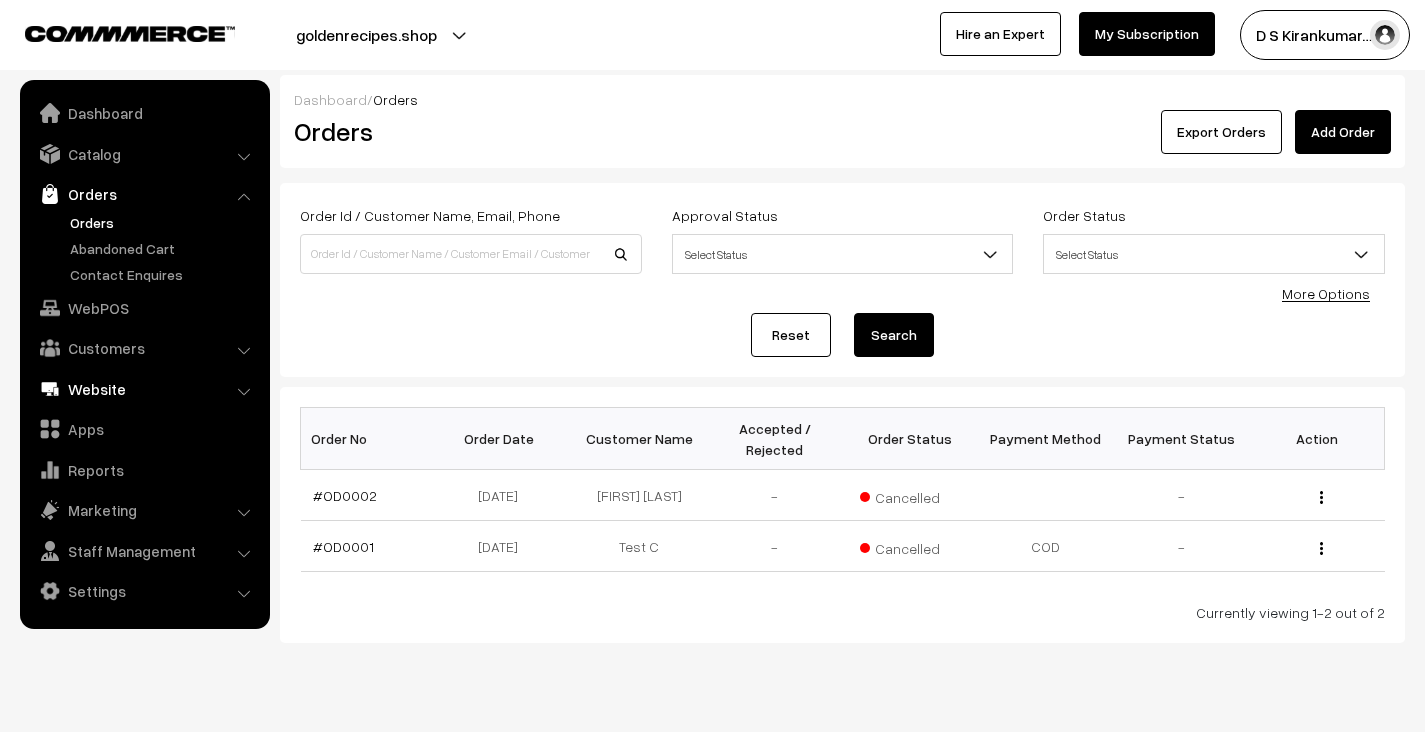 click on "Website" at bounding box center [144, 389] 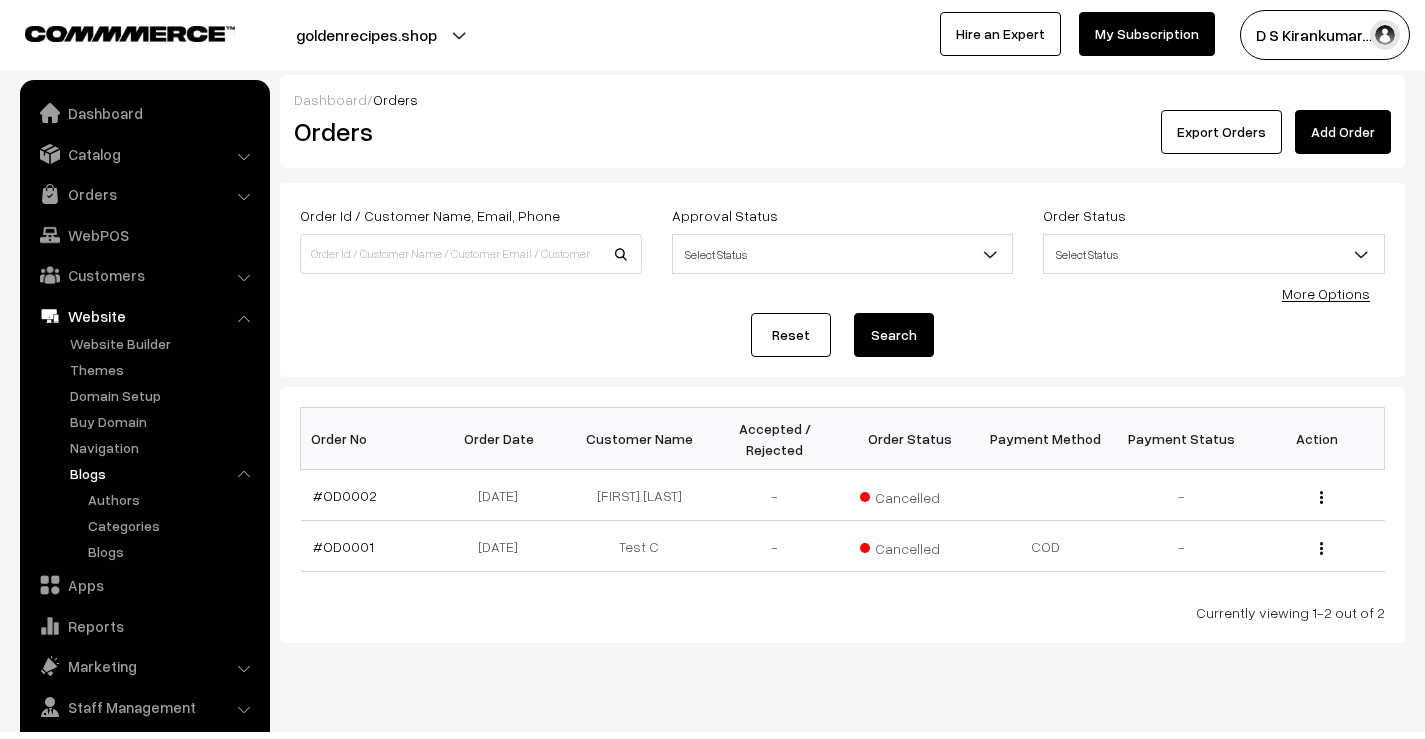 click on "Website" at bounding box center [144, 316] 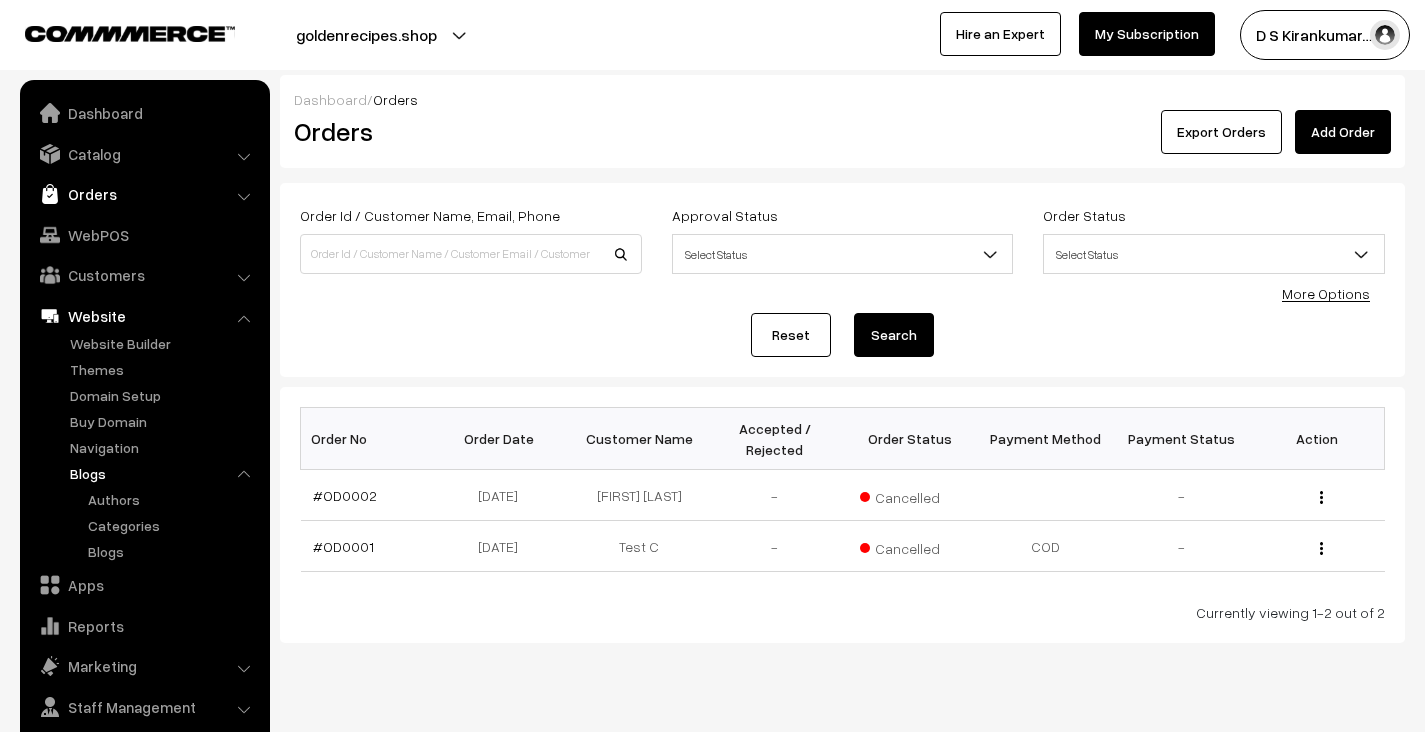 click on "Orders" at bounding box center (144, 194) 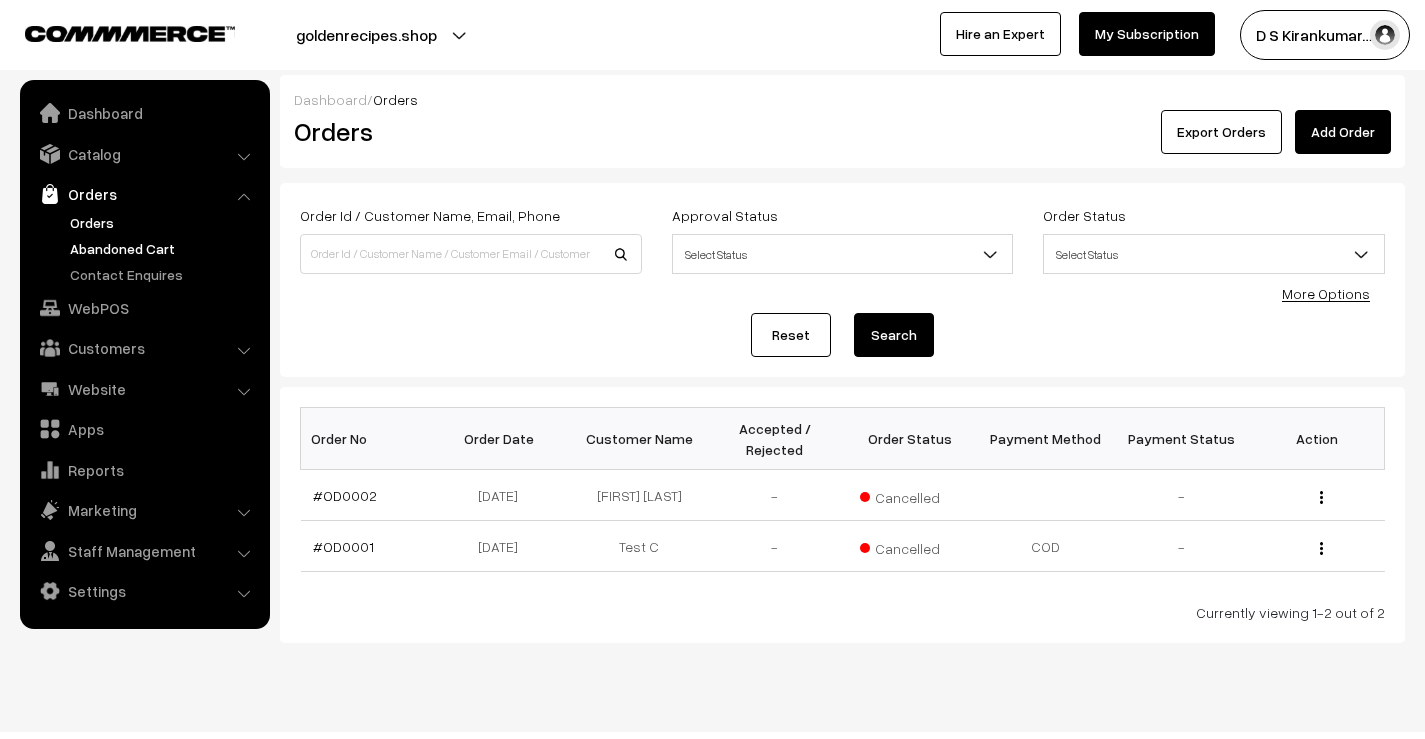 click on "Abandoned Cart" at bounding box center (164, 248) 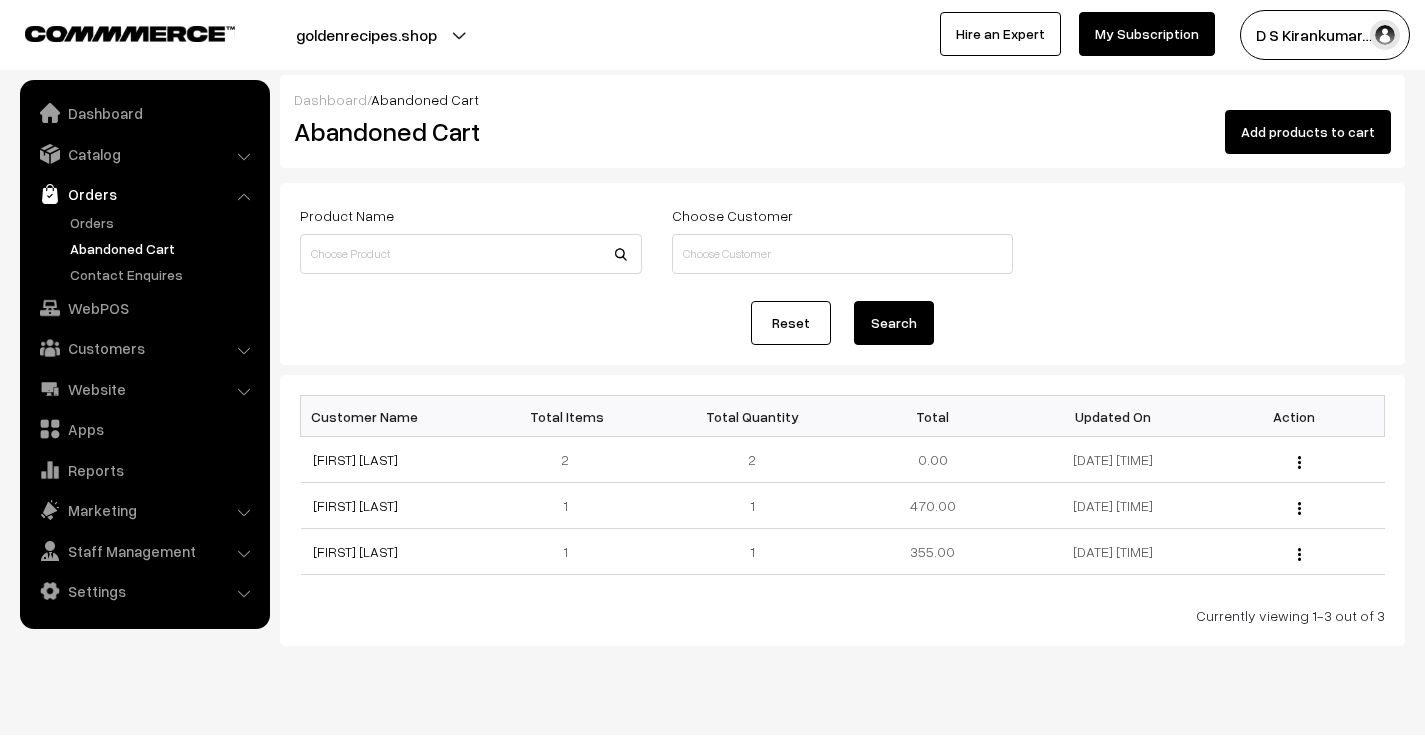 scroll, scrollTop: 0, scrollLeft: 0, axis: both 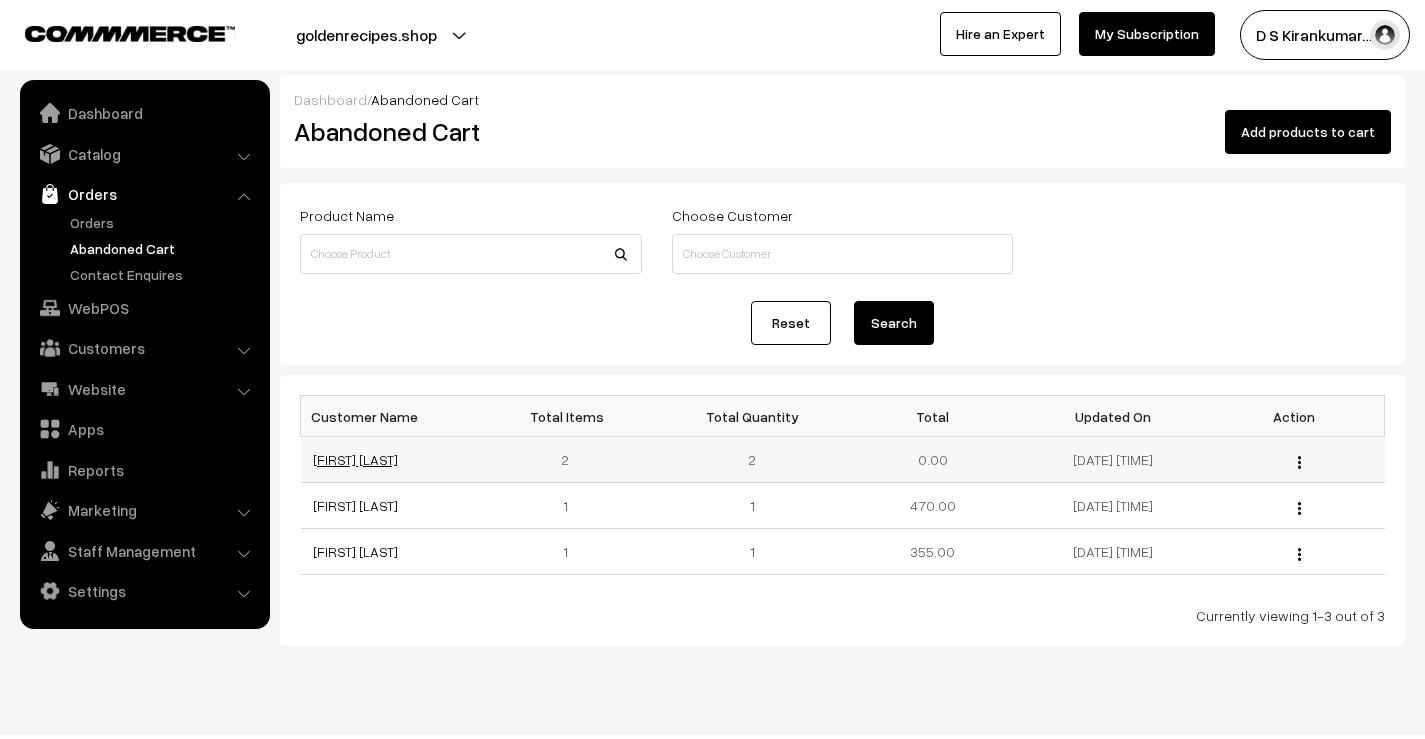 click on "[FIRST] [LAST]" at bounding box center (355, 459) 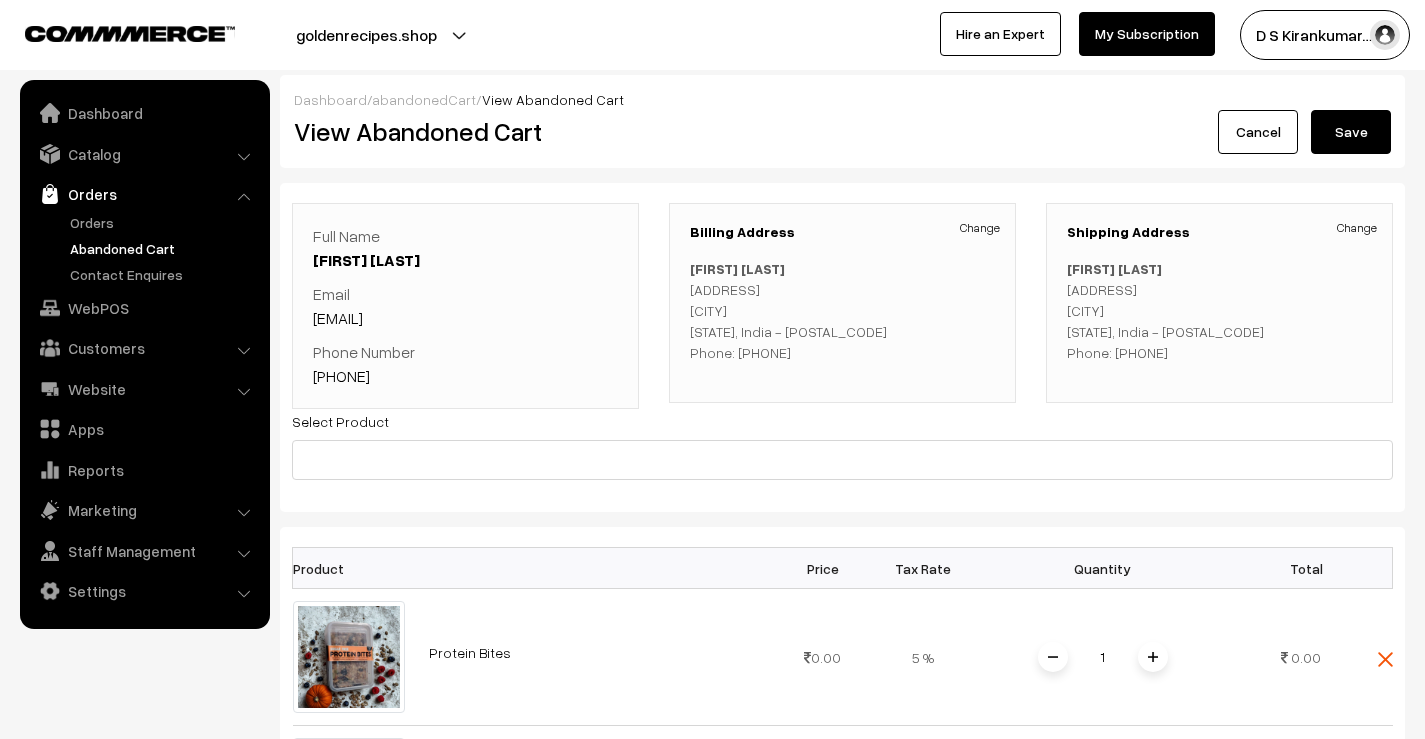 scroll, scrollTop: 0, scrollLeft: 0, axis: both 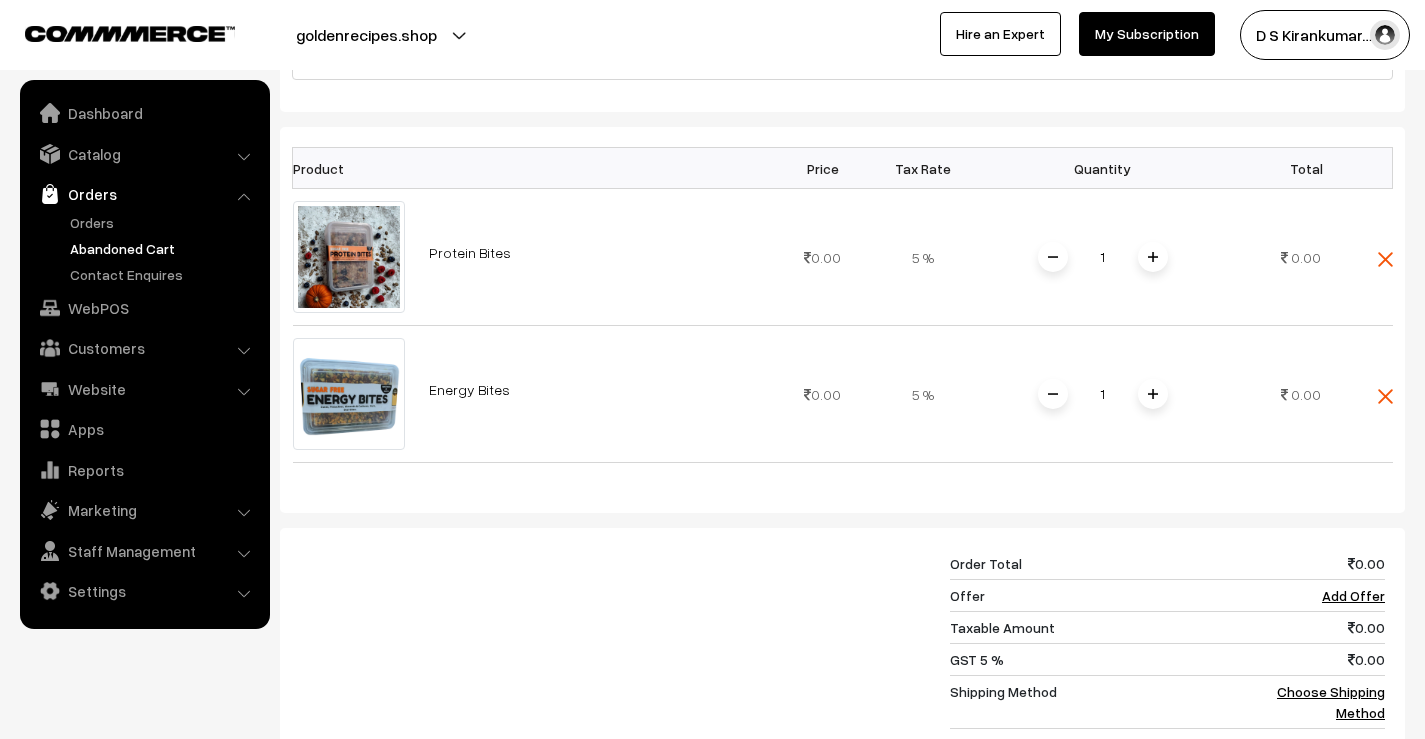 click on "Abandoned Cart" at bounding box center (164, 248) 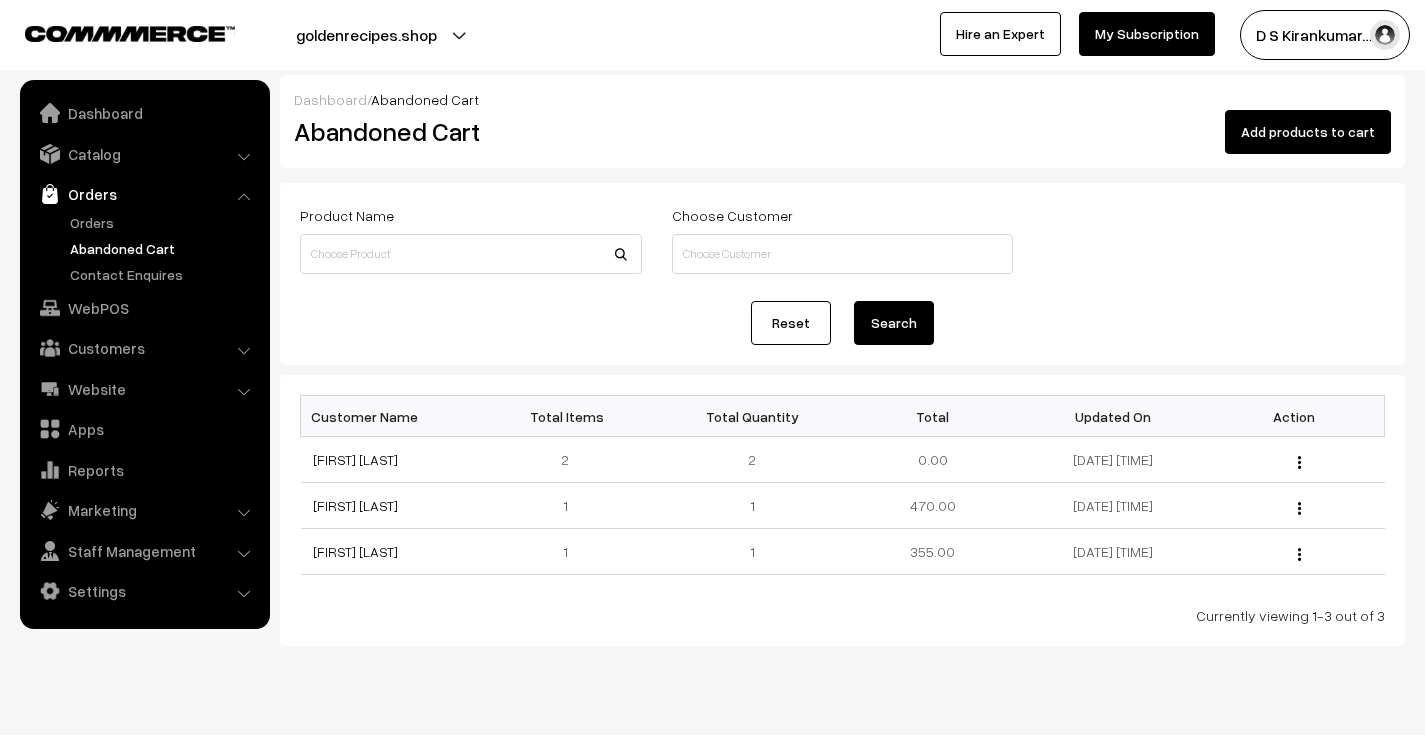 scroll, scrollTop: 0, scrollLeft: 0, axis: both 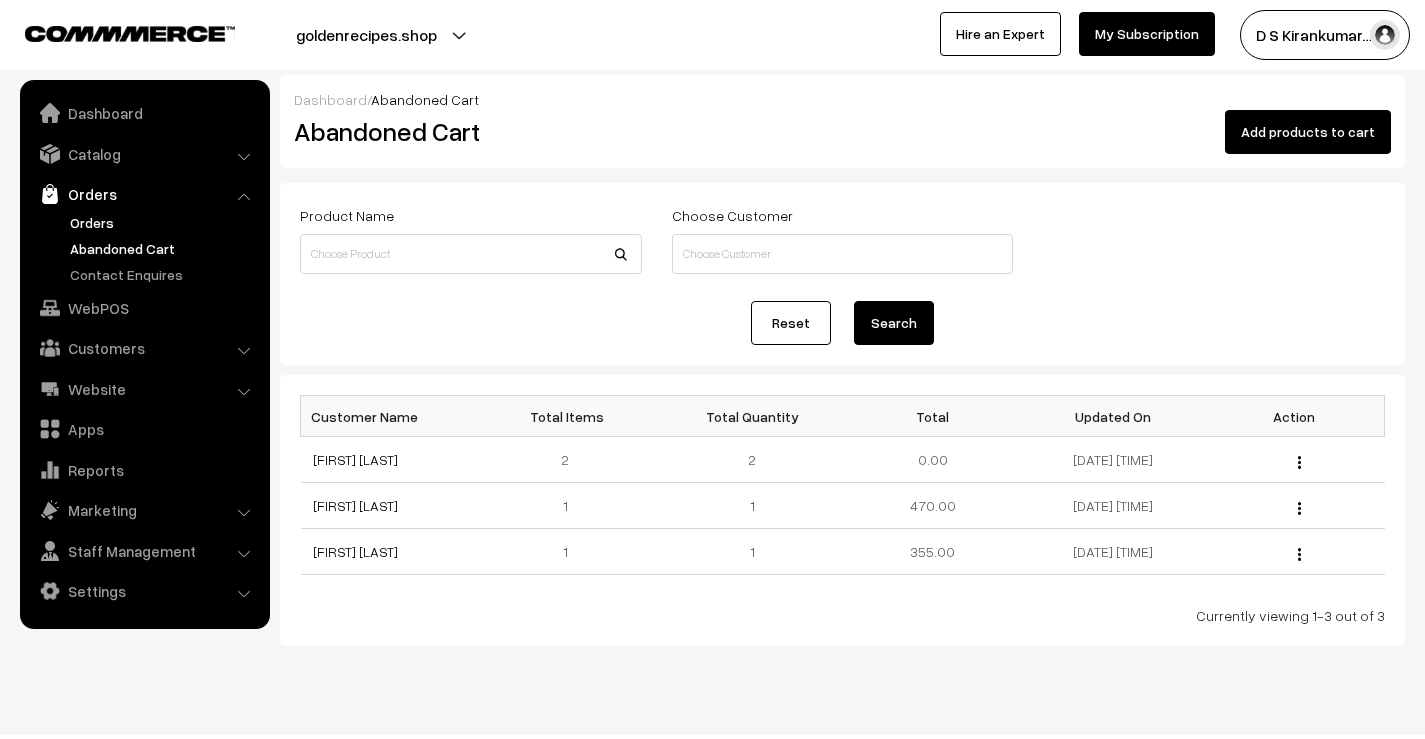 click on "Orders" at bounding box center (164, 222) 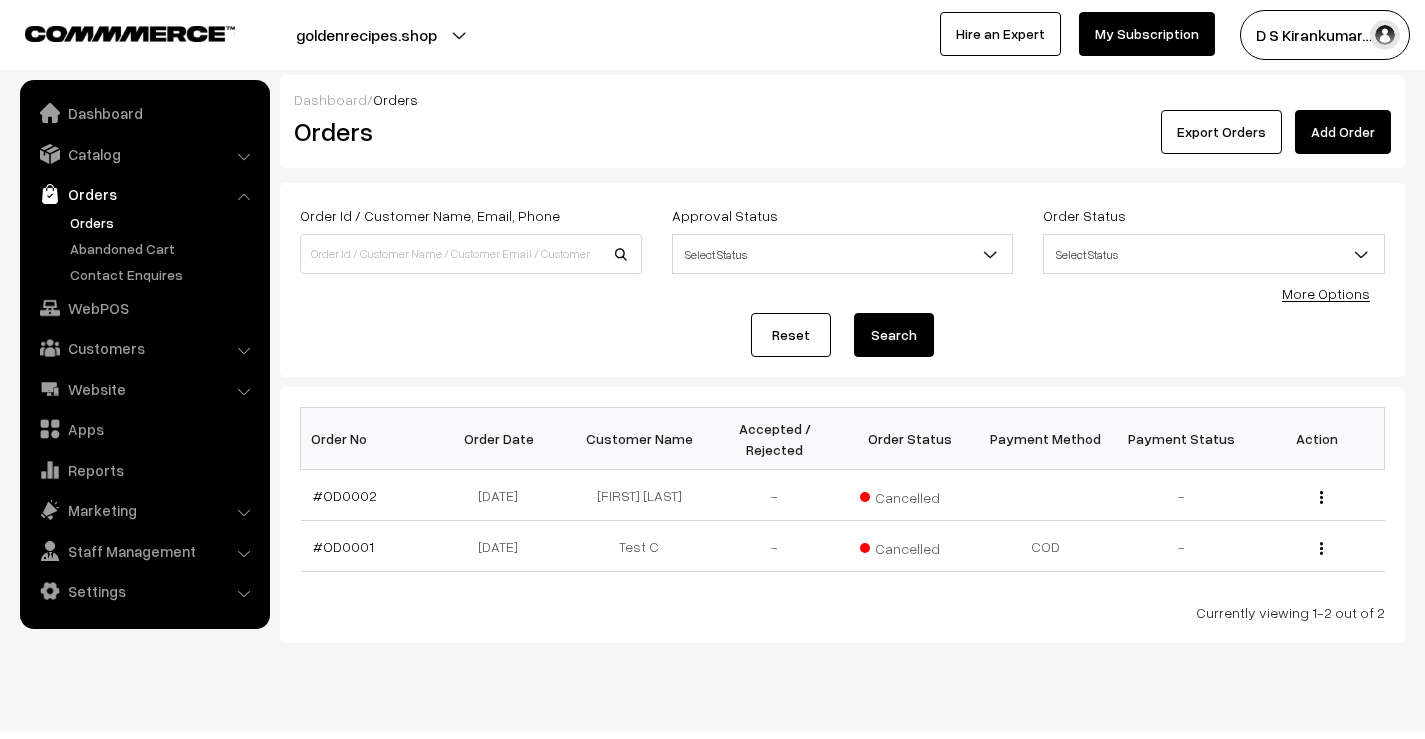 scroll, scrollTop: 0, scrollLeft: 0, axis: both 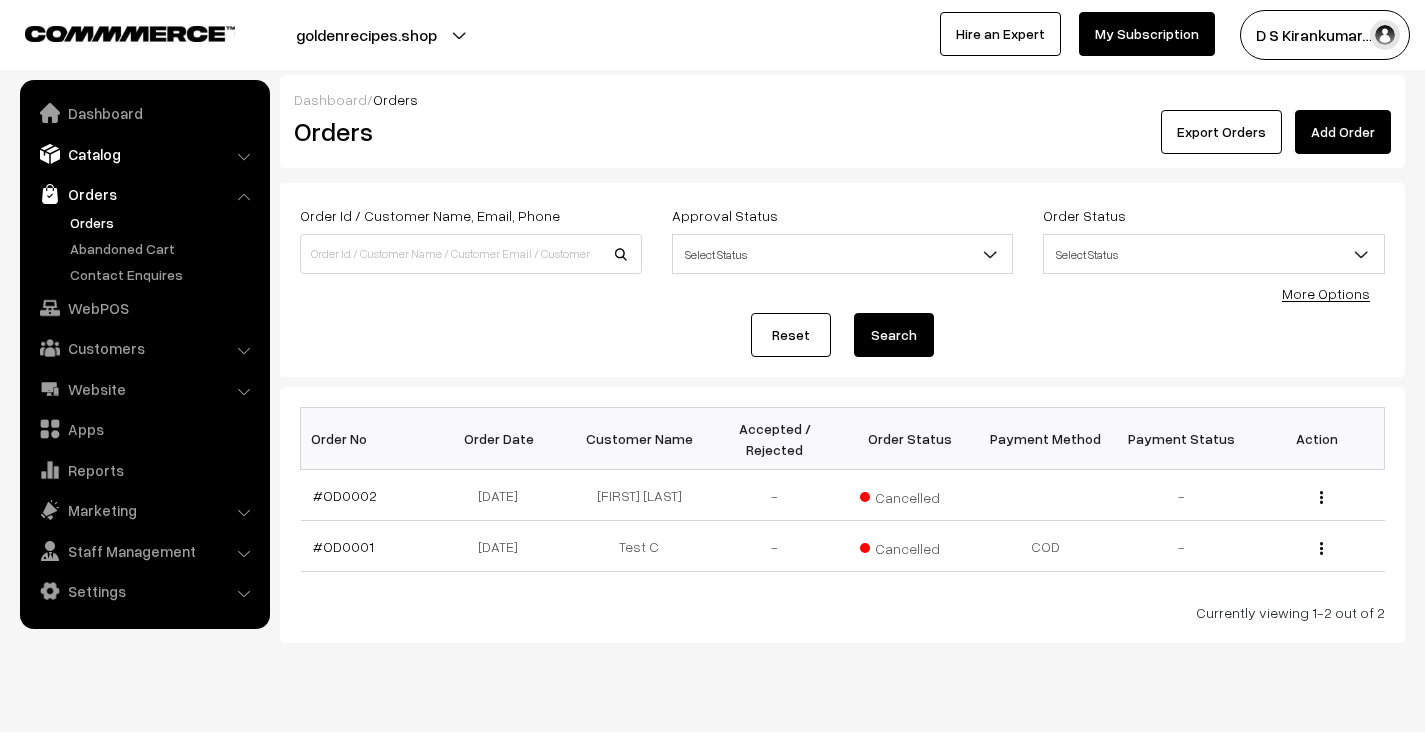 click on "Catalog" at bounding box center (144, 154) 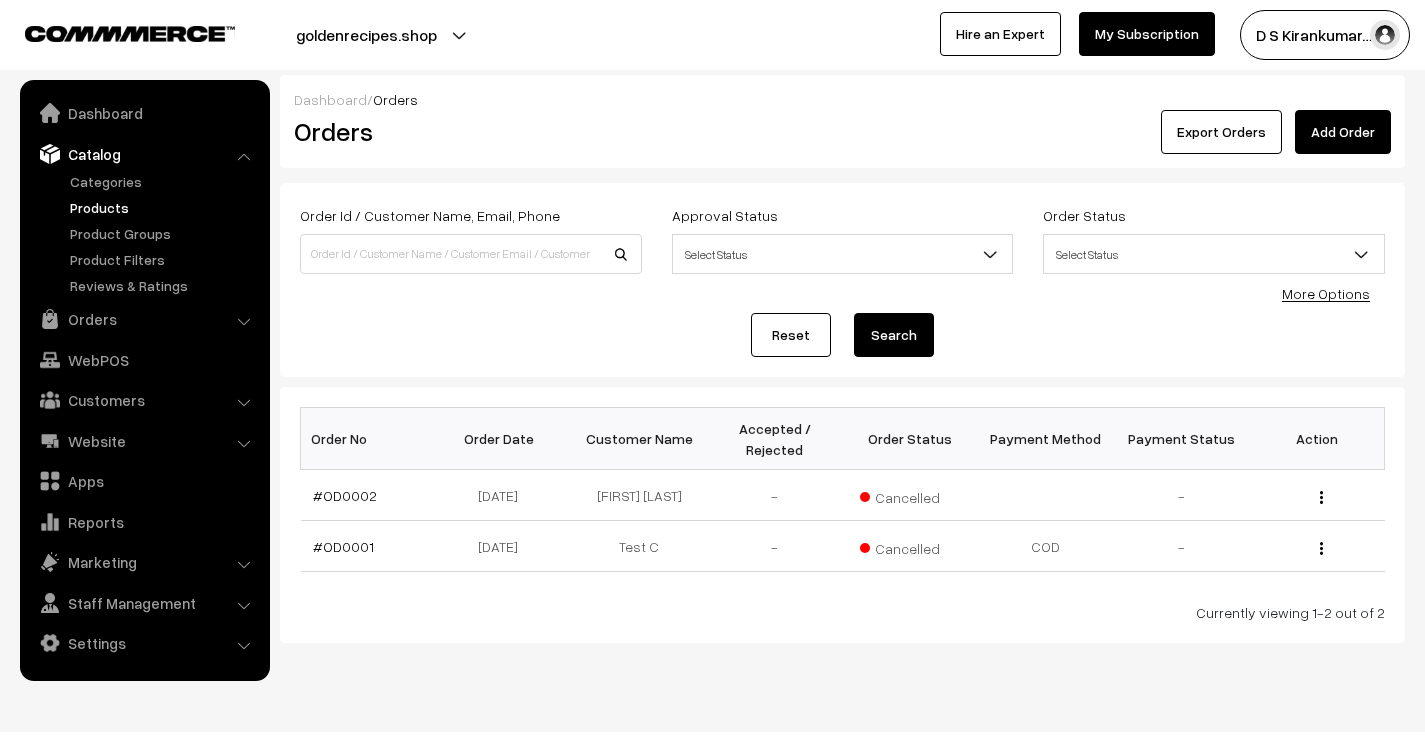 click on "Products" at bounding box center (164, 207) 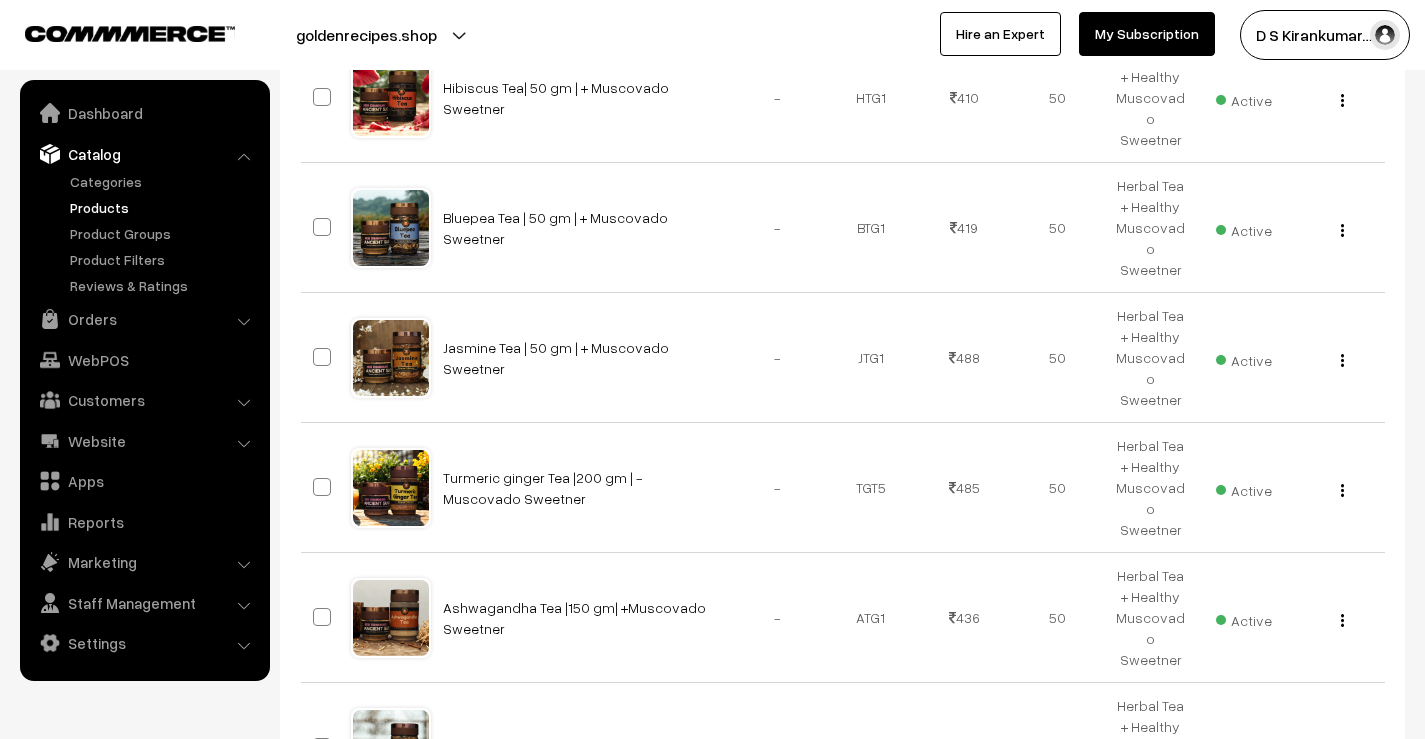 scroll, scrollTop: 1000, scrollLeft: 0, axis: vertical 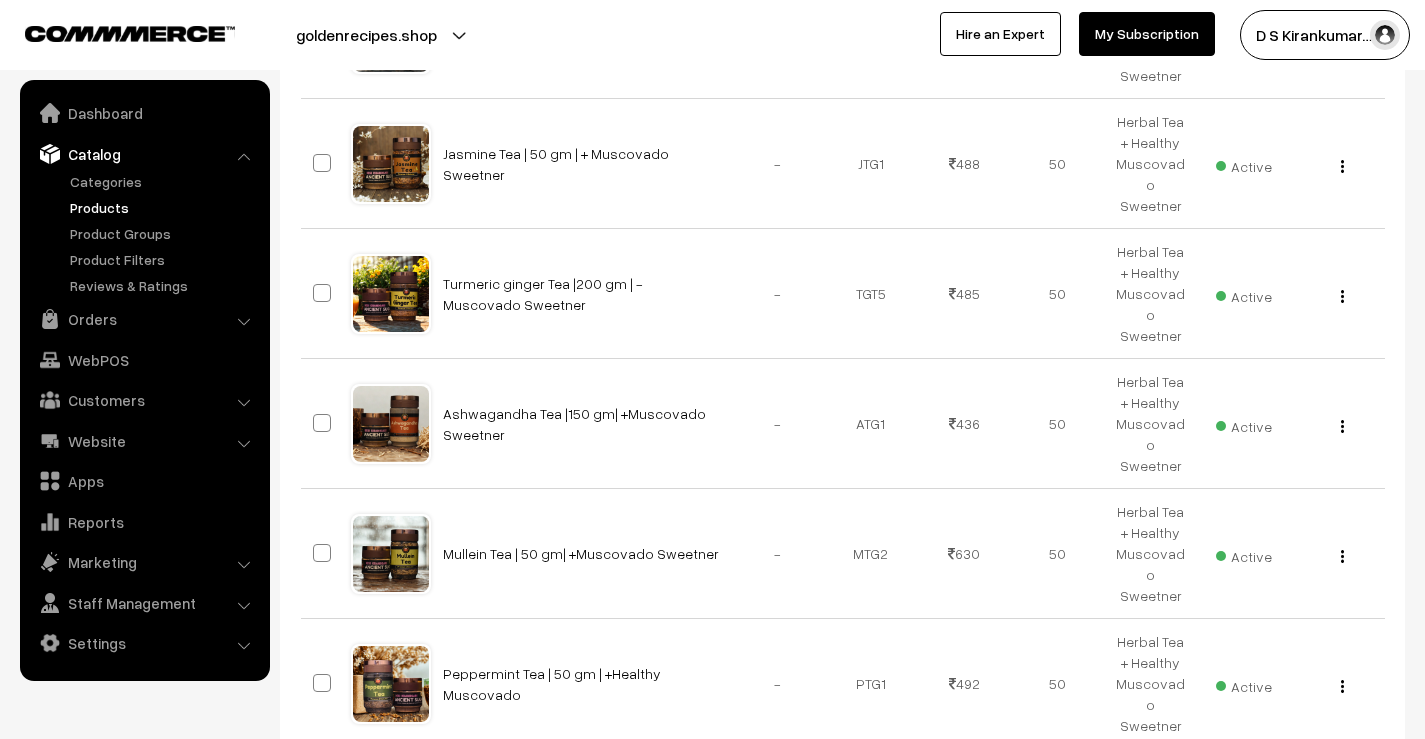 click at bounding box center [1368, 801] 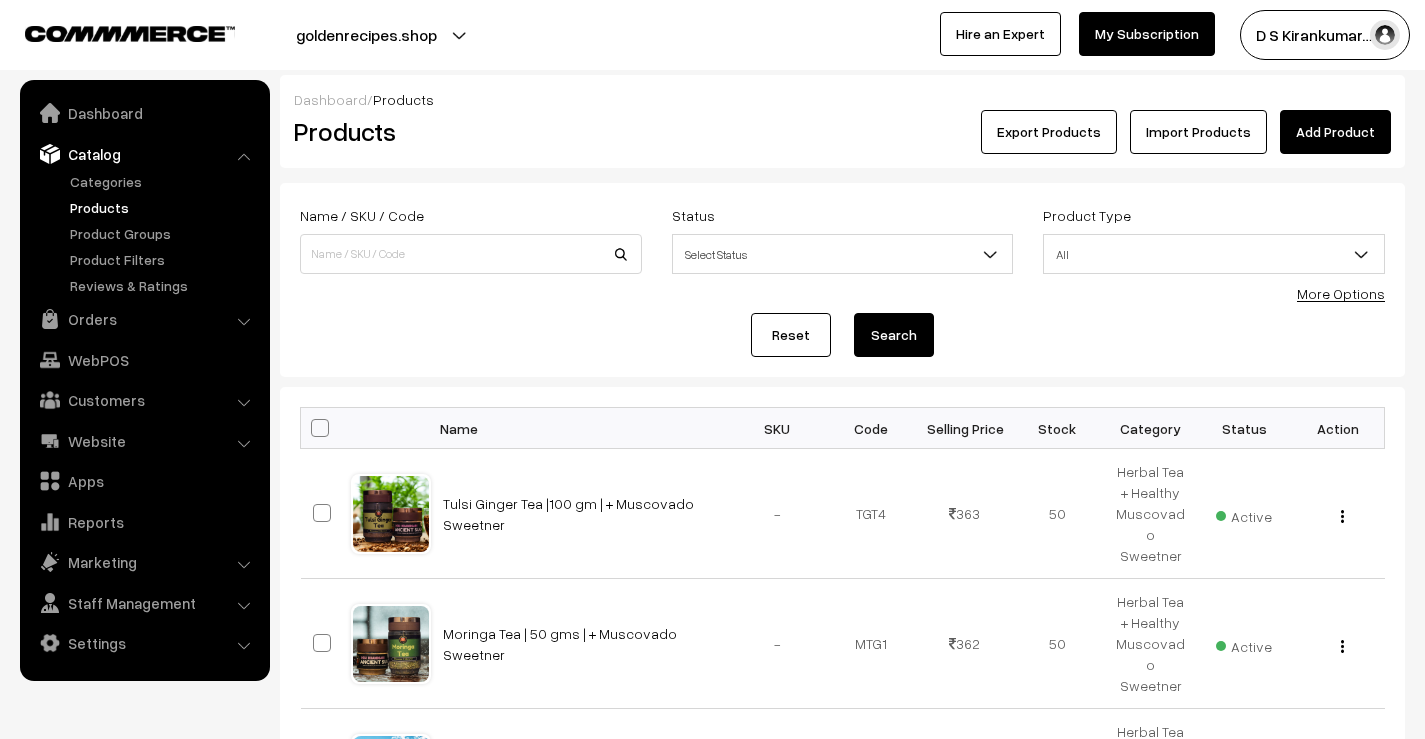 scroll, scrollTop: 1047, scrollLeft: 0, axis: vertical 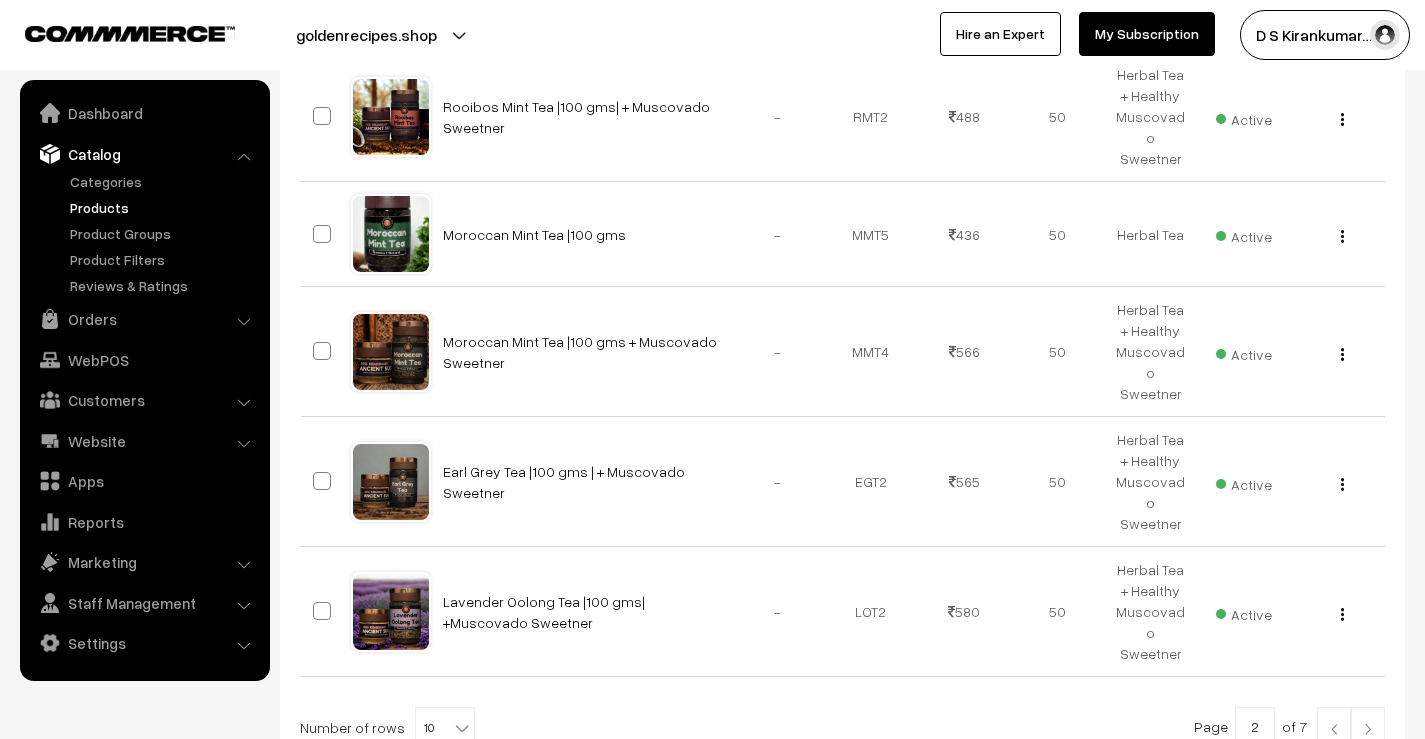 click at bounding box center [1368, 729] 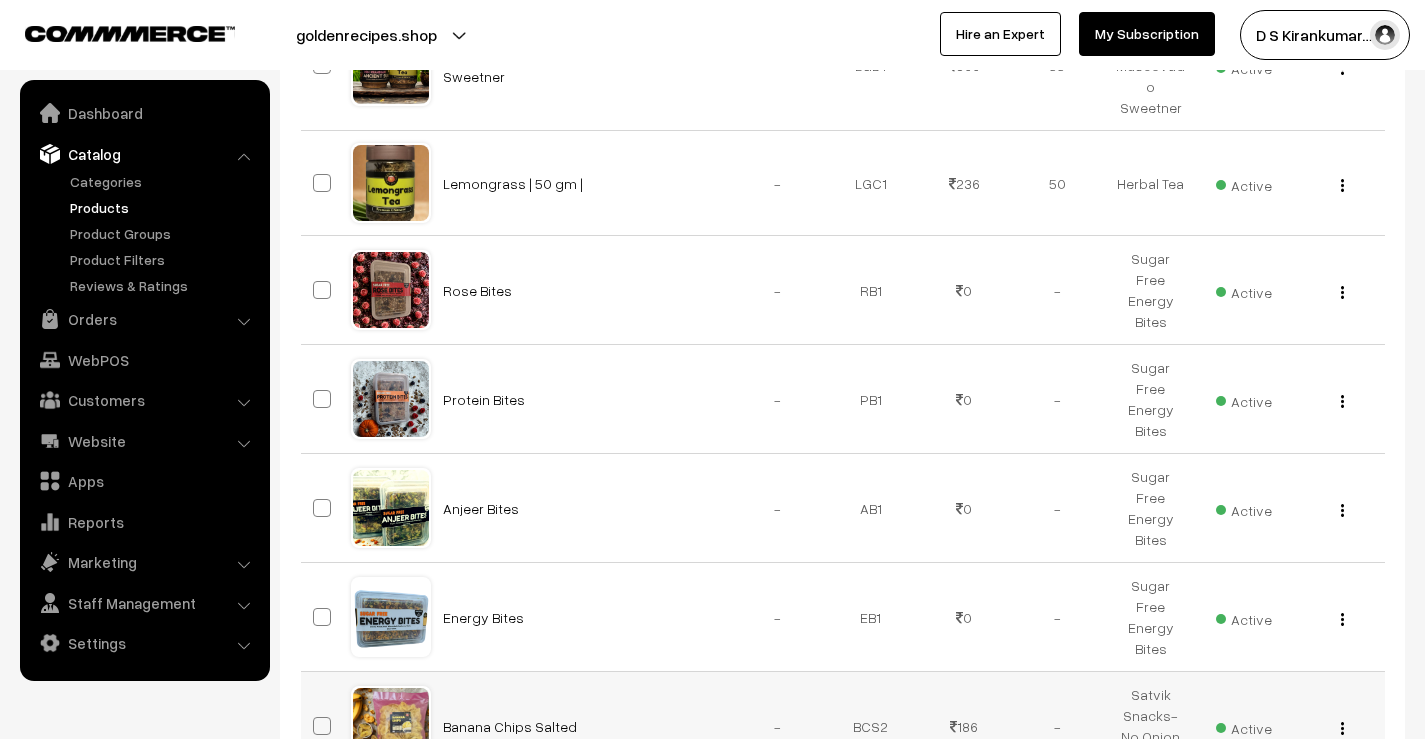 scroll, scrollTop: 700, scrollLeft: 0, axis: vertical 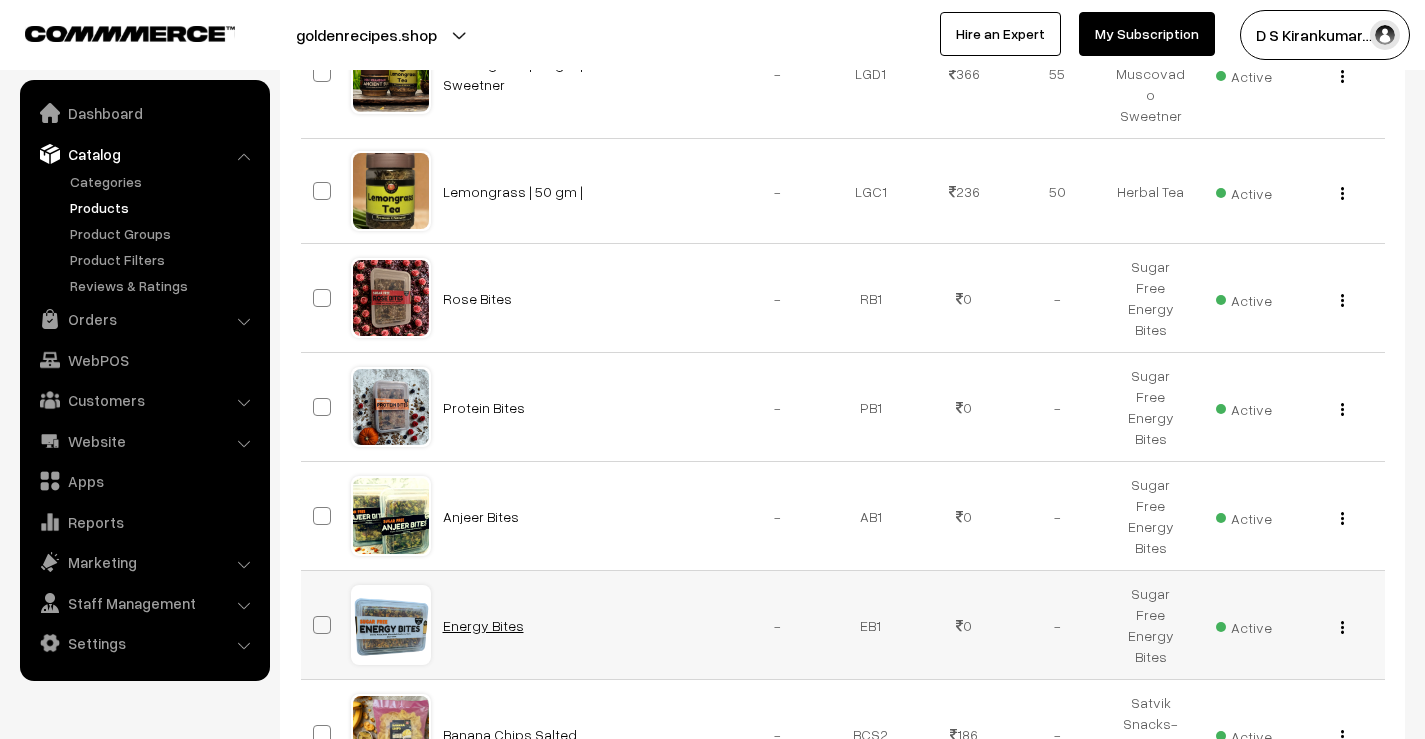 click on "Energy Bites" at bounding box center [483, 625] 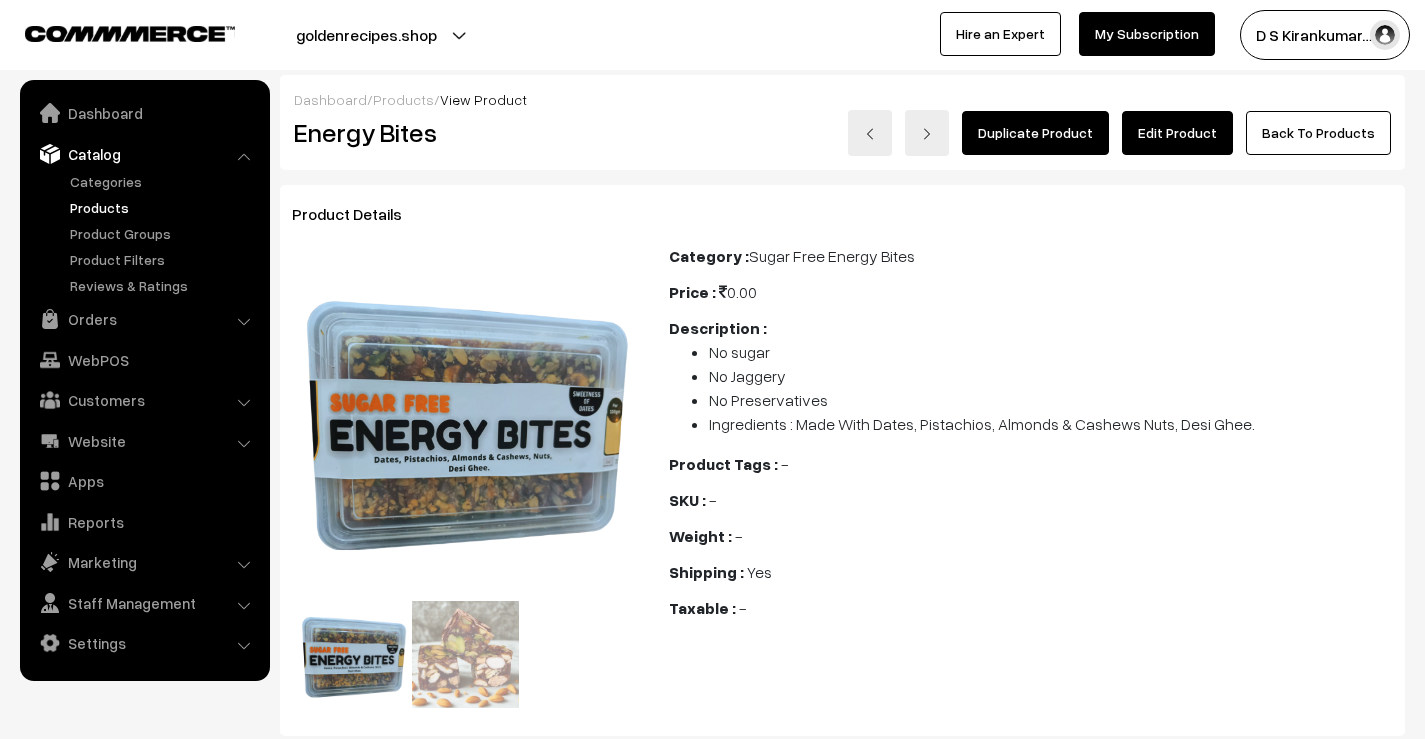 scroll, scrollTop: 0, scrollLeft: 0, axis: both 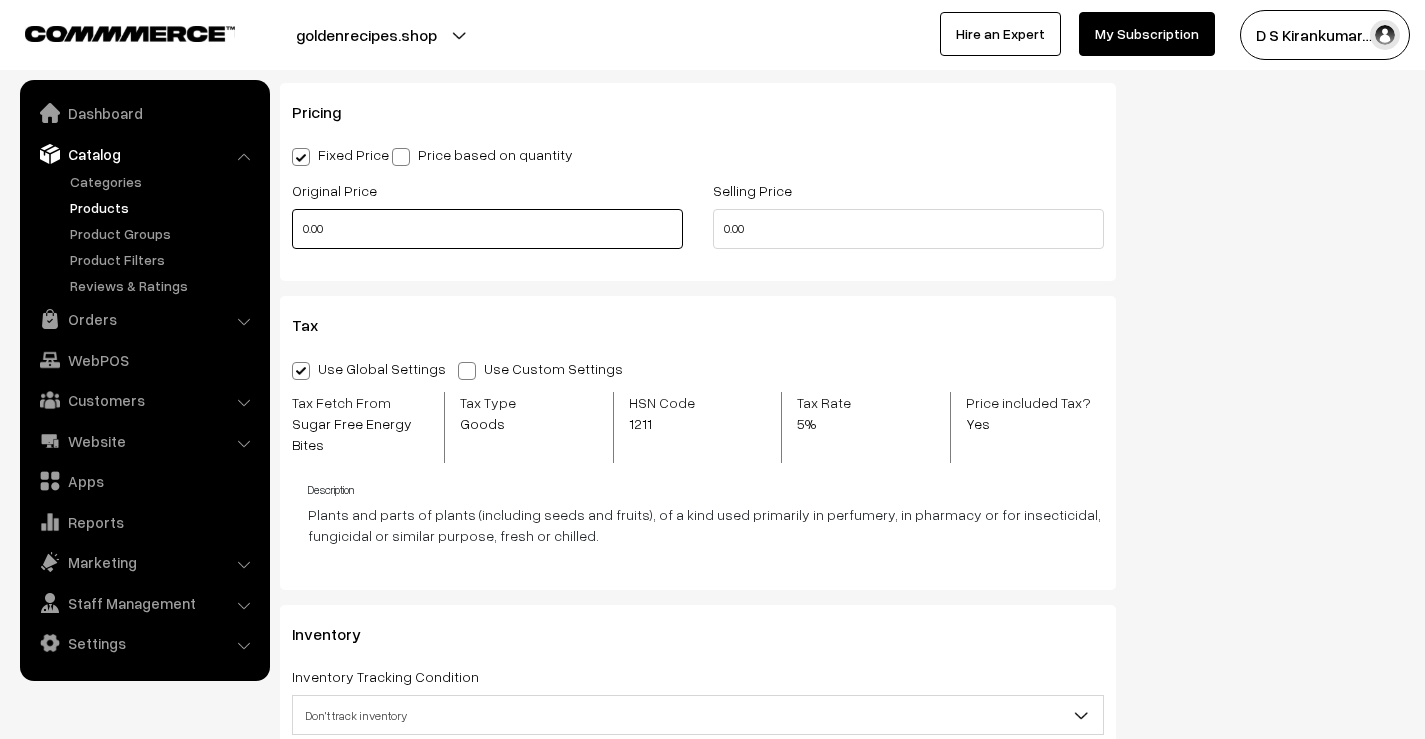 click on "0.00" at bounding box center [487, 229] 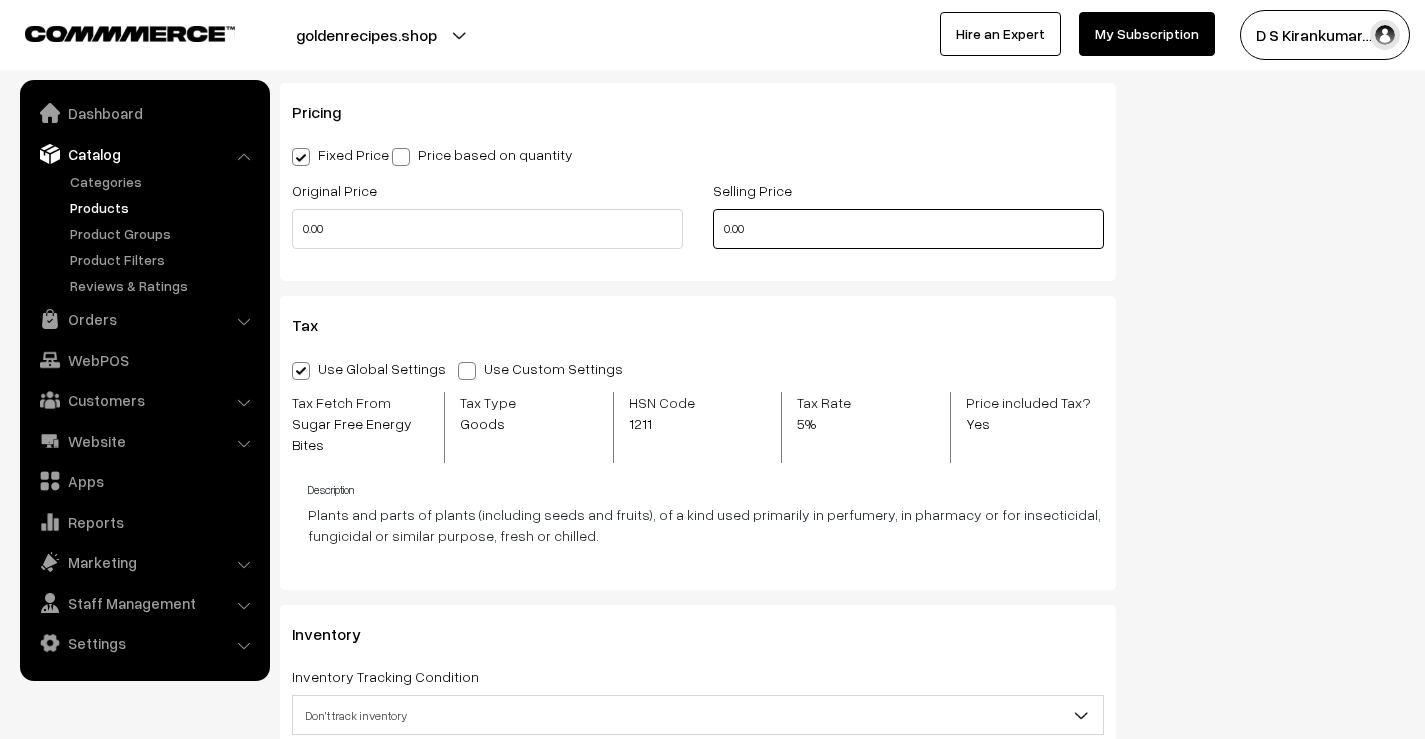 click on "0.00" at bounding box center (908, 229) 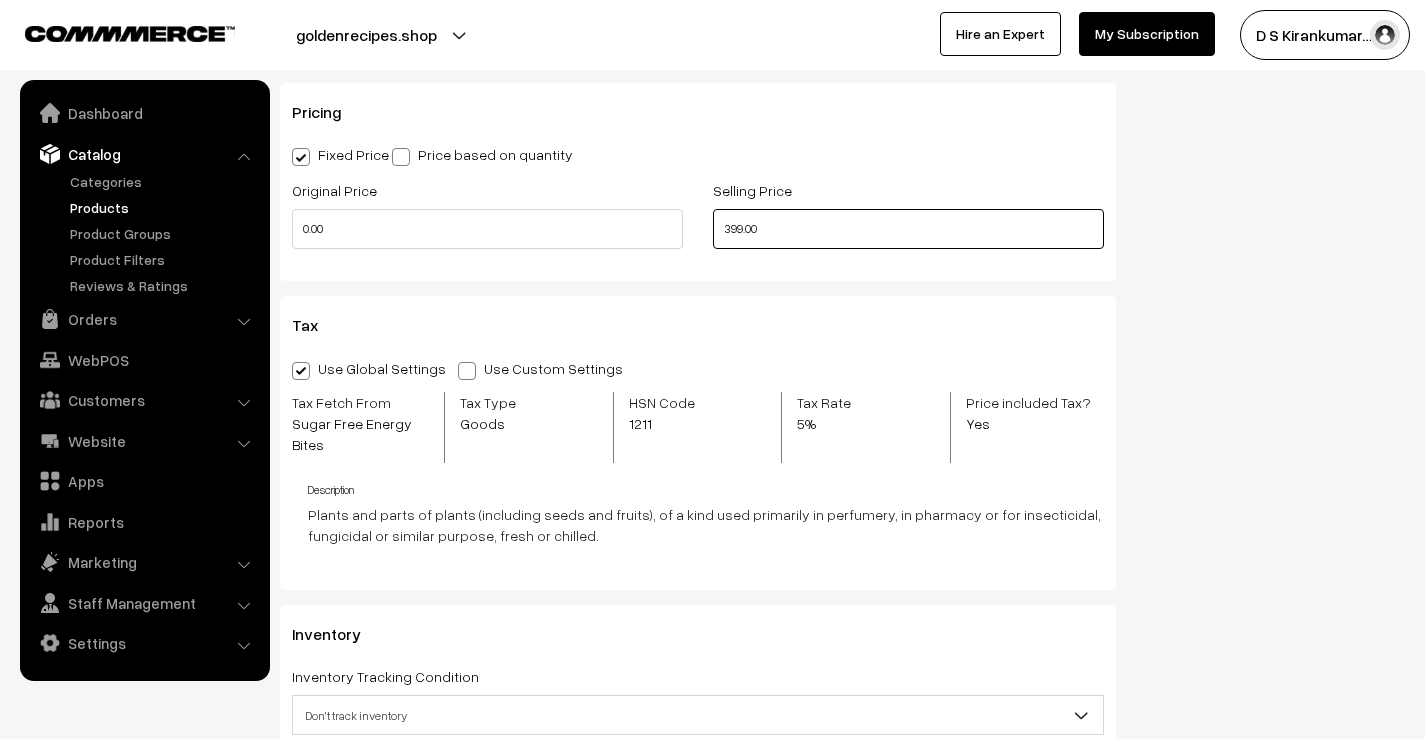 type on "399.00" 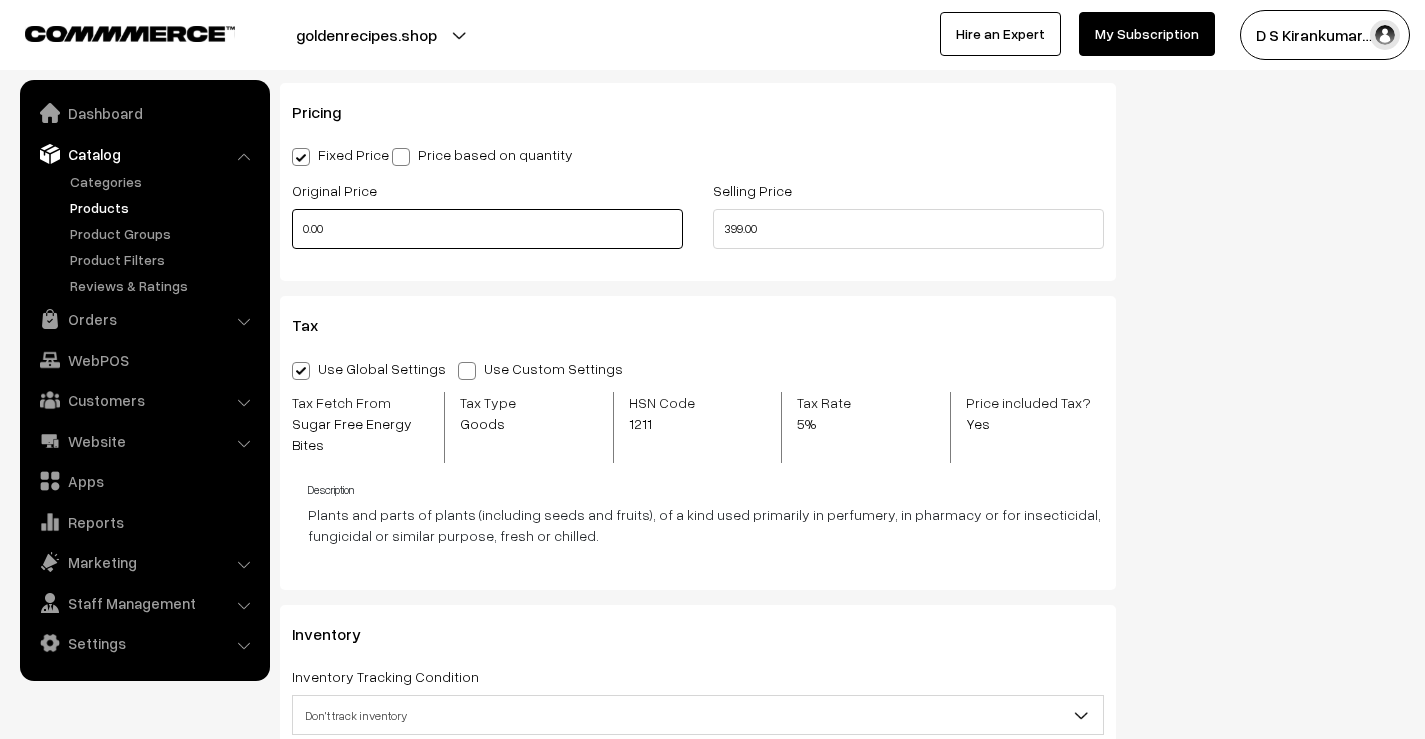 click on "0.00" at bounding box center (487, 229) 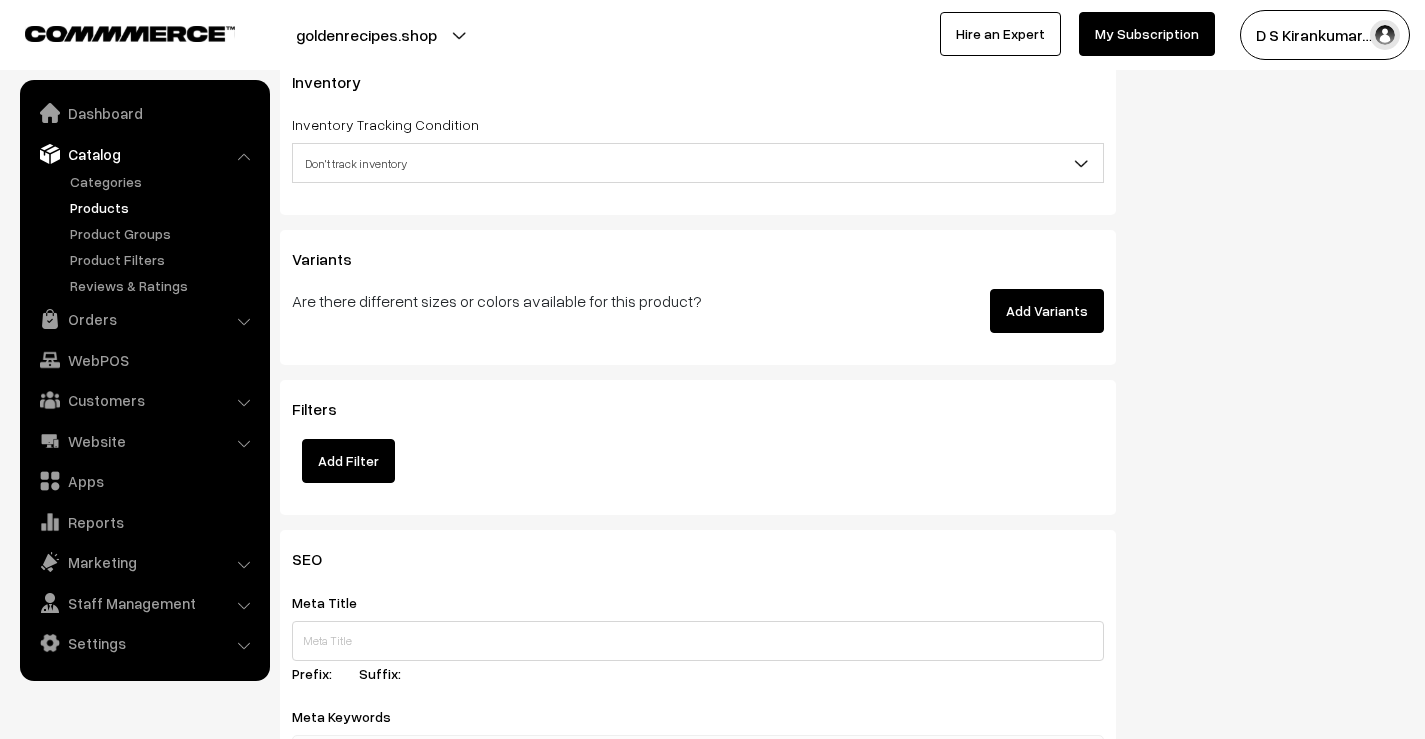 scroll, scrollTop: 2200, scrollLeft: 0, axis: vertical 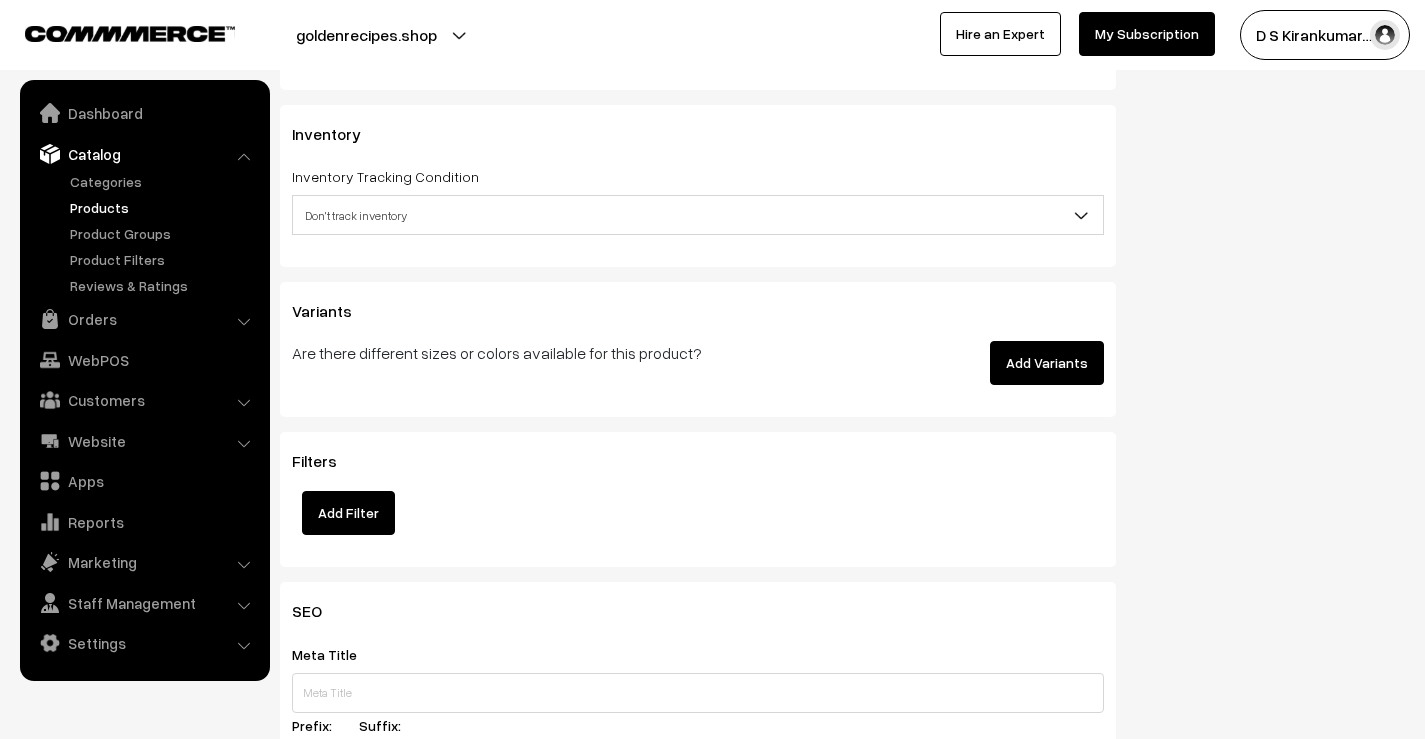 type on "480.00" 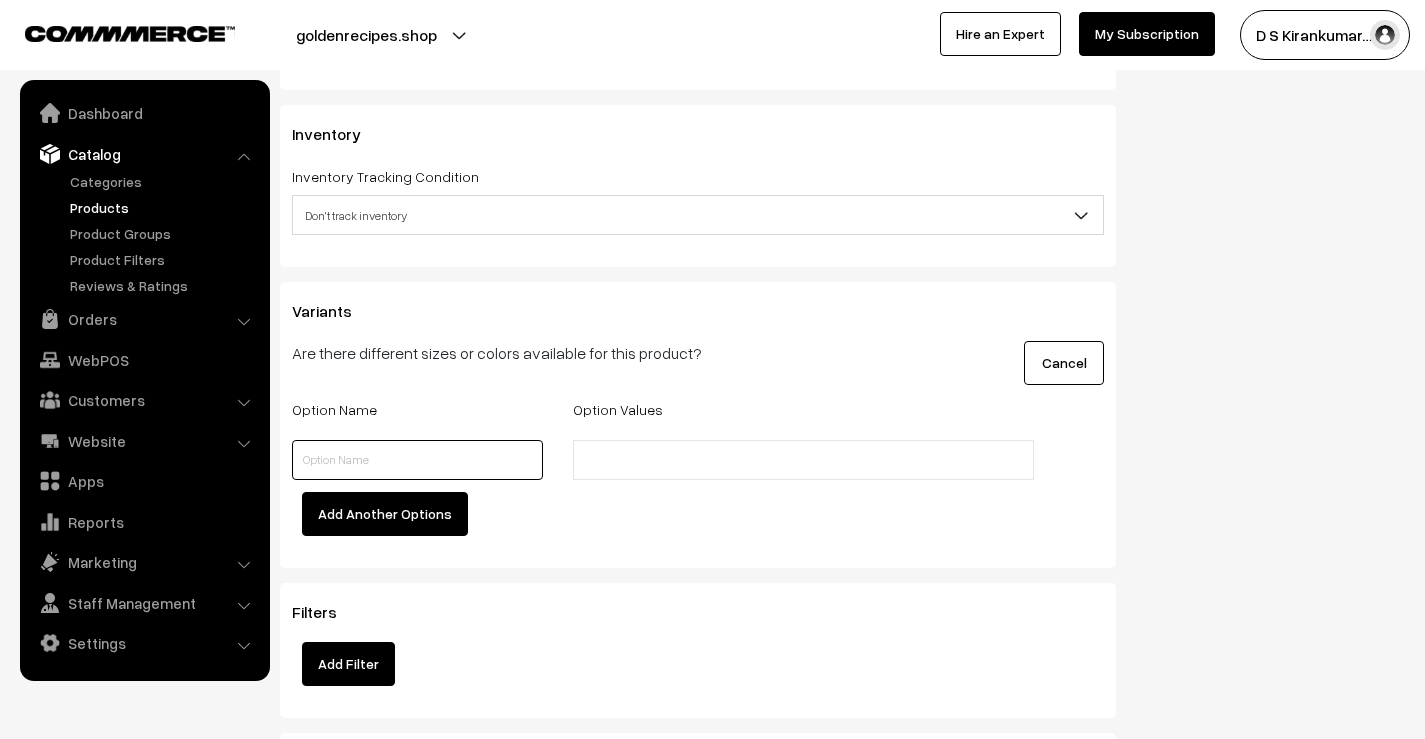 click at bounding box center (417, 460) 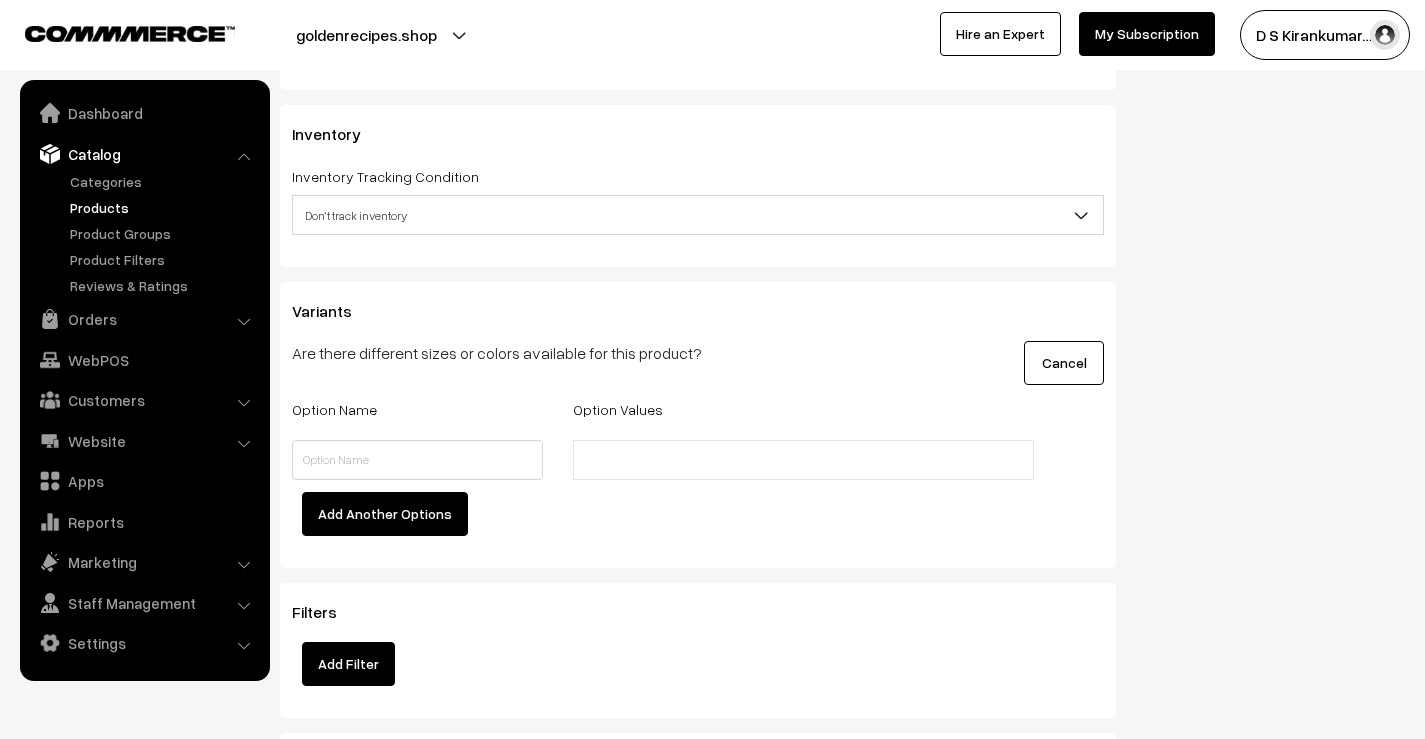 click at bounding box center [666, 460] 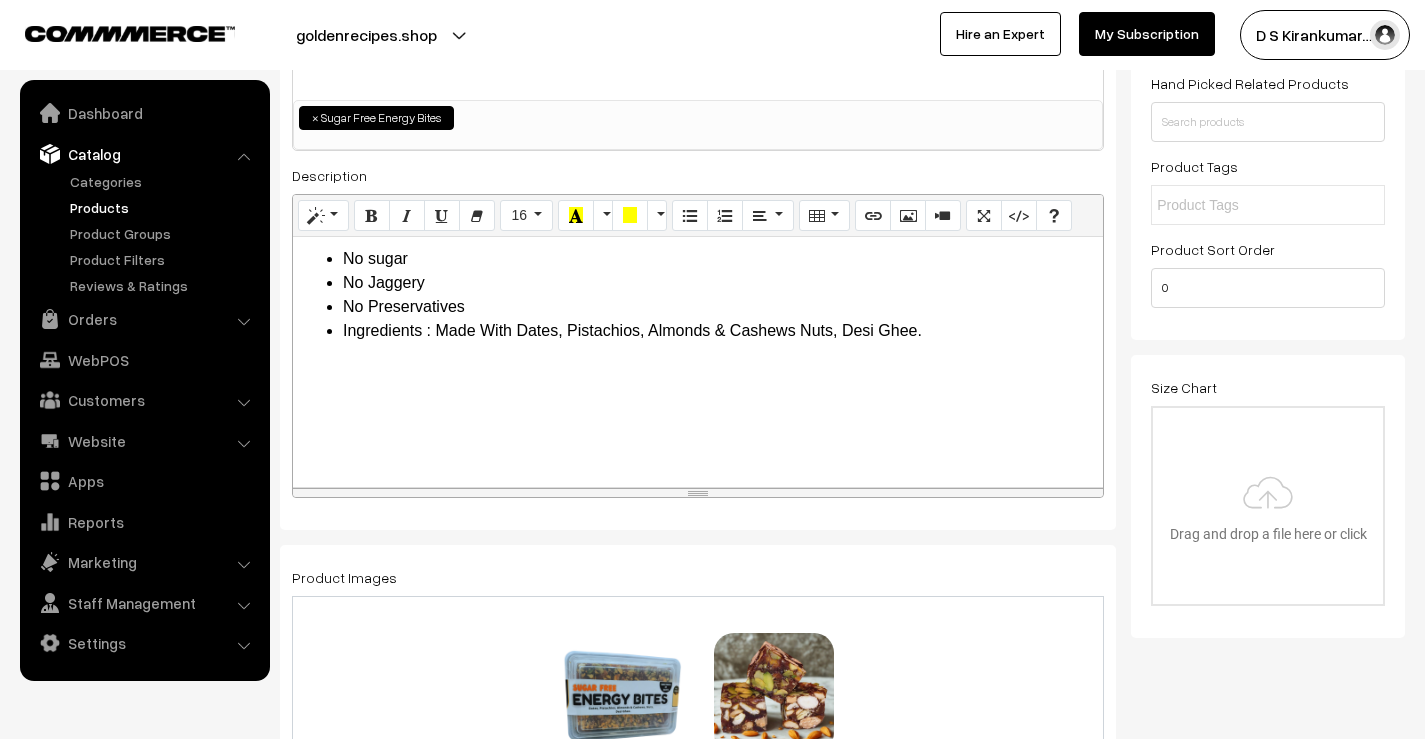 scroll, scrollTop: 0, scrollLeft: 0, axis: both 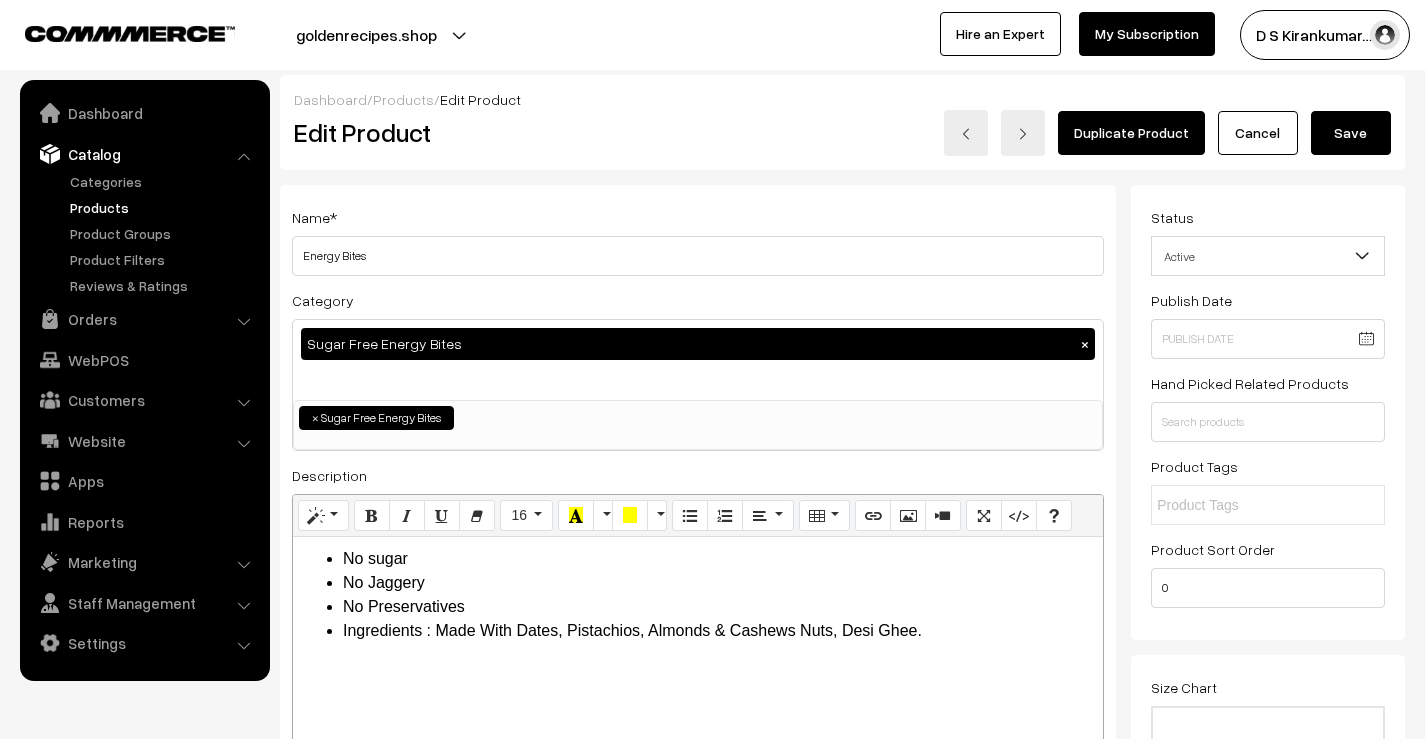 click on "No Preservatives" at bounding box center (718, 607) 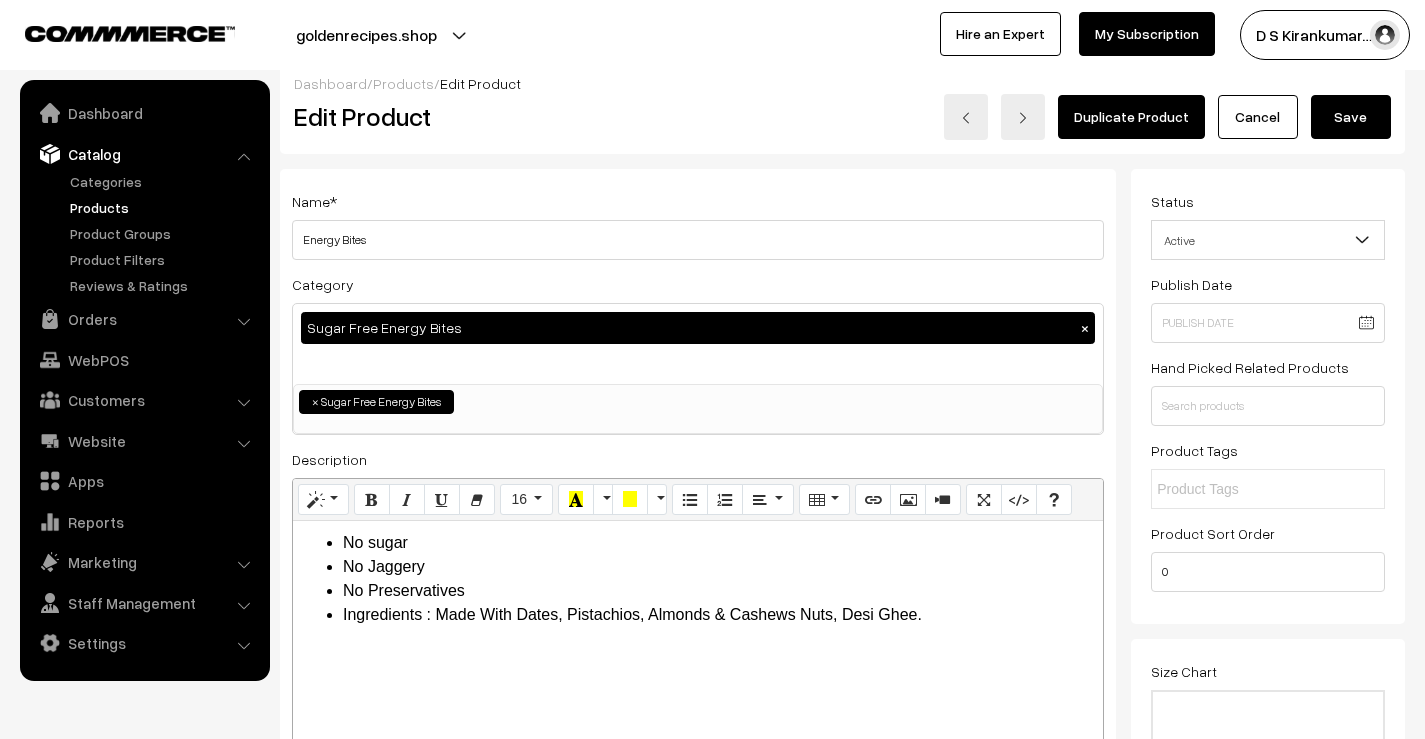 scroll, scrollTop: 0, scrollLeft: 0, axis: both 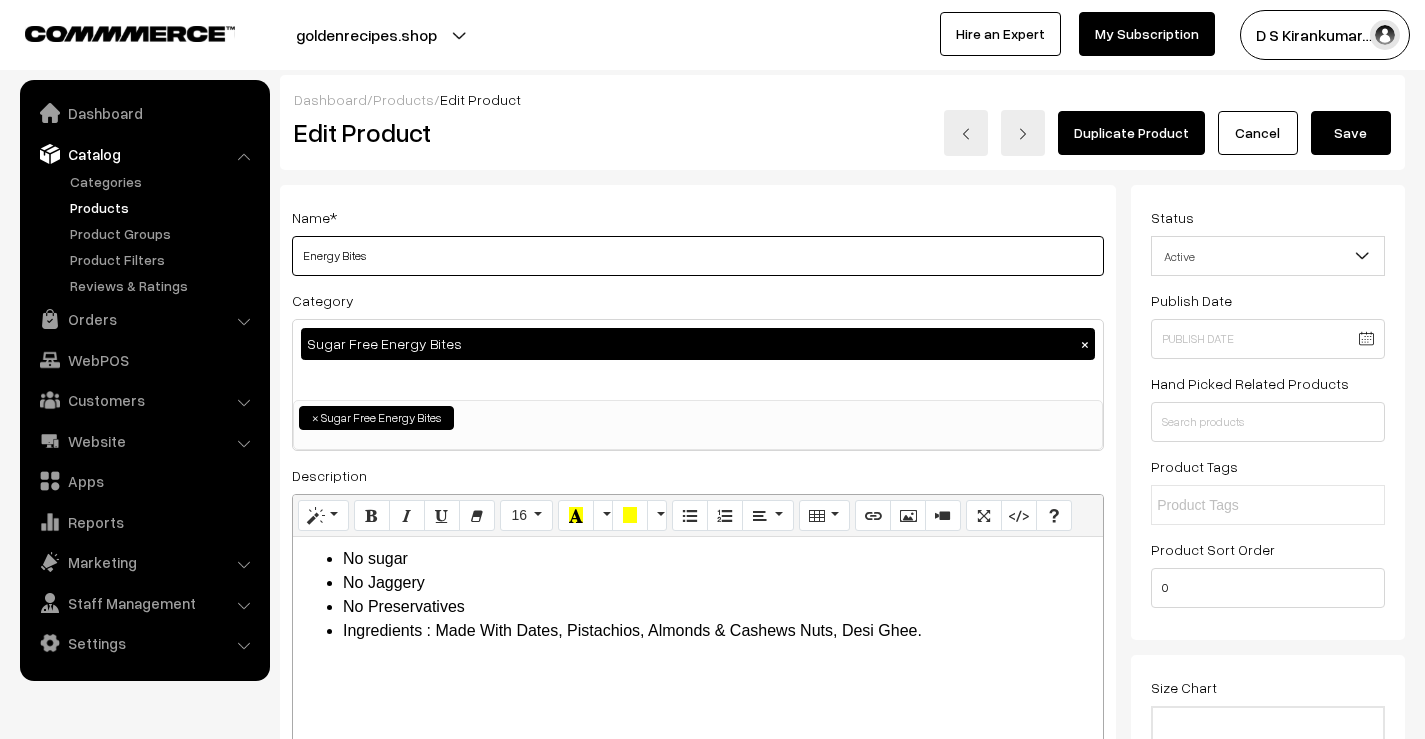 click on "Energy Bites" at bounding box center [698, 256] 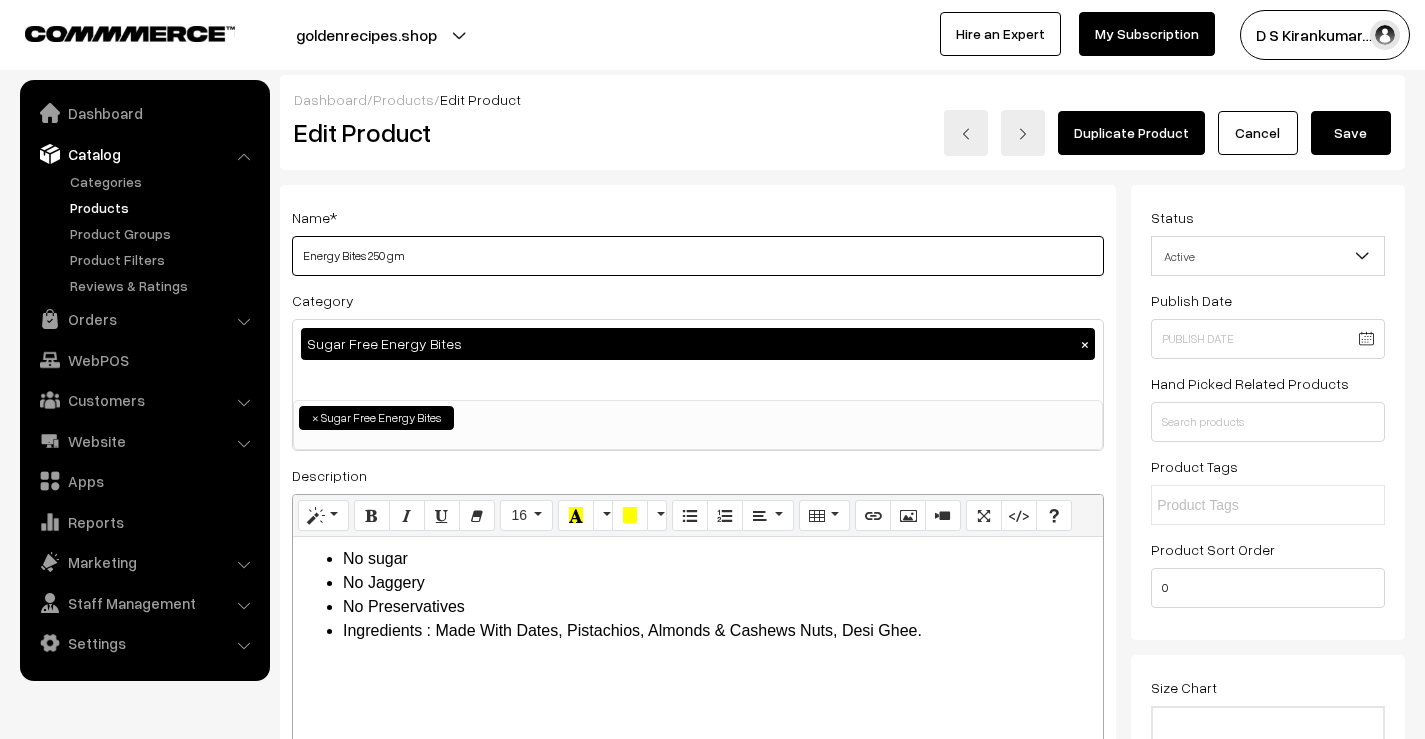click on "Energy Bites 250 gm" at bounding box center (698, 256) 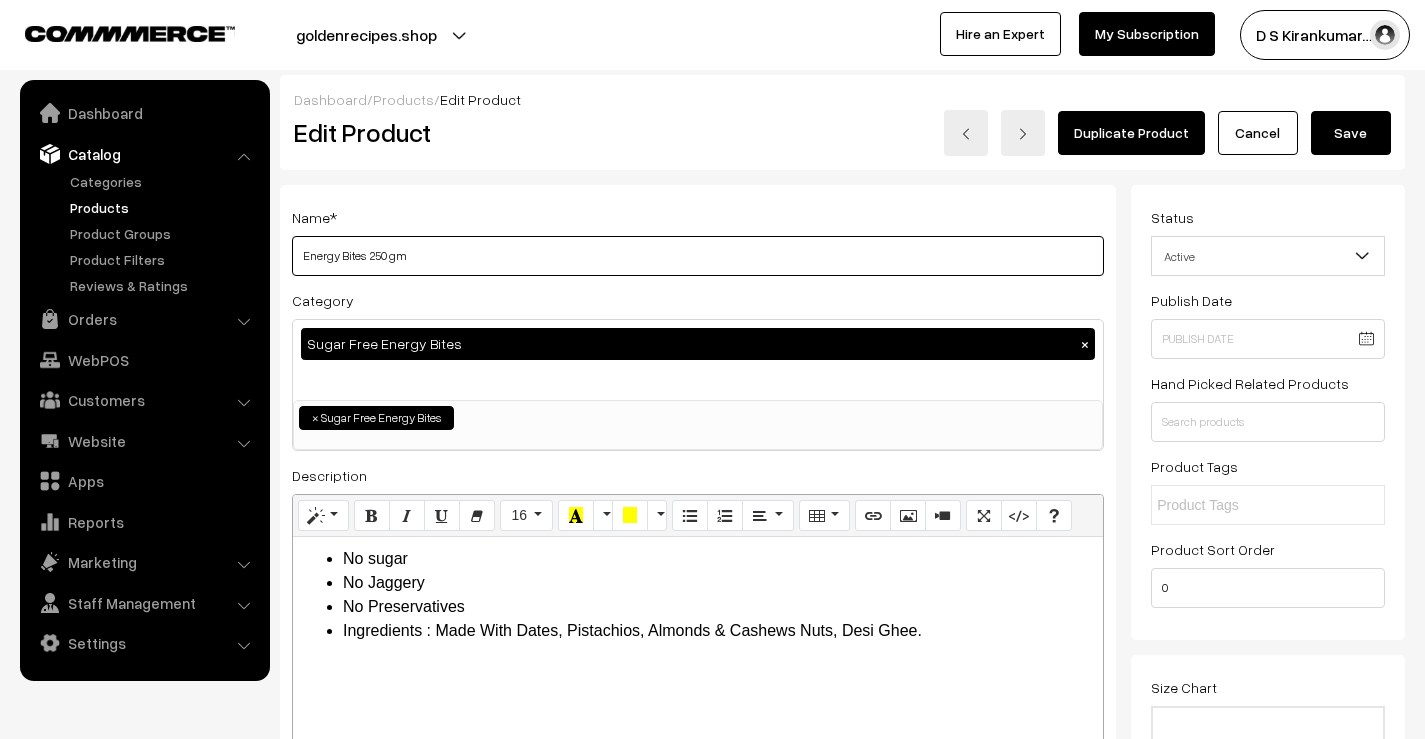 type on "Energy Bites  250 gm" 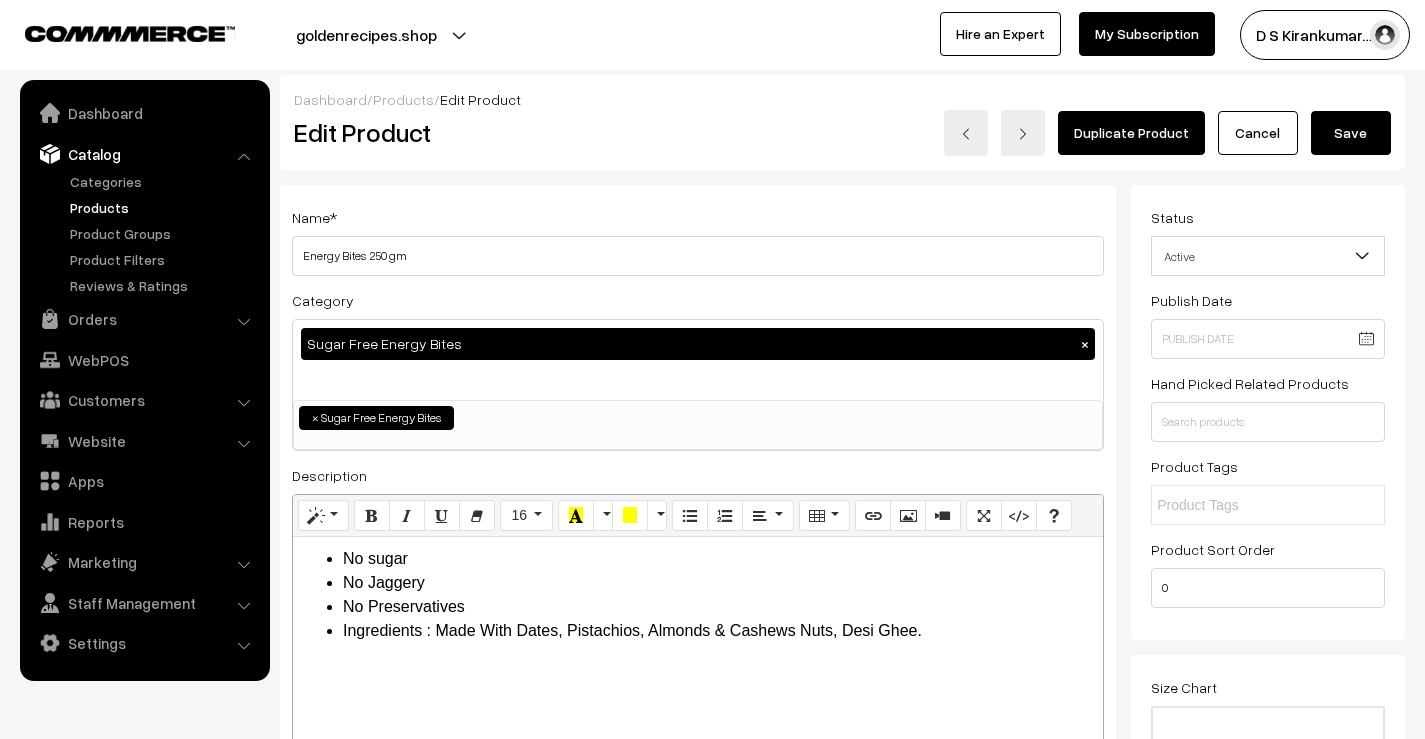 click on "Save" at bounding box center [1351, 133] 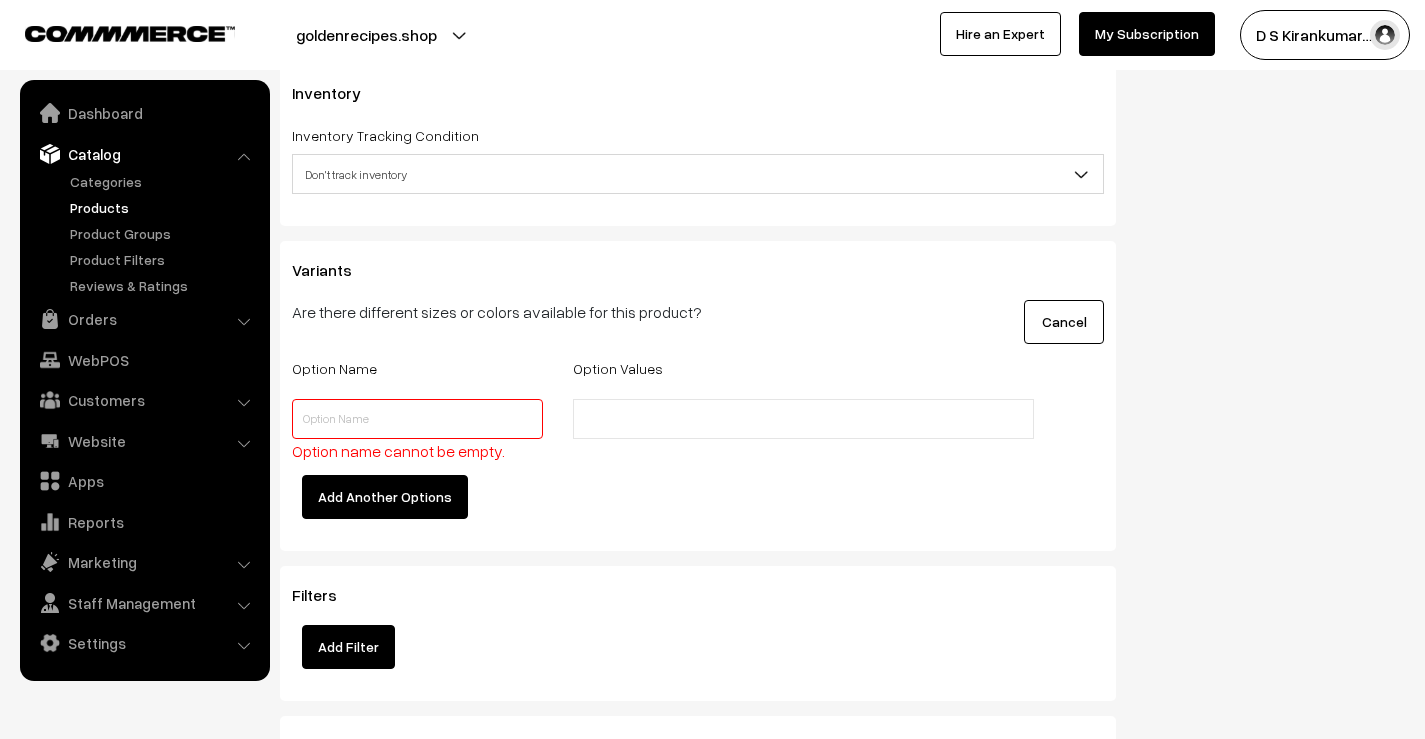 scroll, scrollTop: 2240, scrollLeft: 0, axis: vertical 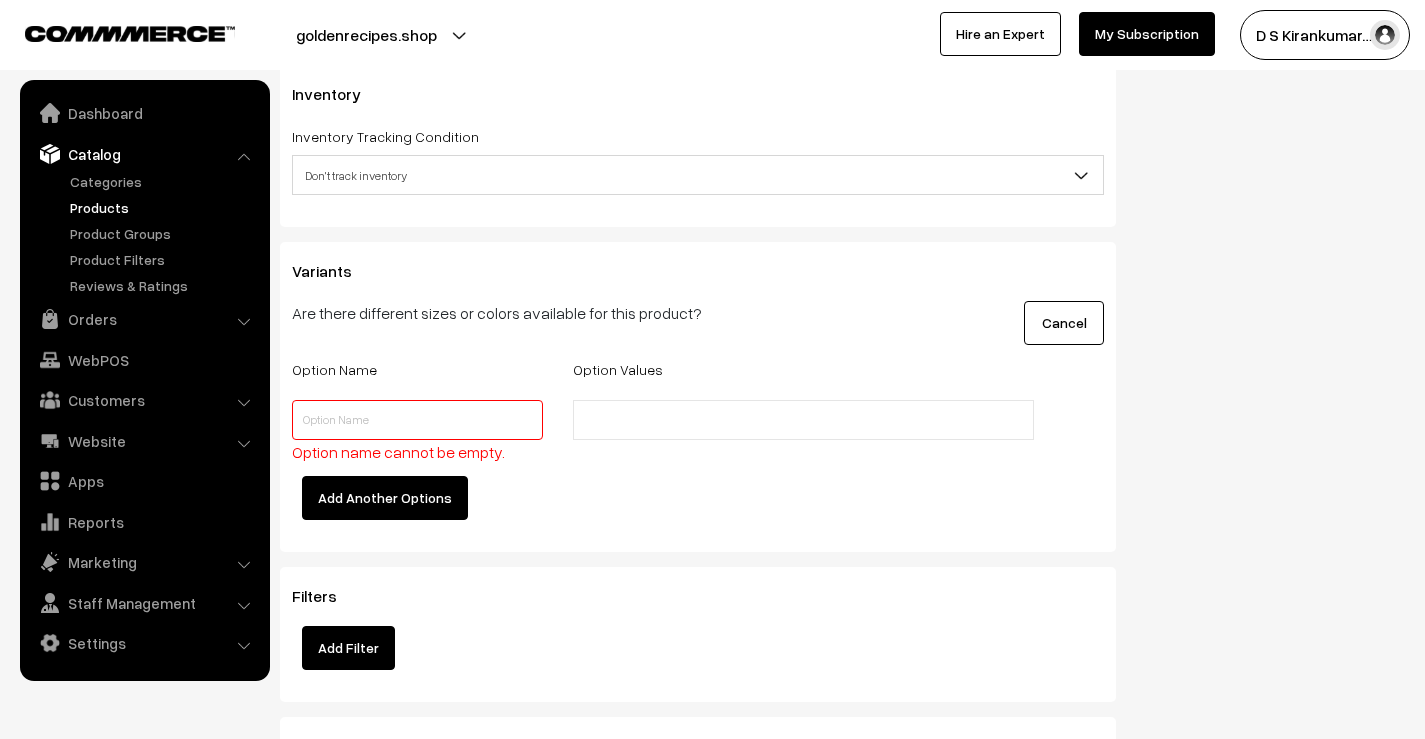 click at bounding box center [417, 420] 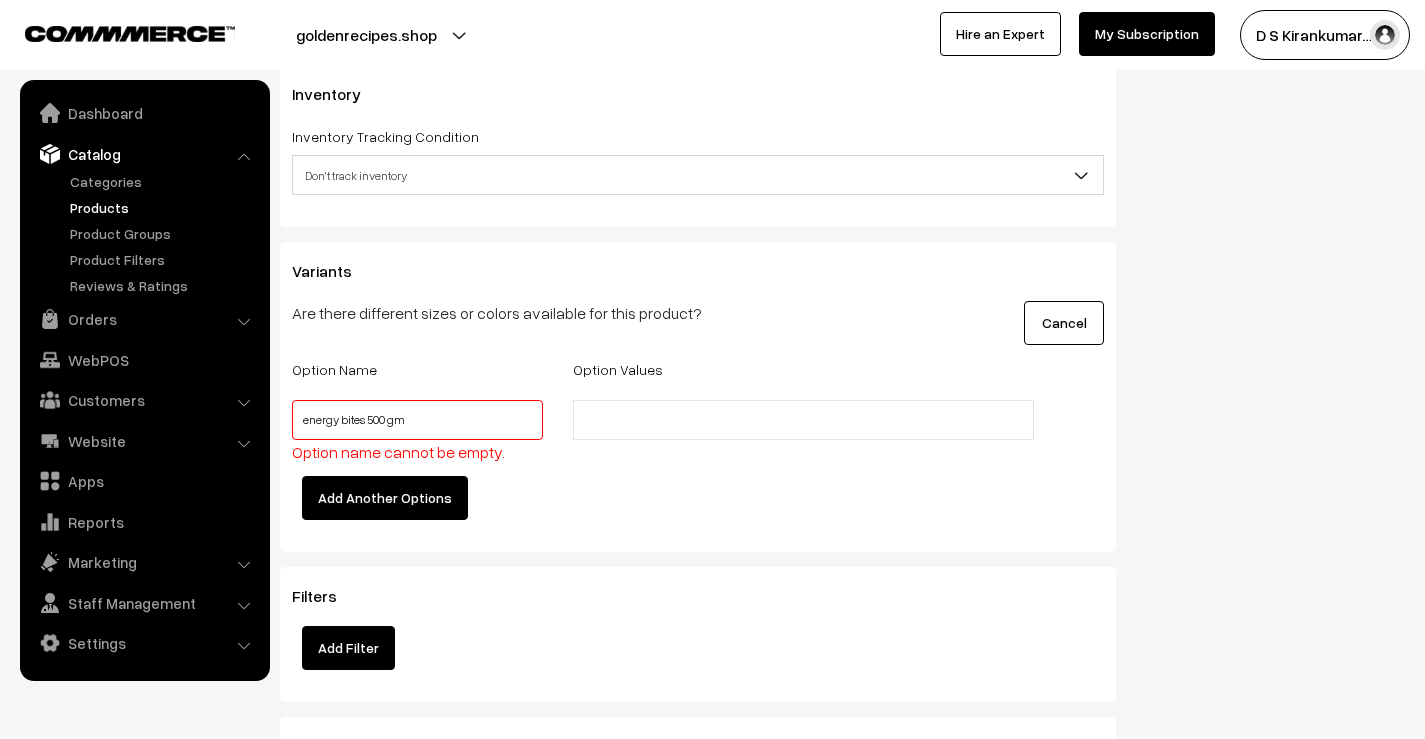 type on "energy bites 500 gm" 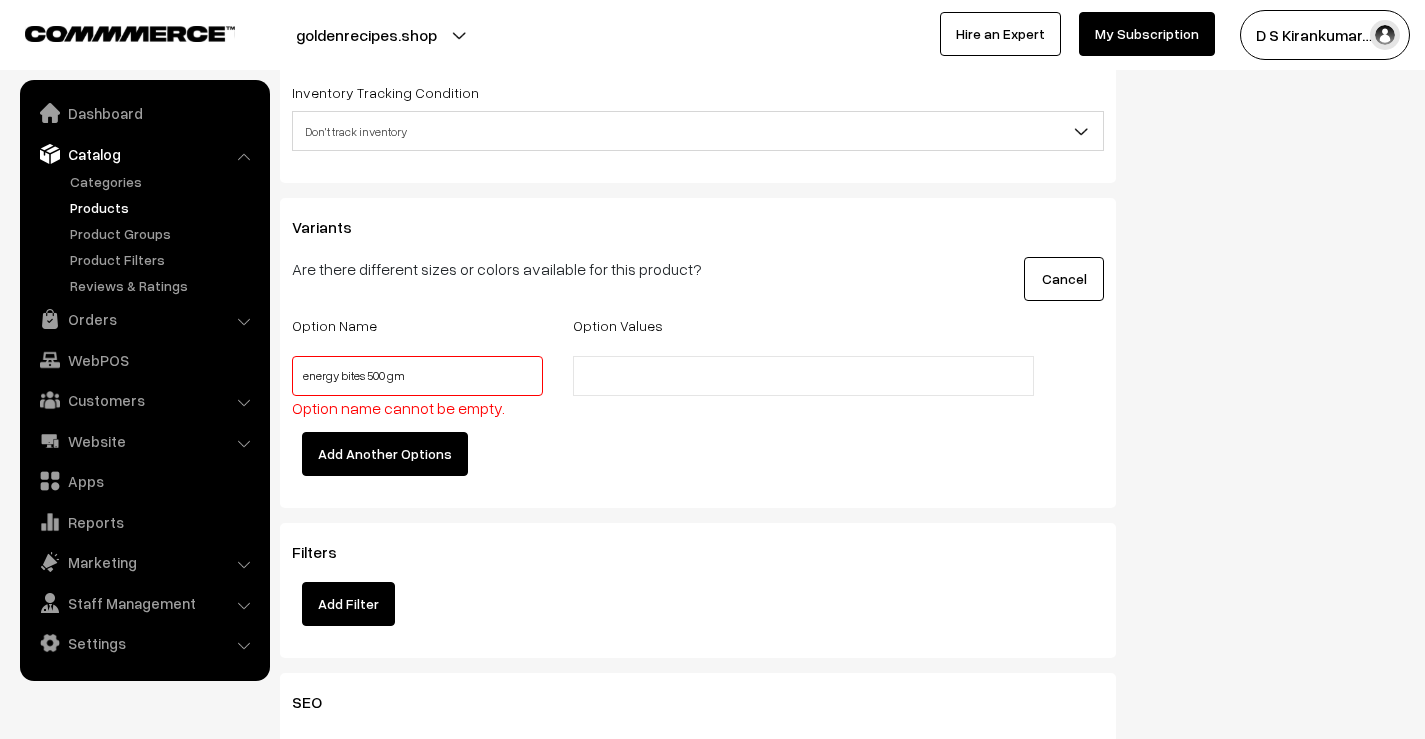 scroll, scrollTop: 2340, scrollLeft: 0, axis: vertical 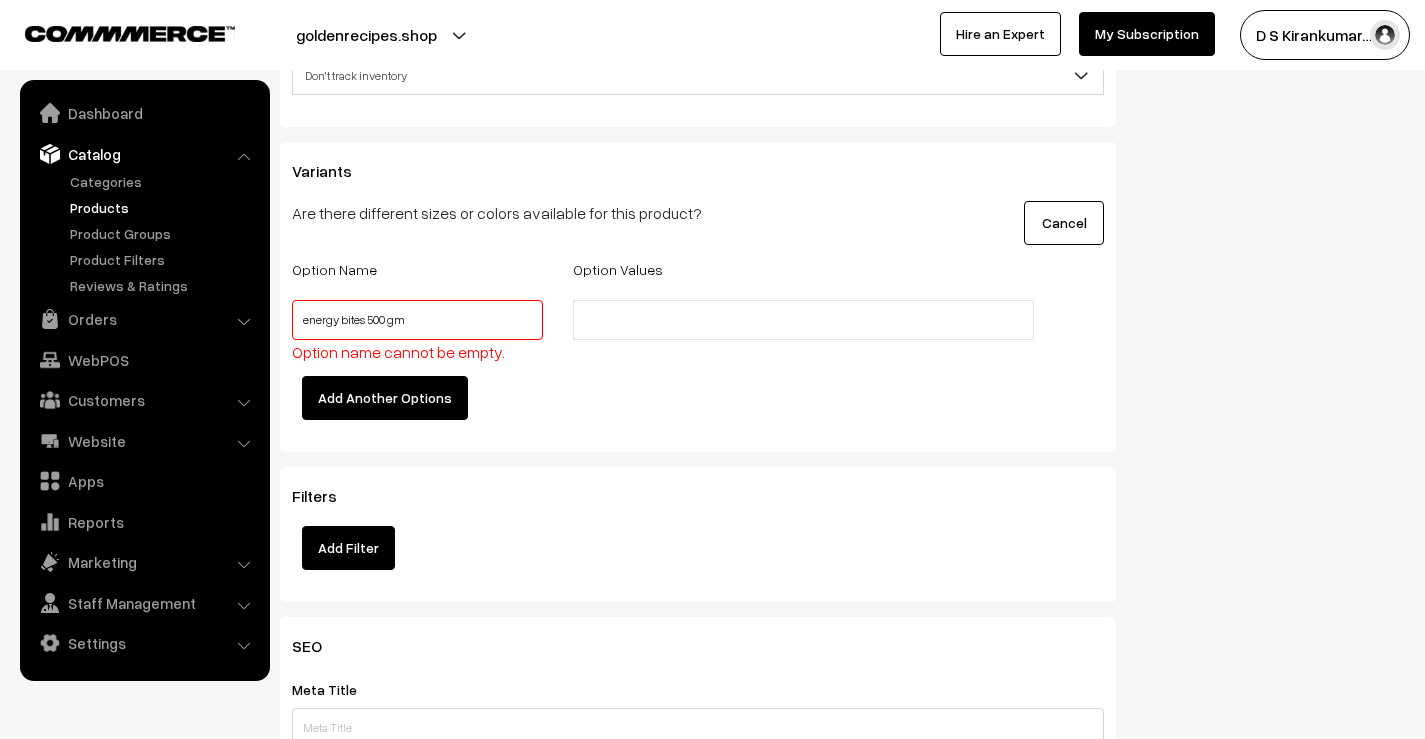 click at bounding box center (666, 320) 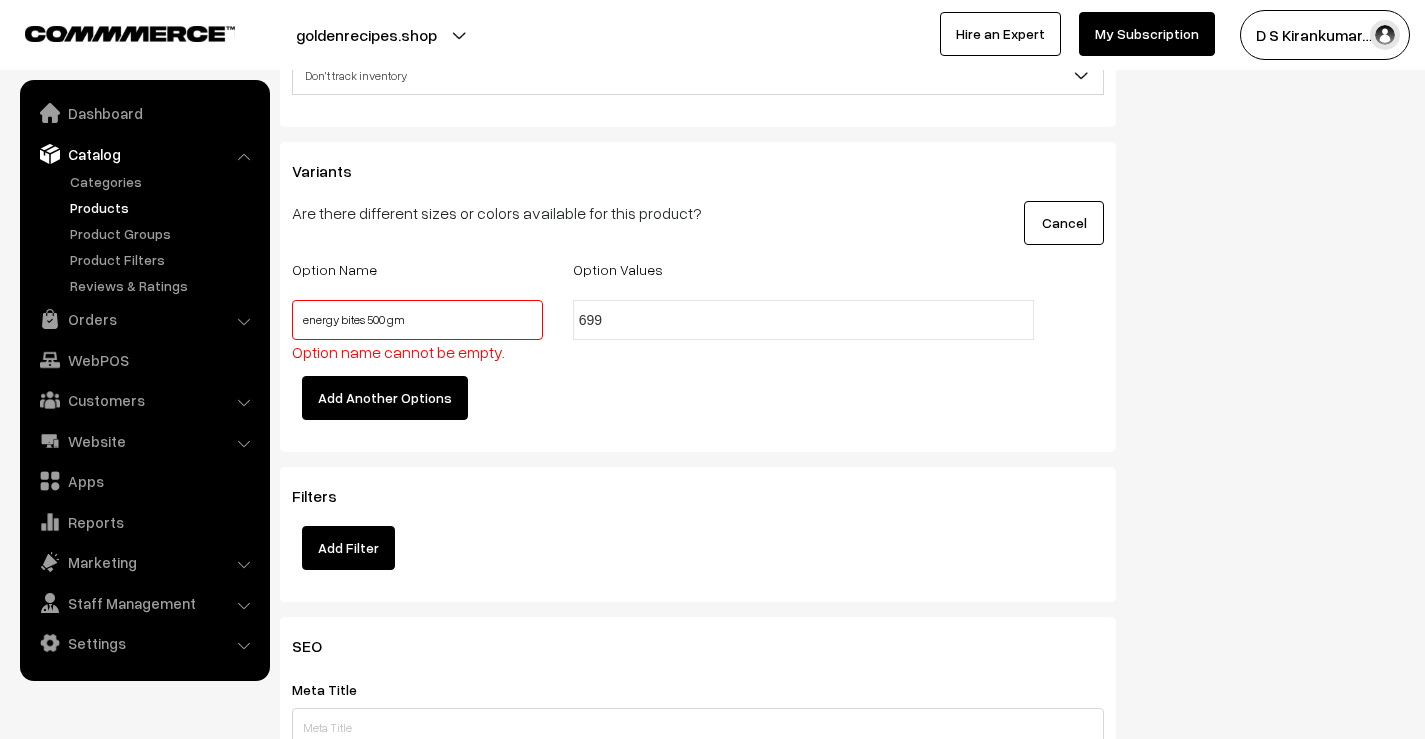 type on "699" 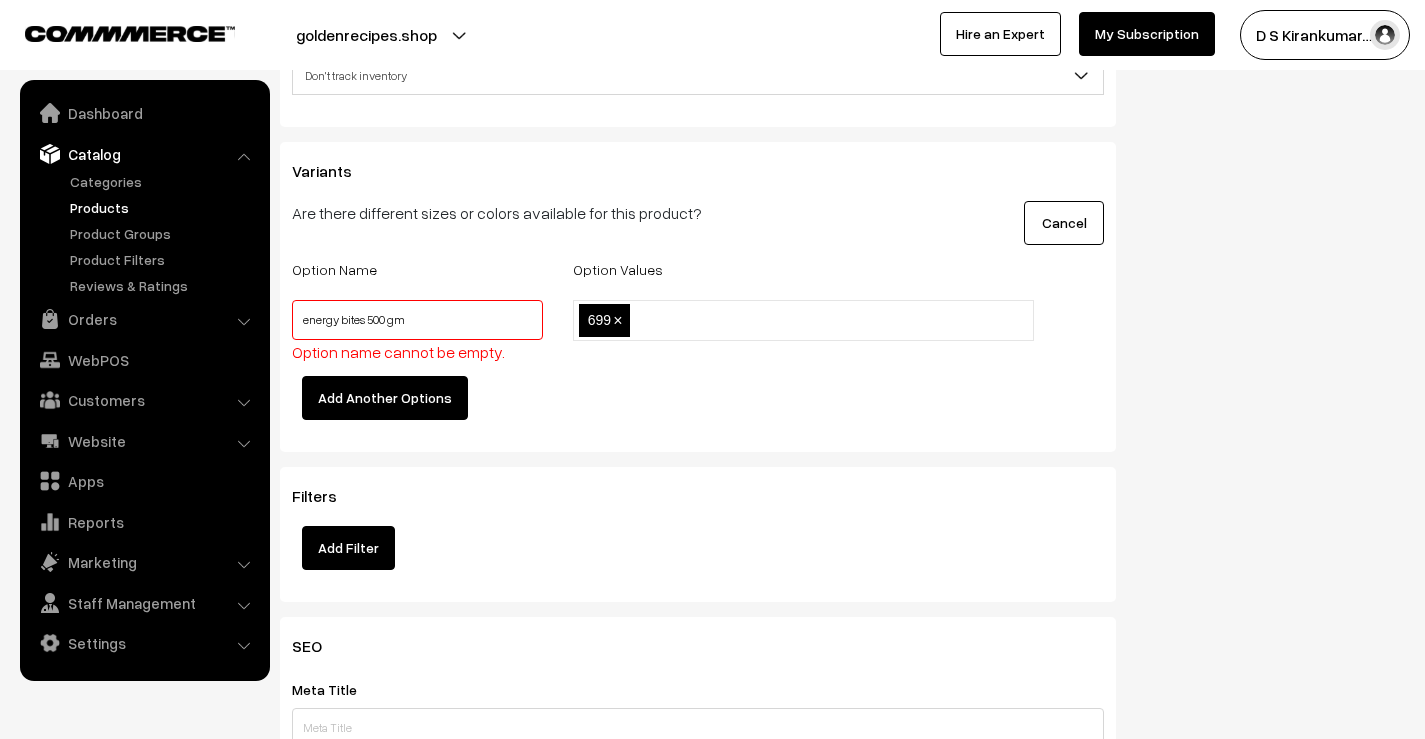 click on "Add Another Options" at bounding box center (385, 398) 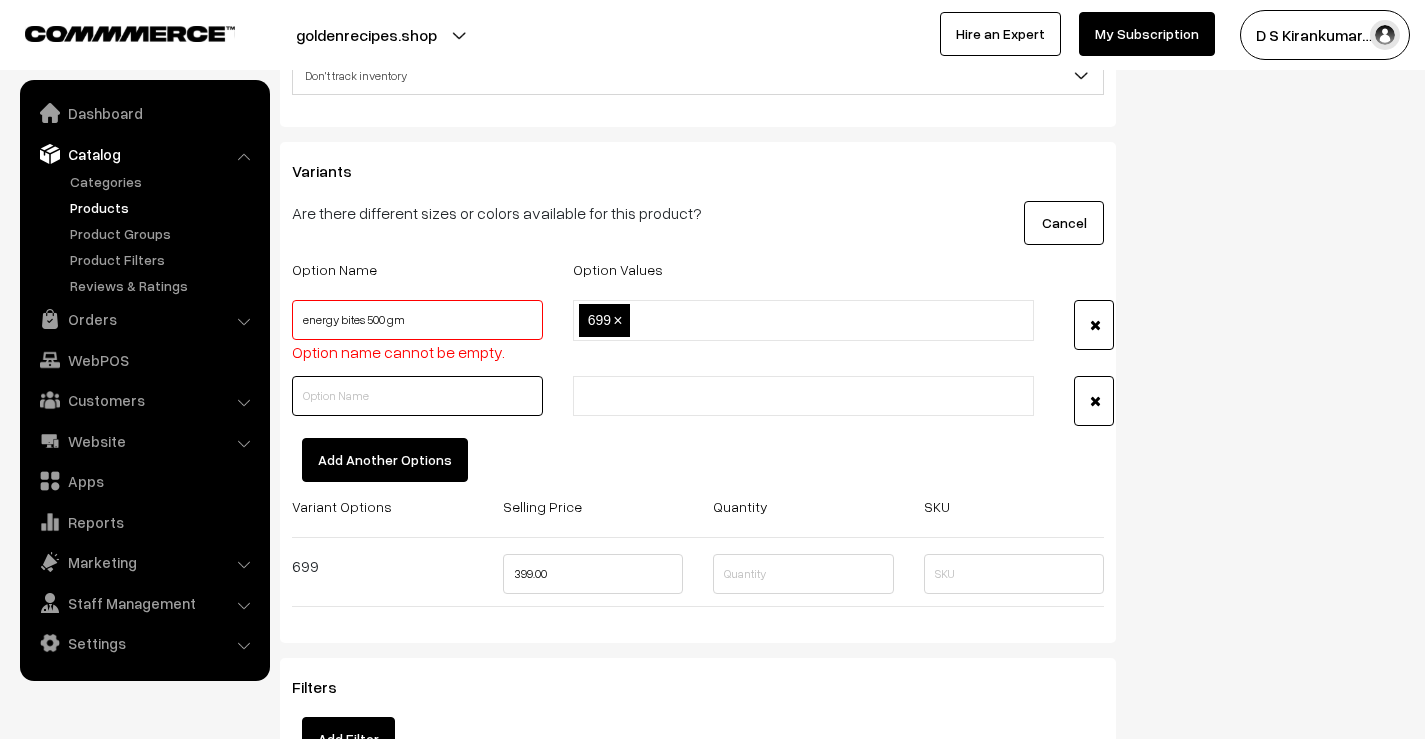 click at bounding box center [417, 396] 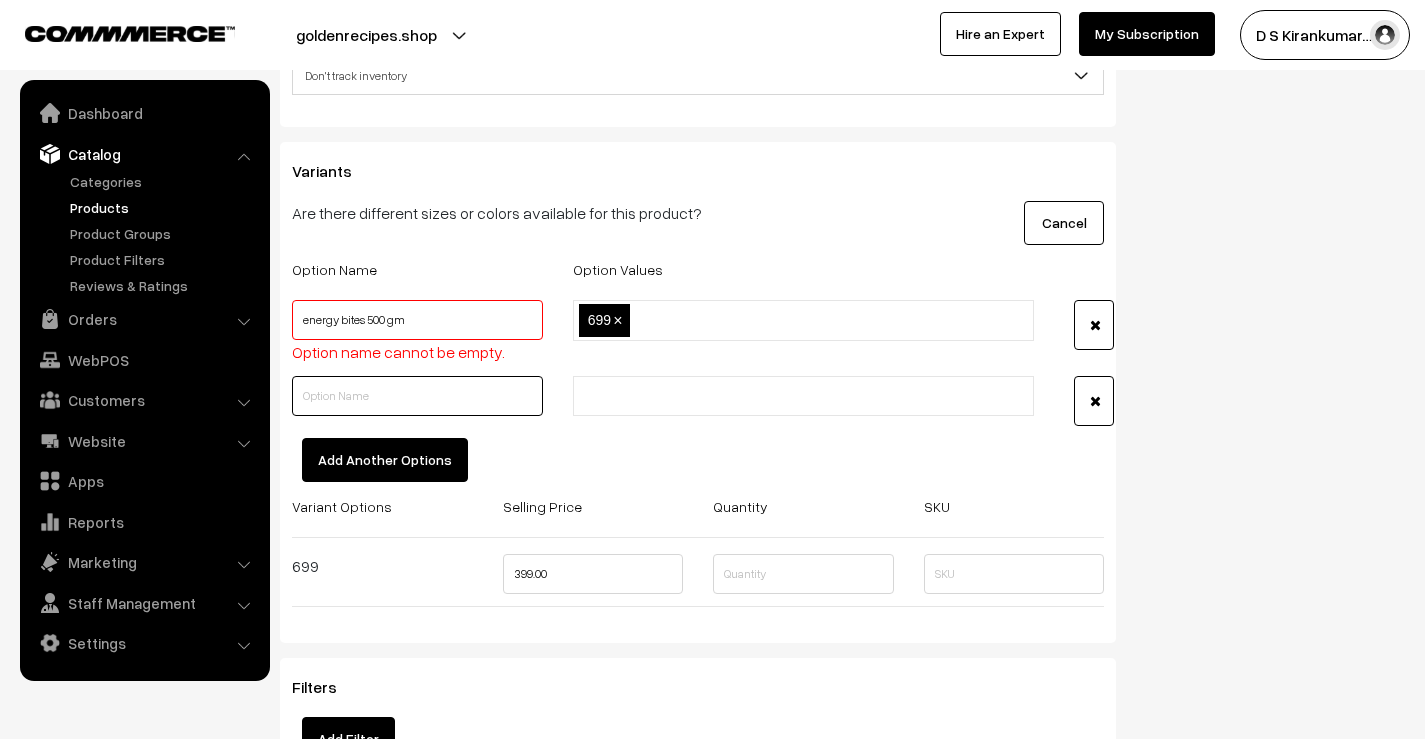 type on "e" 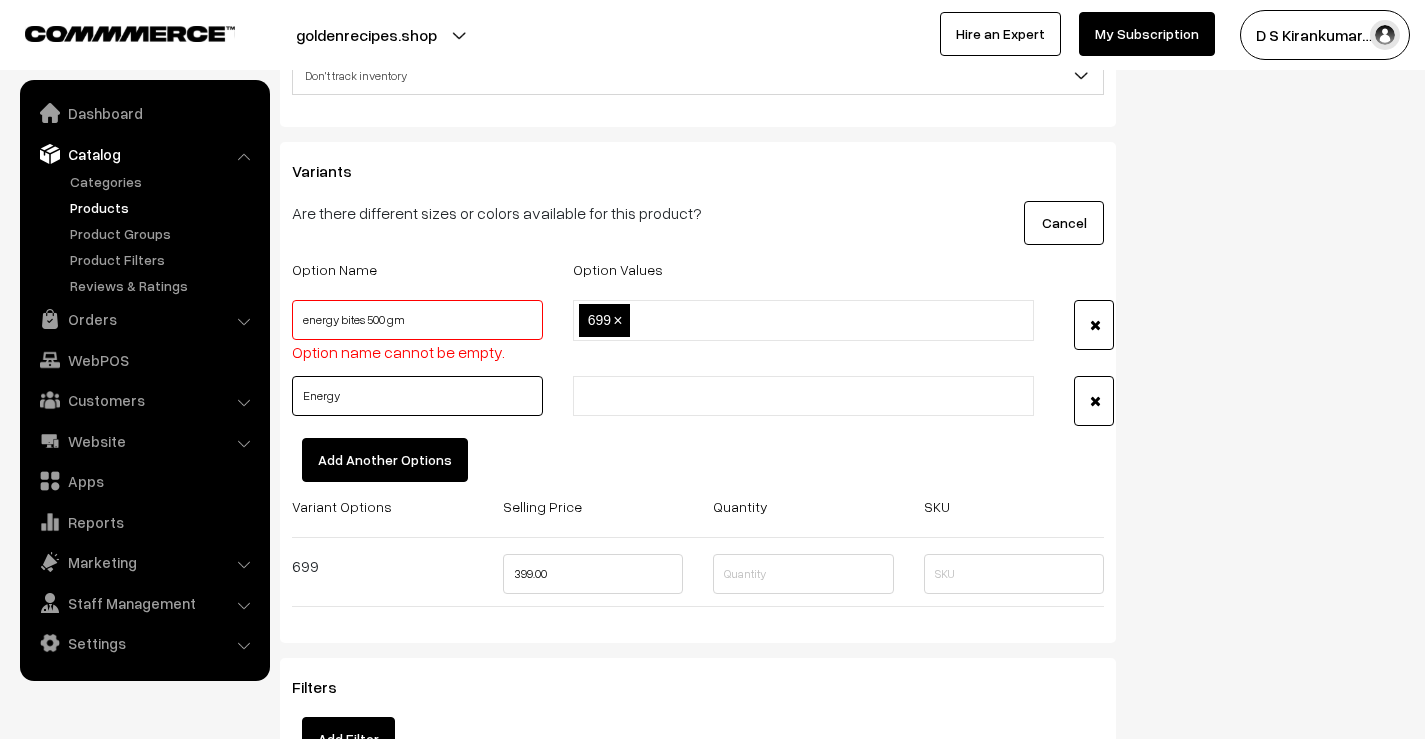 type on "Energy" 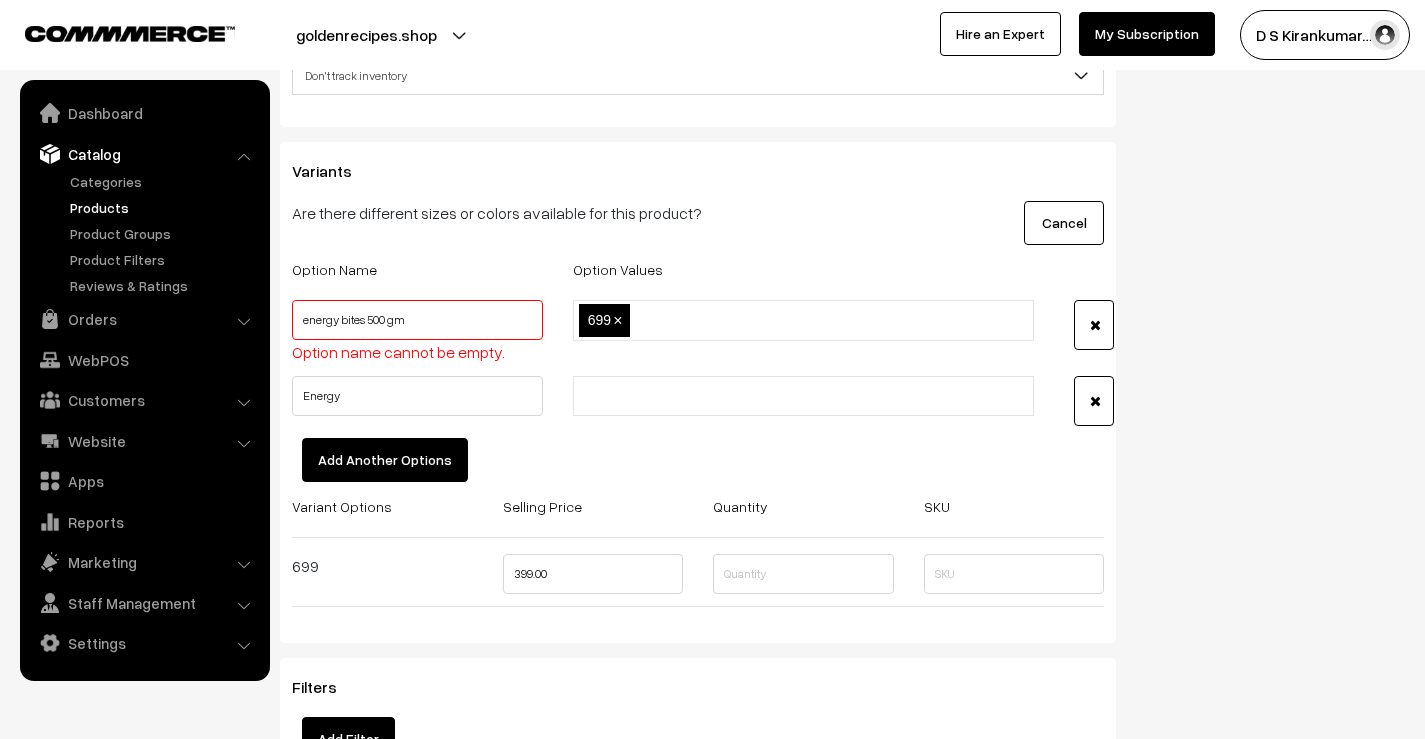 click at bounding box center (1095, 401) 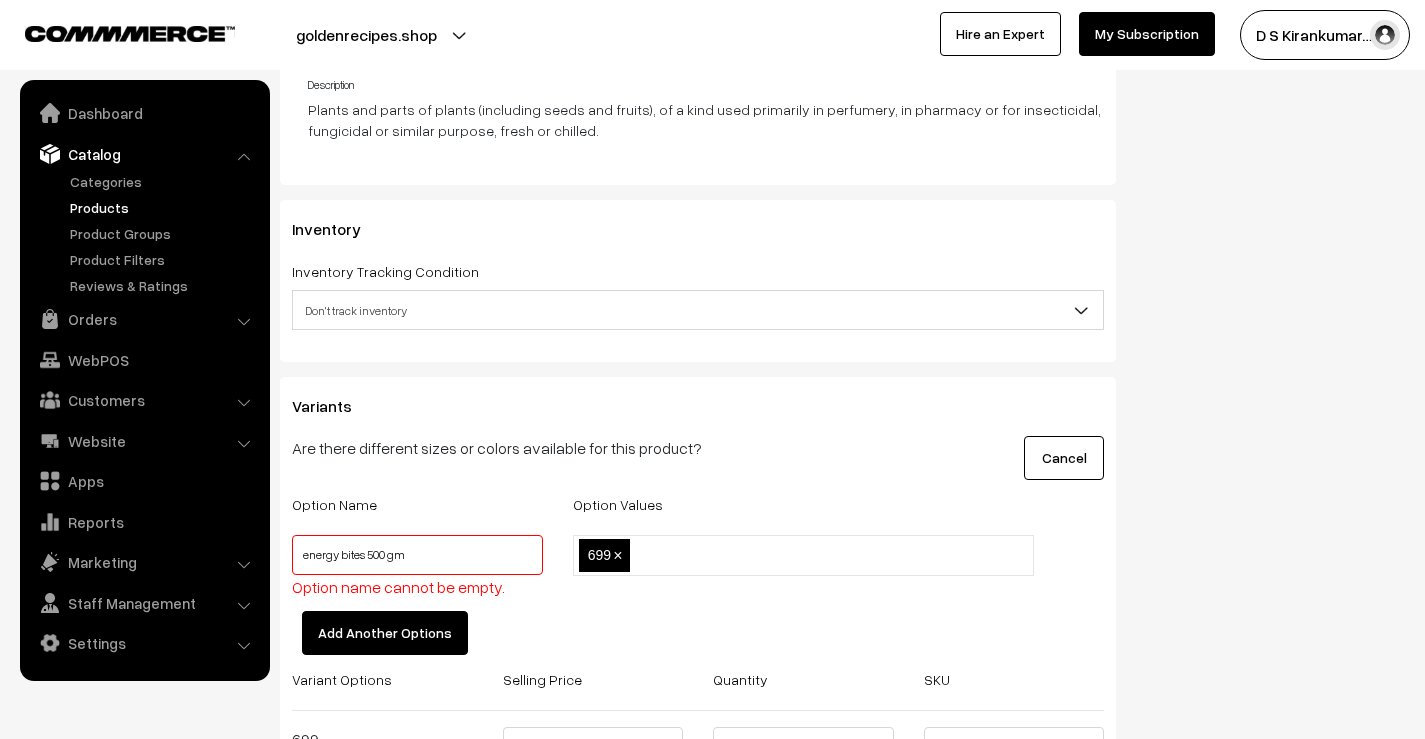 scroll, scrollTop: 2140, scrollLeft: 0, axis: vertical 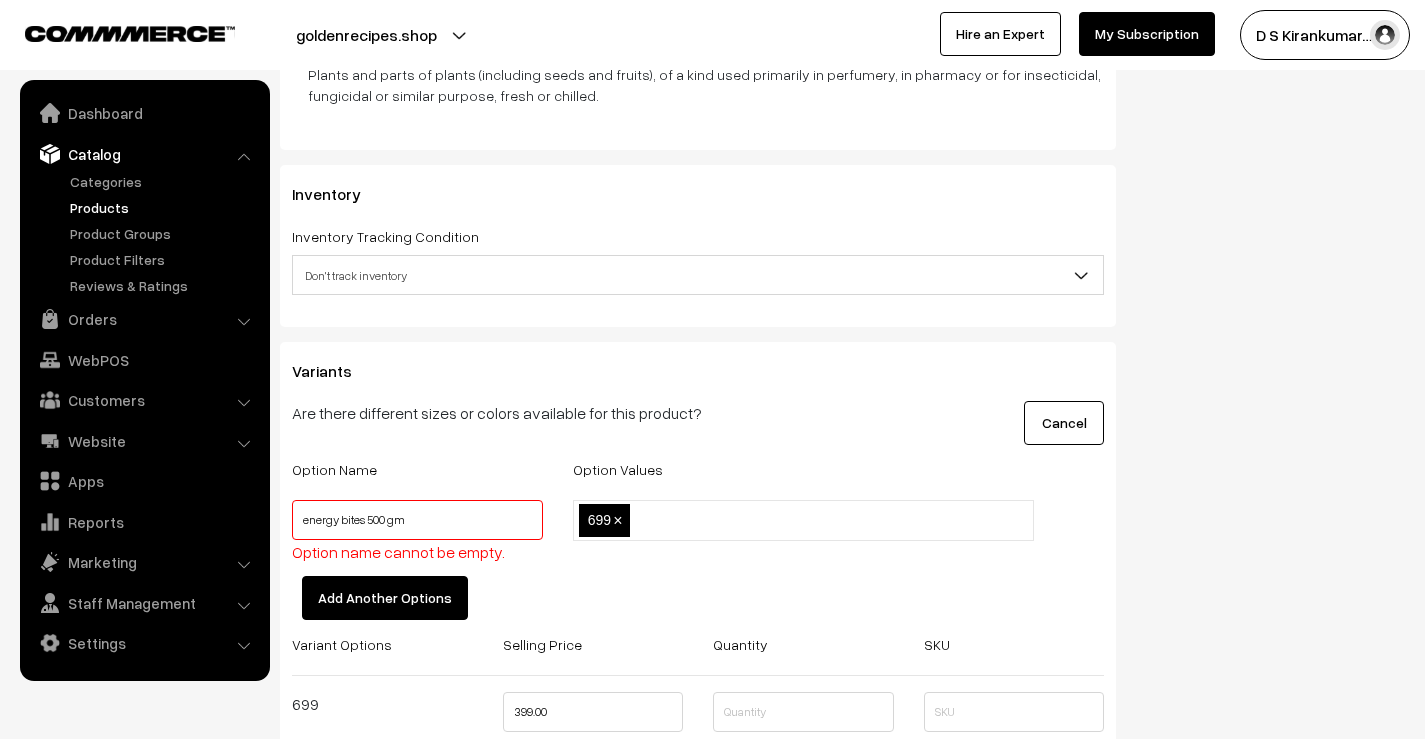 click on "Add Another Options" at bounding box center [385, 598] 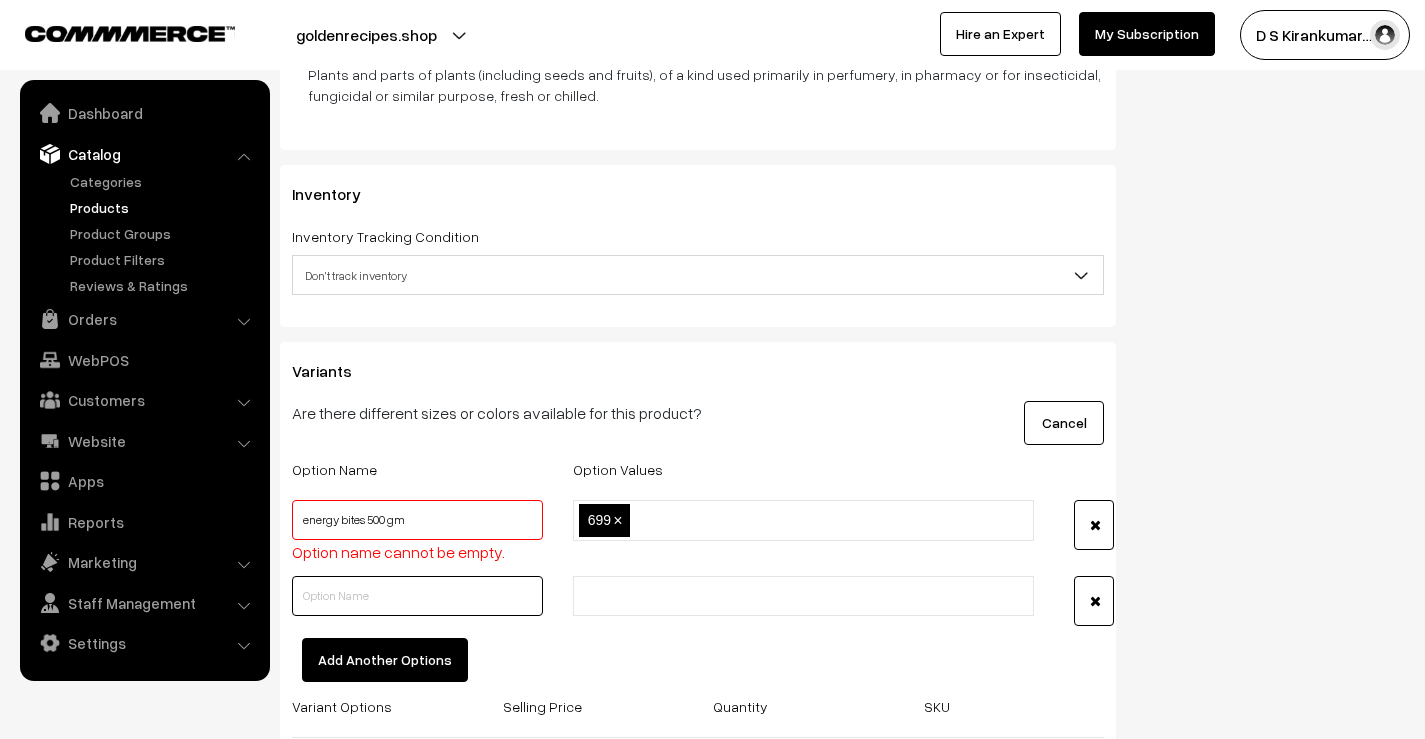 click at bounding box center [417, 596] 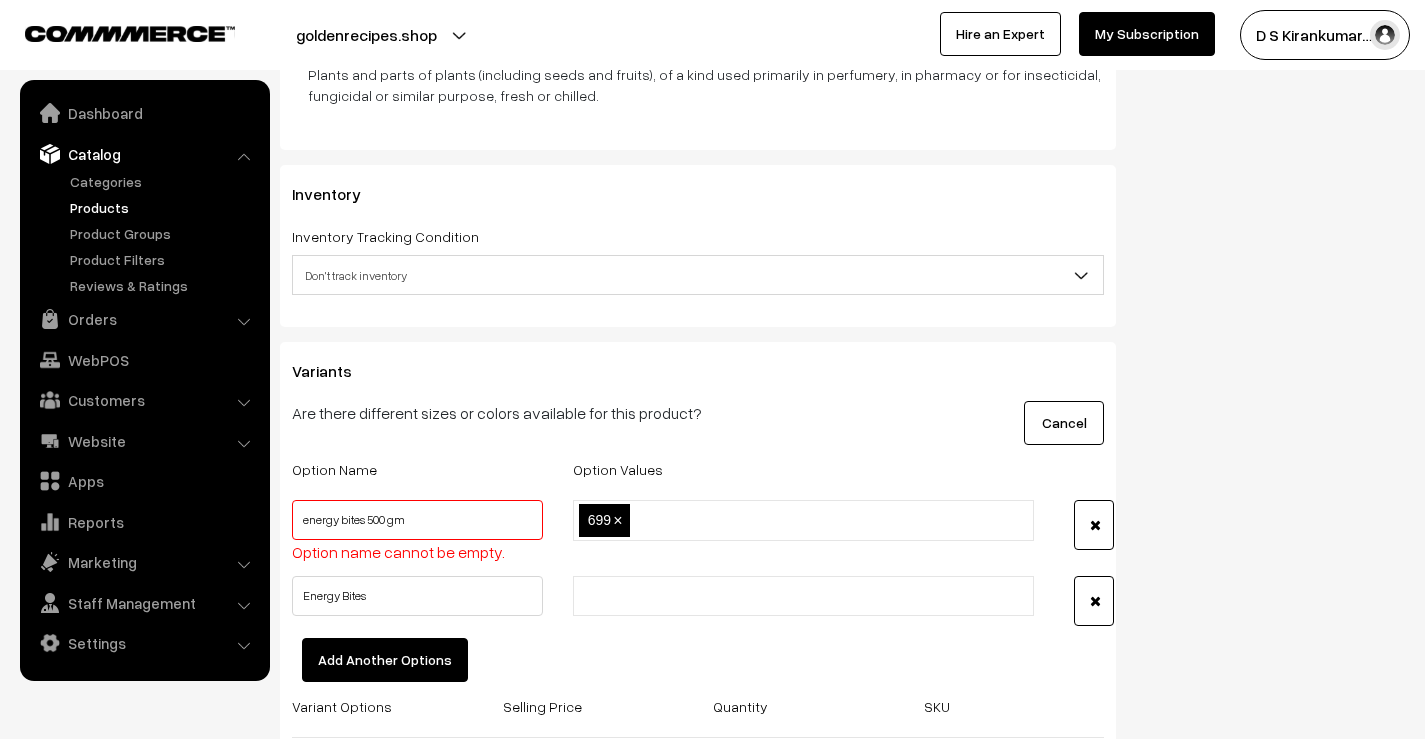 click at bounding box center (666, 596) 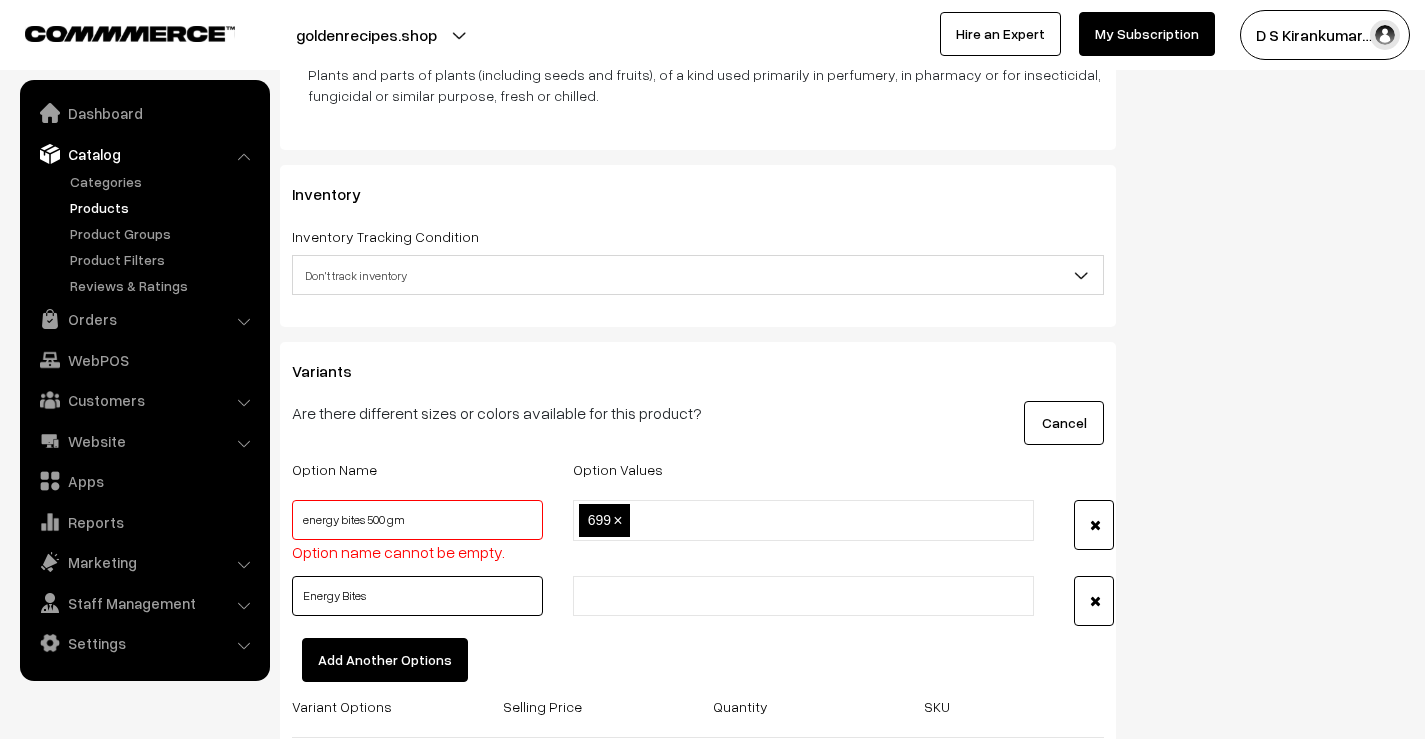 click on "Energy Bites" at bounding box center (417, 596) 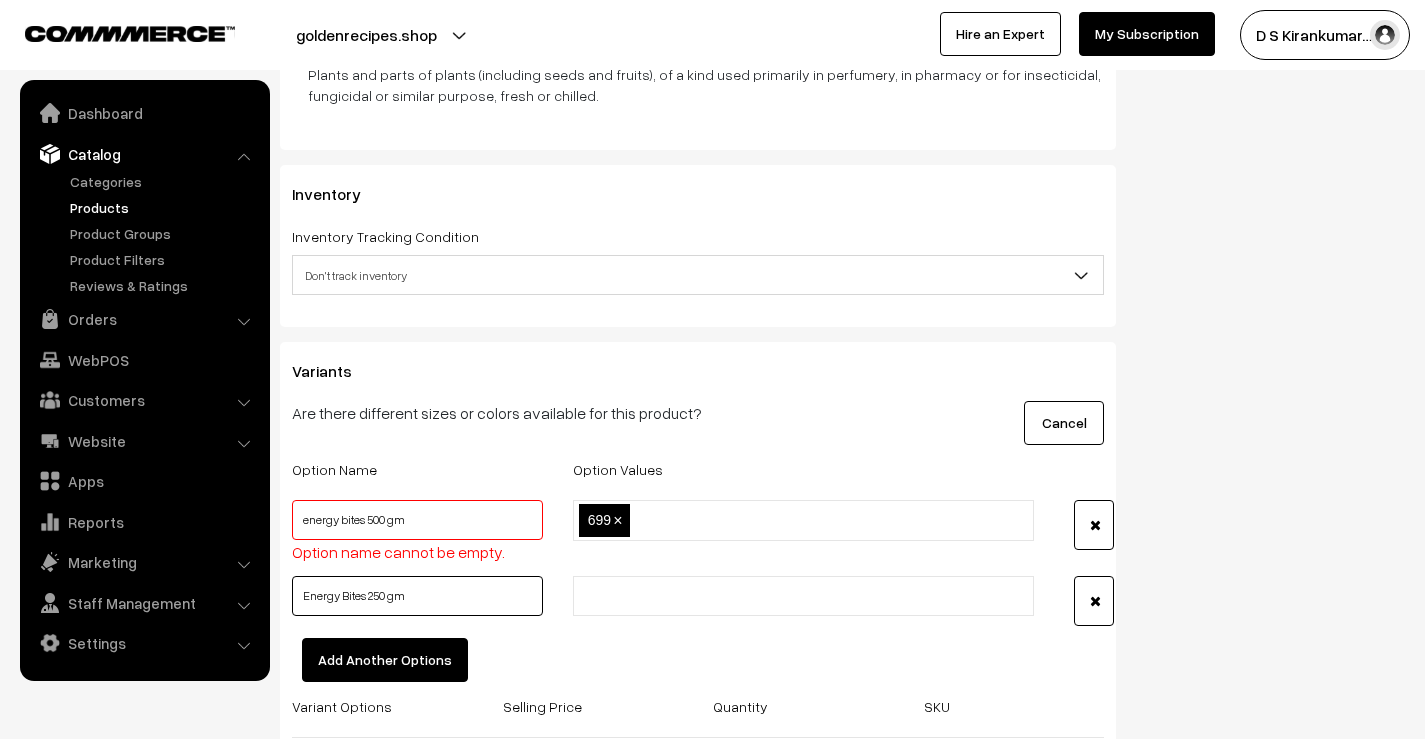 type on "Energy Bites 250 gm" 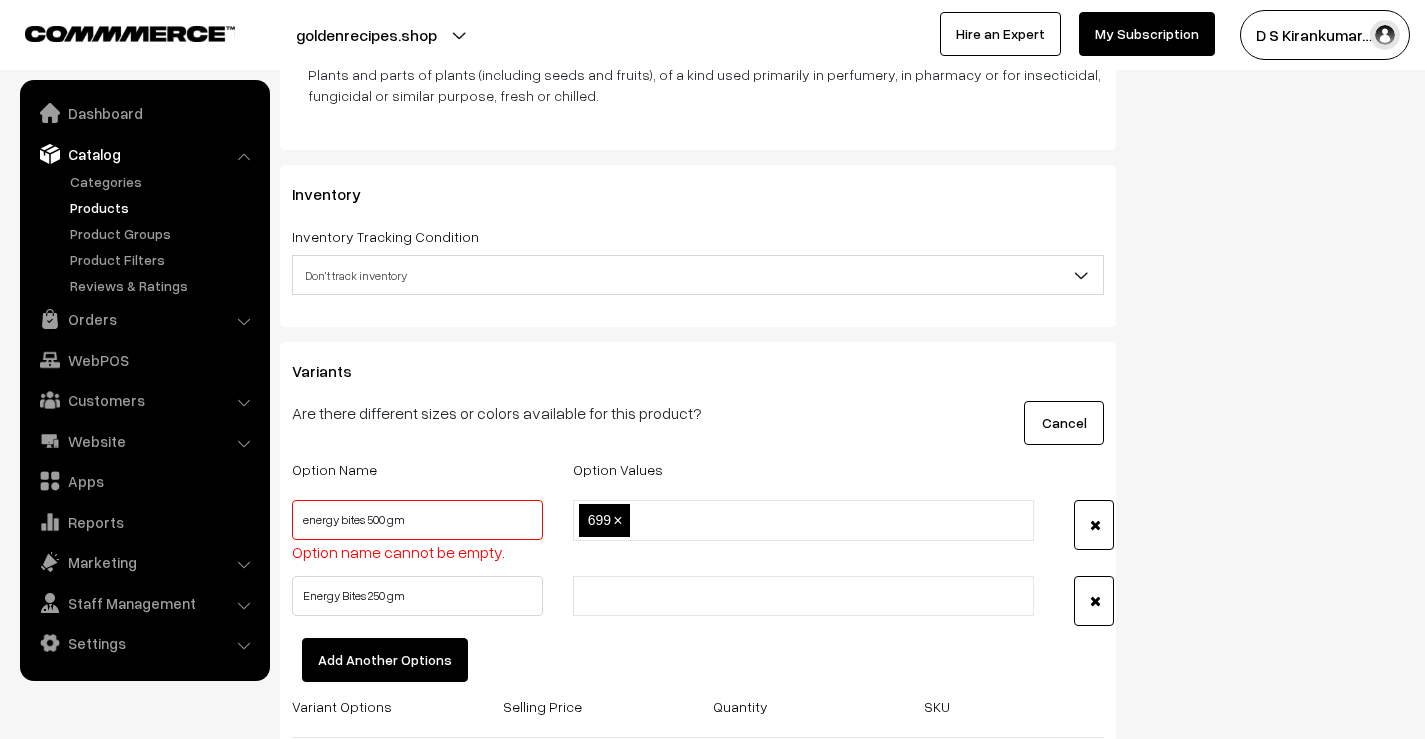 click on "energy bites 500 gm" at bounding box center (417, 520) 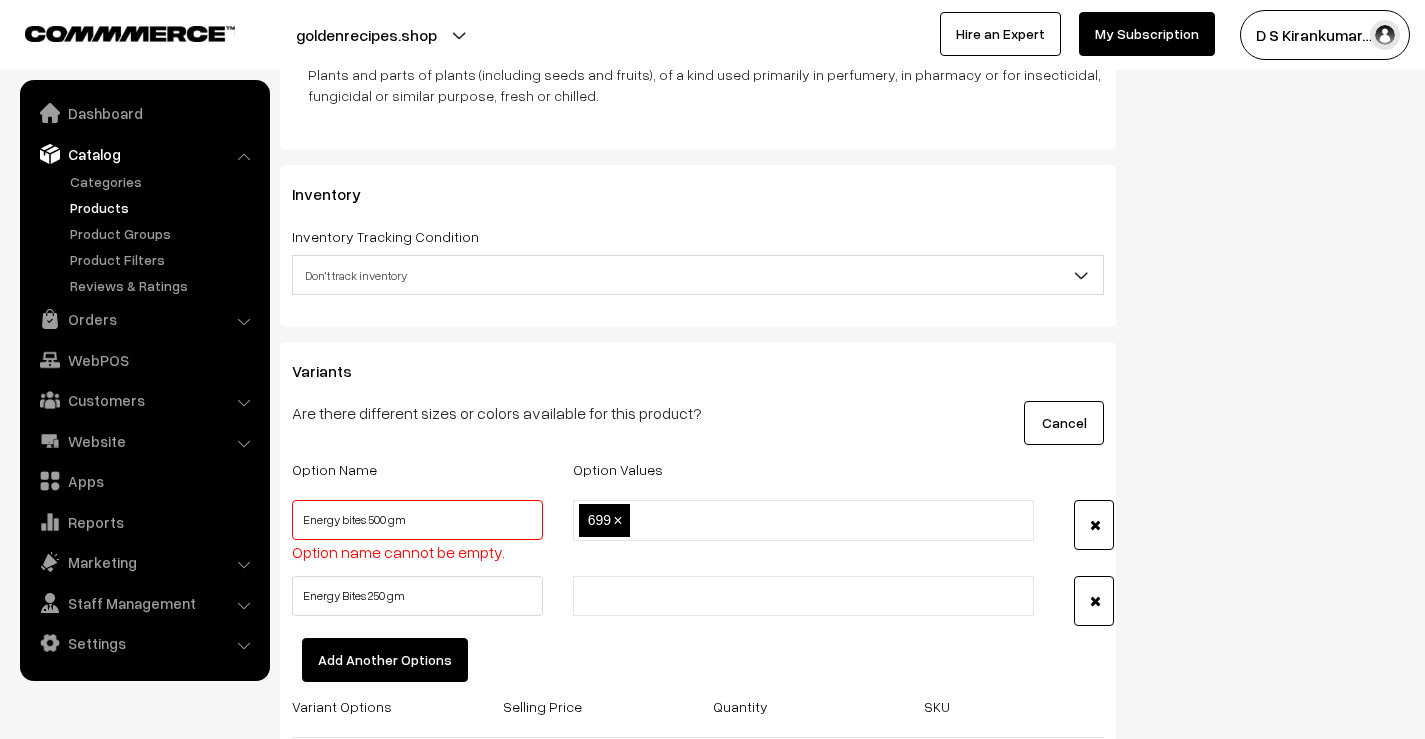 click on "Energy bites 500 gm" at bounding box center [417, 520] 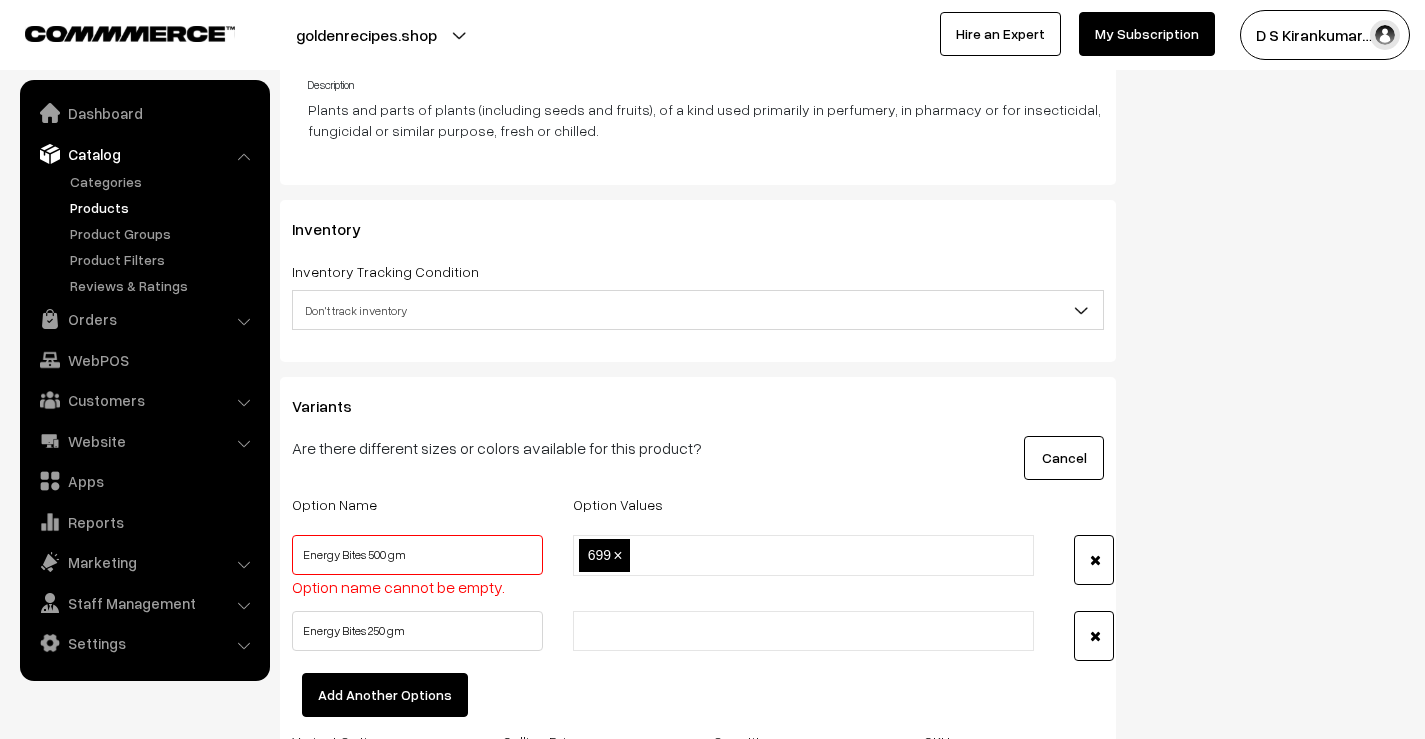 scroll, scrollTop: 2140, scrollLeft: 0, axis: vertical 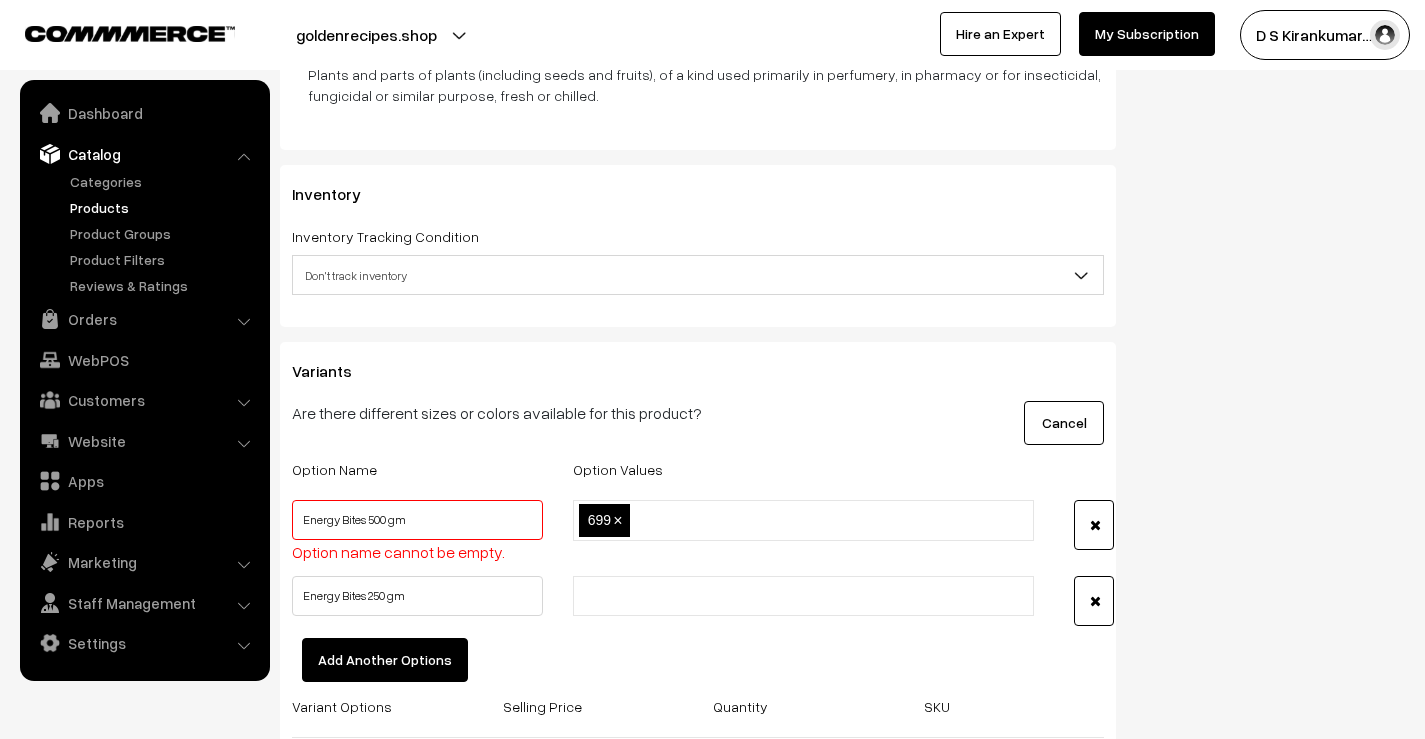 type on "Energy Bites 500 gm" 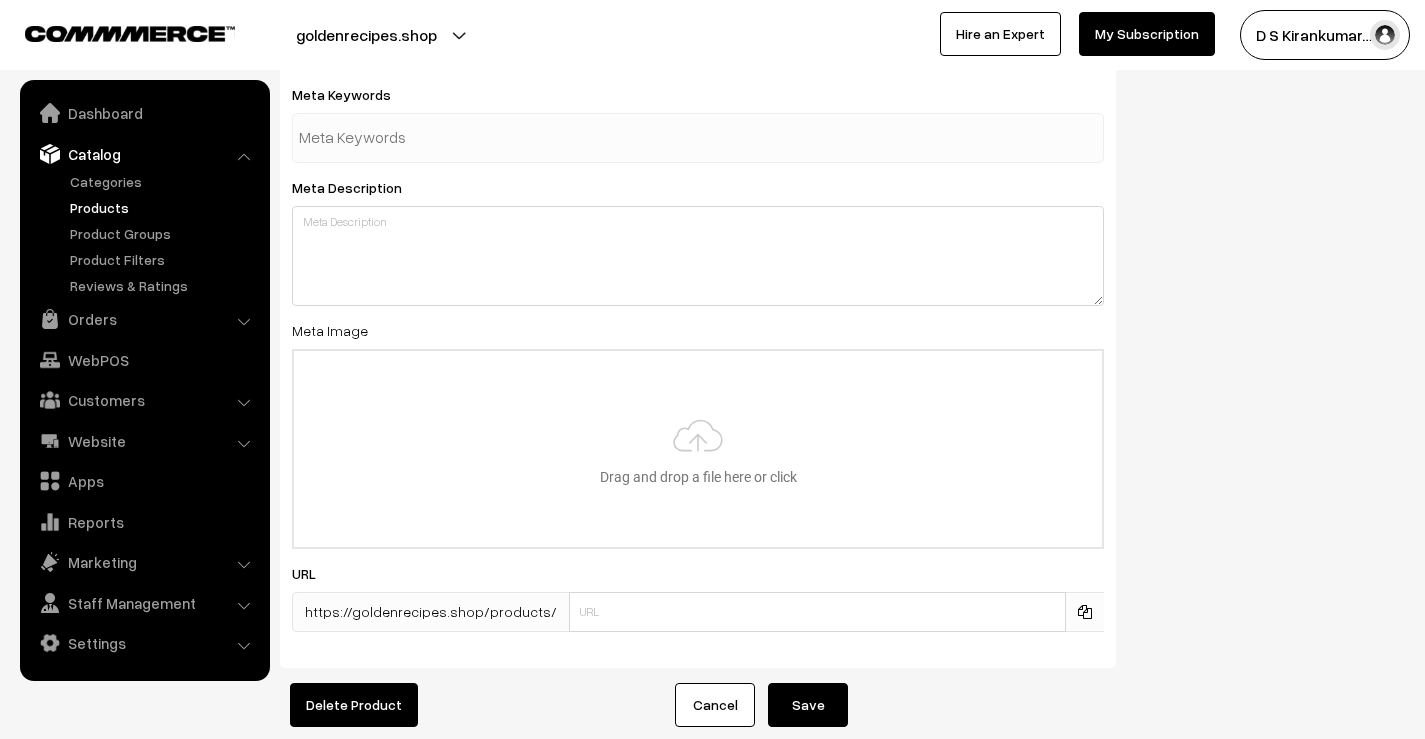 scroll, scrollTop: 3358, scrollLeft: 0, axis: vertical 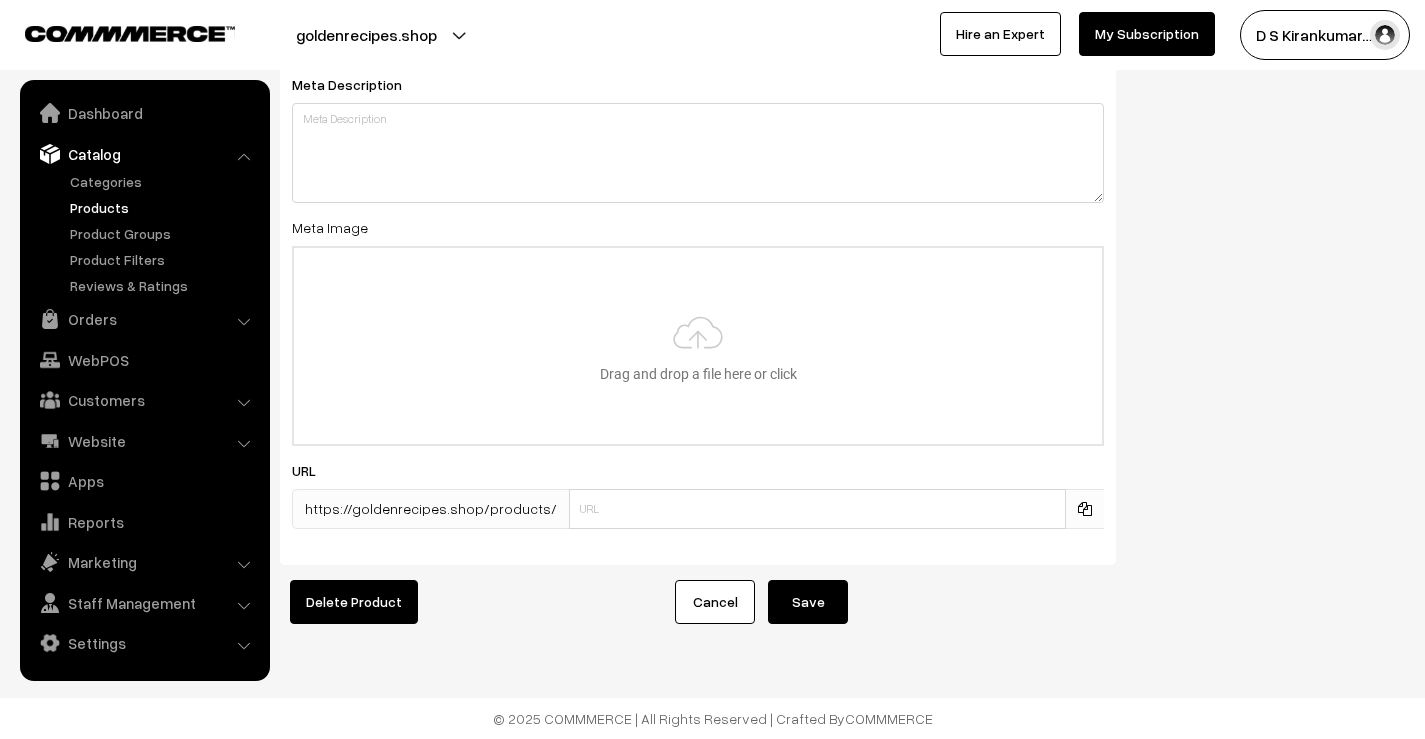 type on "399" 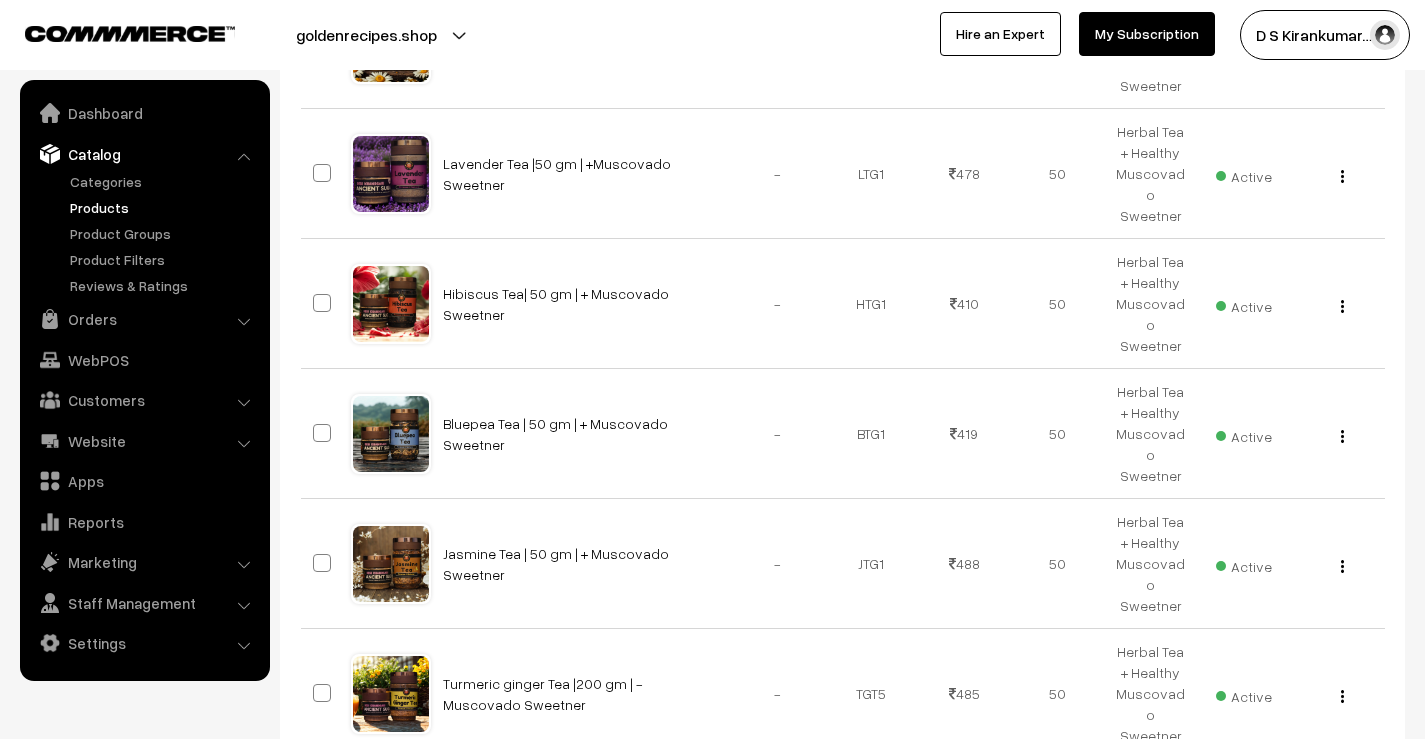 scroll, scrollTop: 1000, scrollLeft: 0, axis: vertical 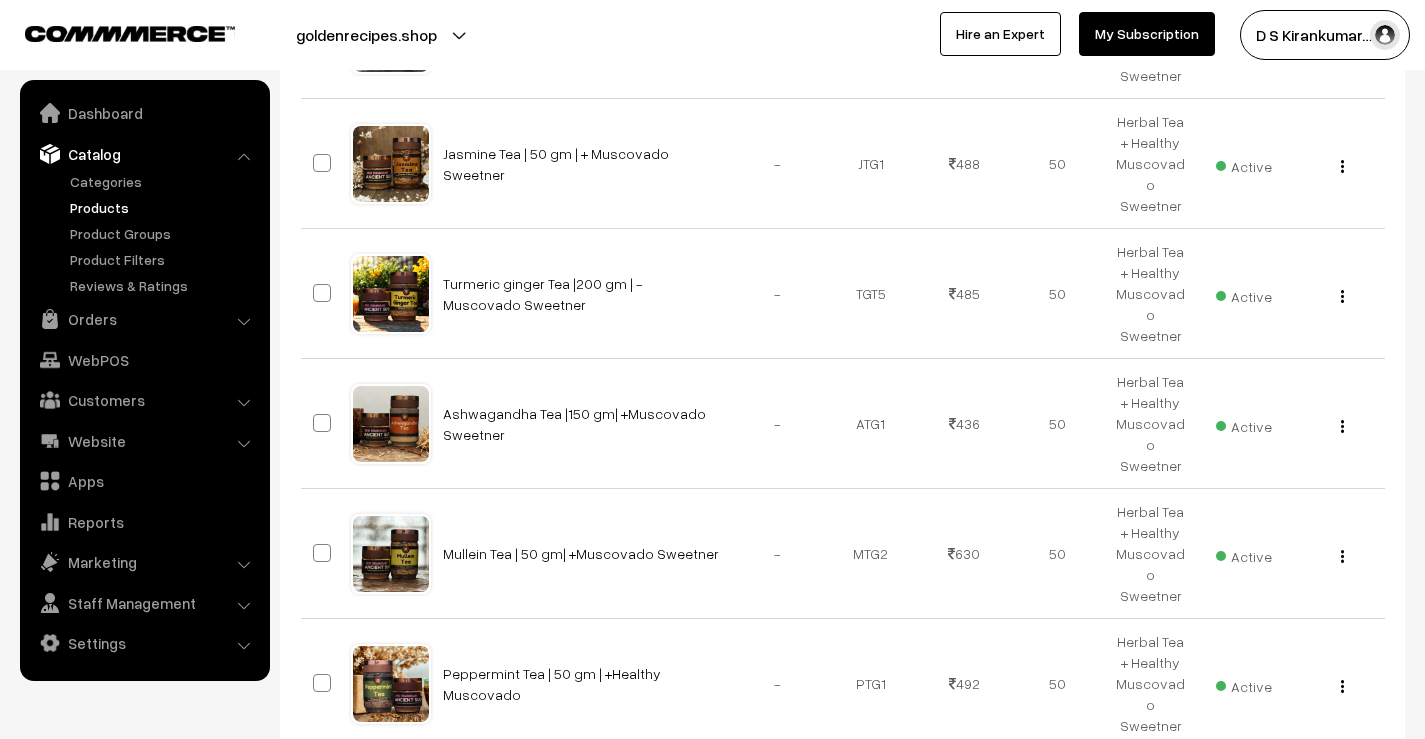 click at bounding box center [1368, 801] 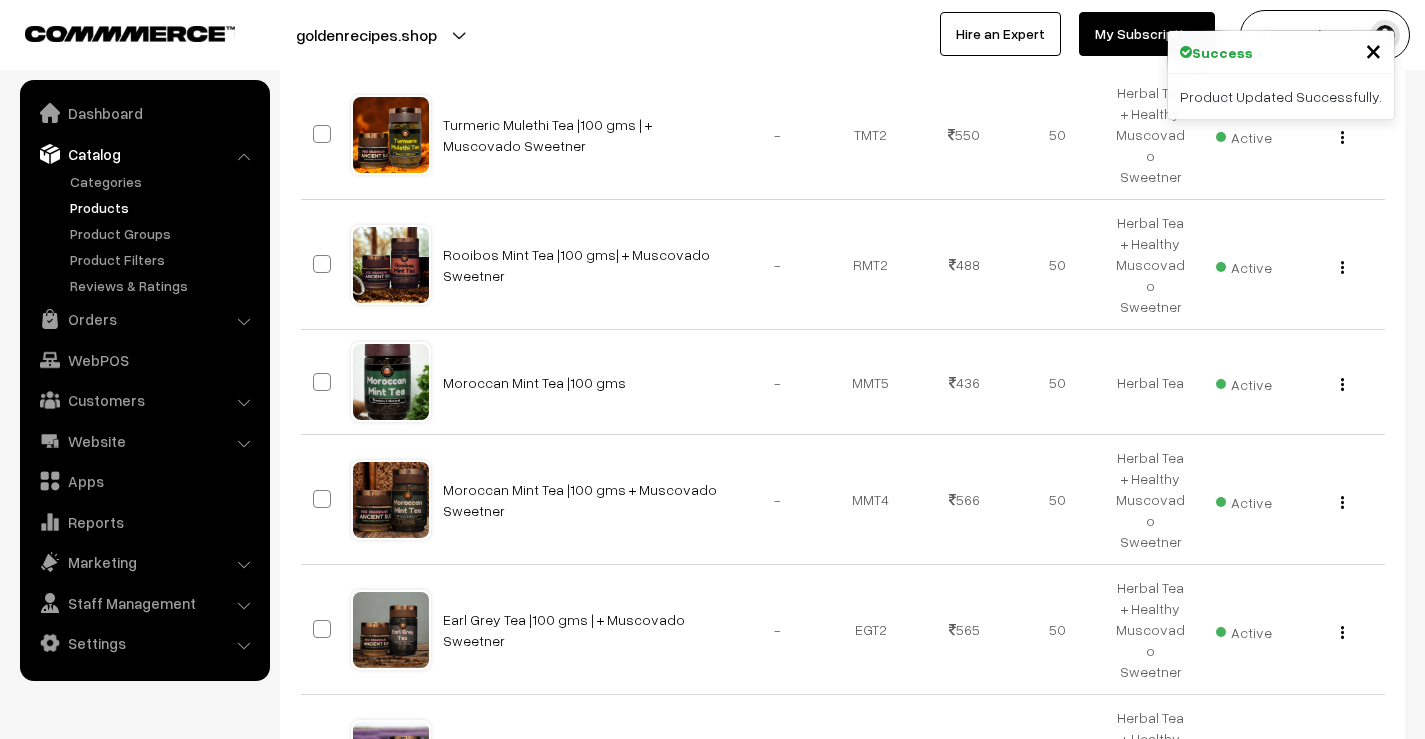 scroll, scrollTop: 1047, scrollLeft: 0, axis: vertical 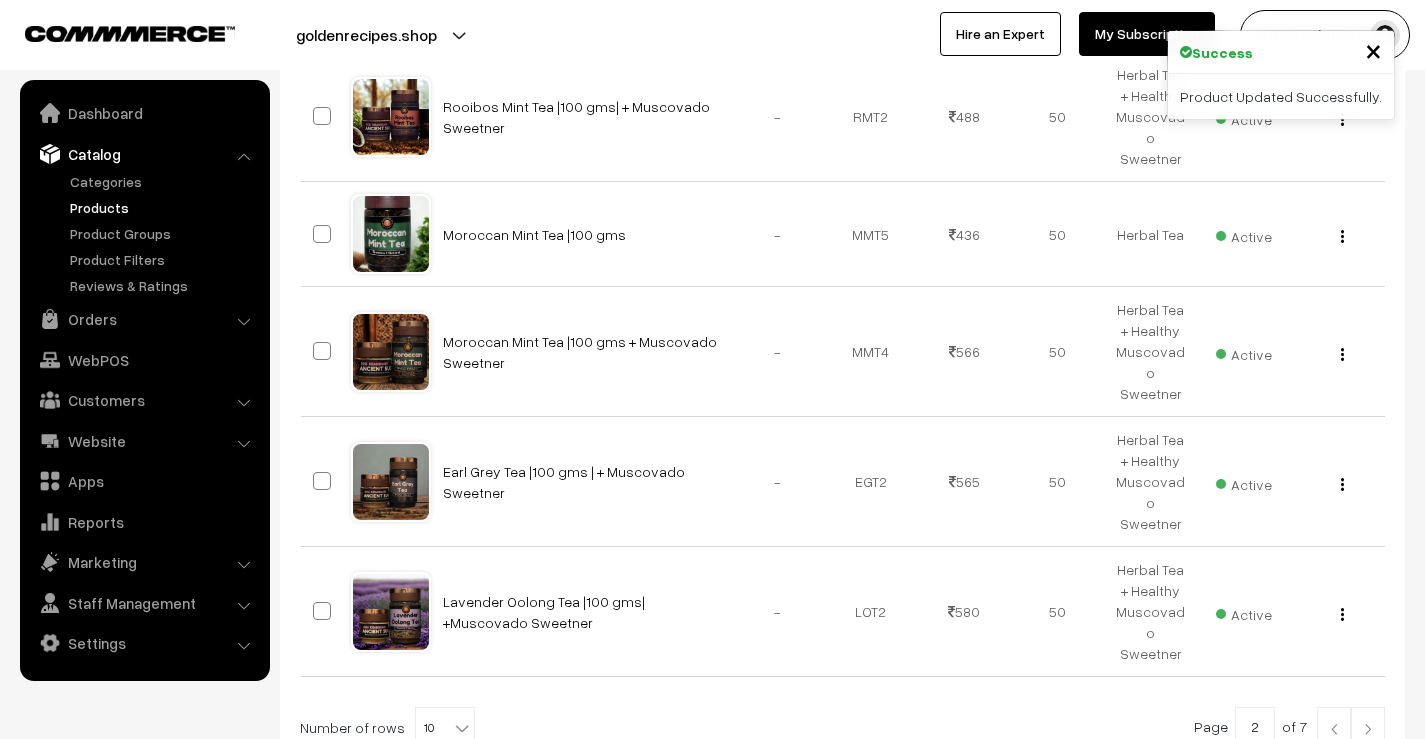 click at bounding box center [1368, 727] 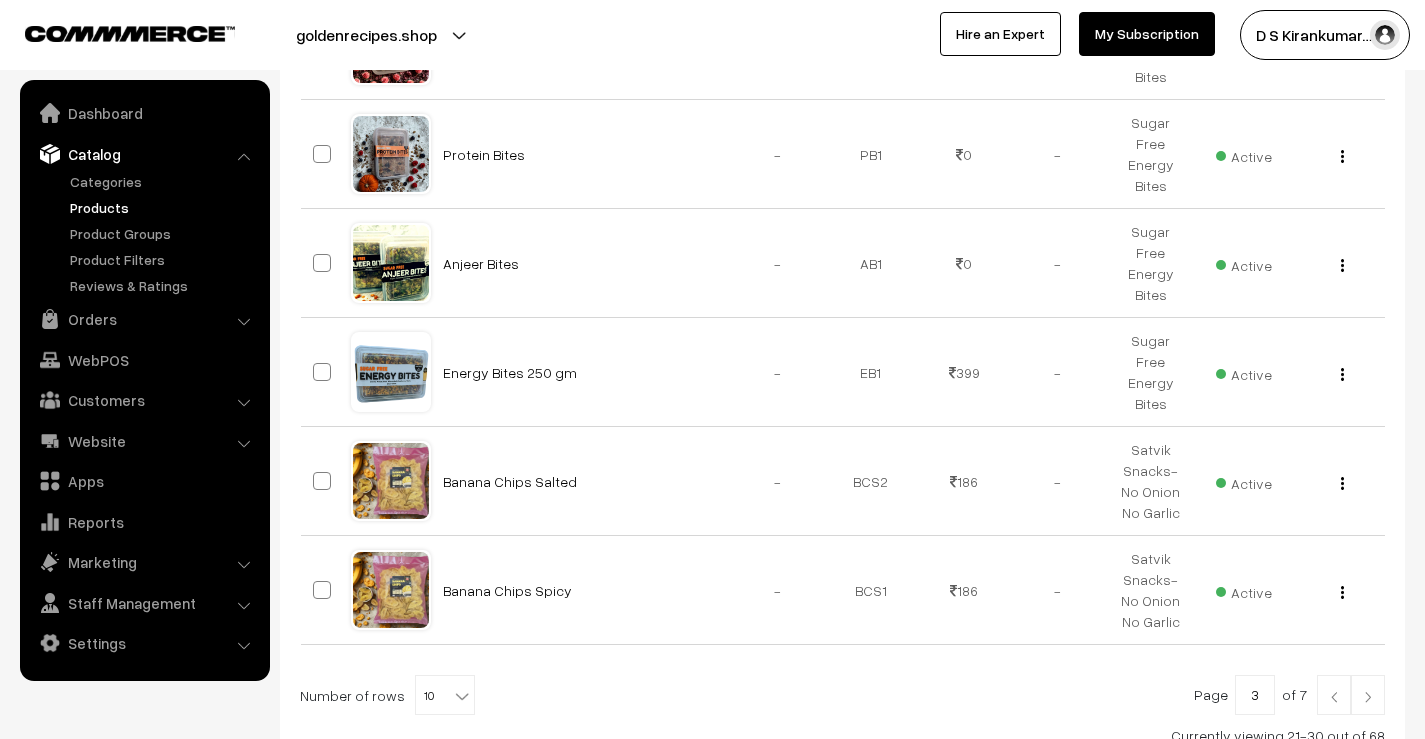 scroll, scrollTop: 831, scrollLeft: 0, axis: vertical 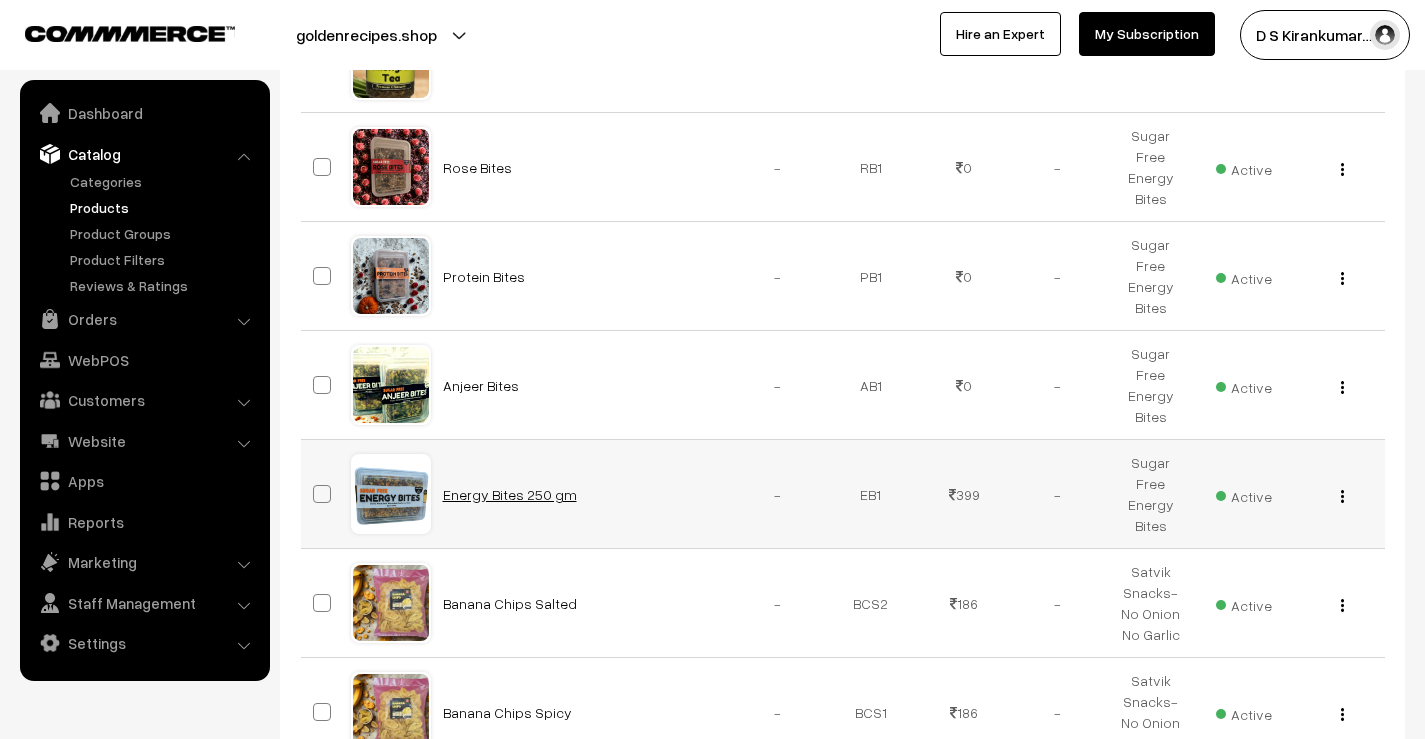 click on "Energy Bites  250 gm" at bounding box center (510, 494) 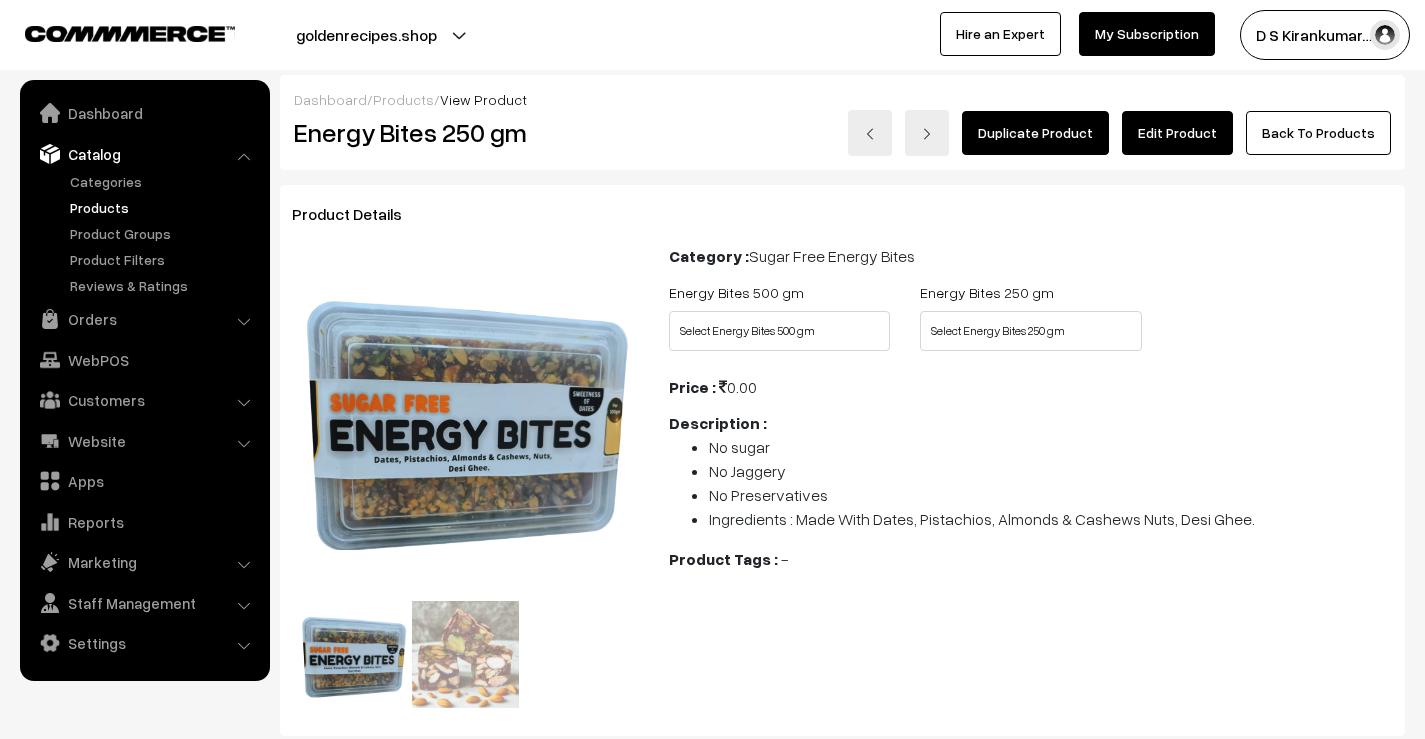 scroll, scrollTop: 0, scrollLeft: 0, axis: both 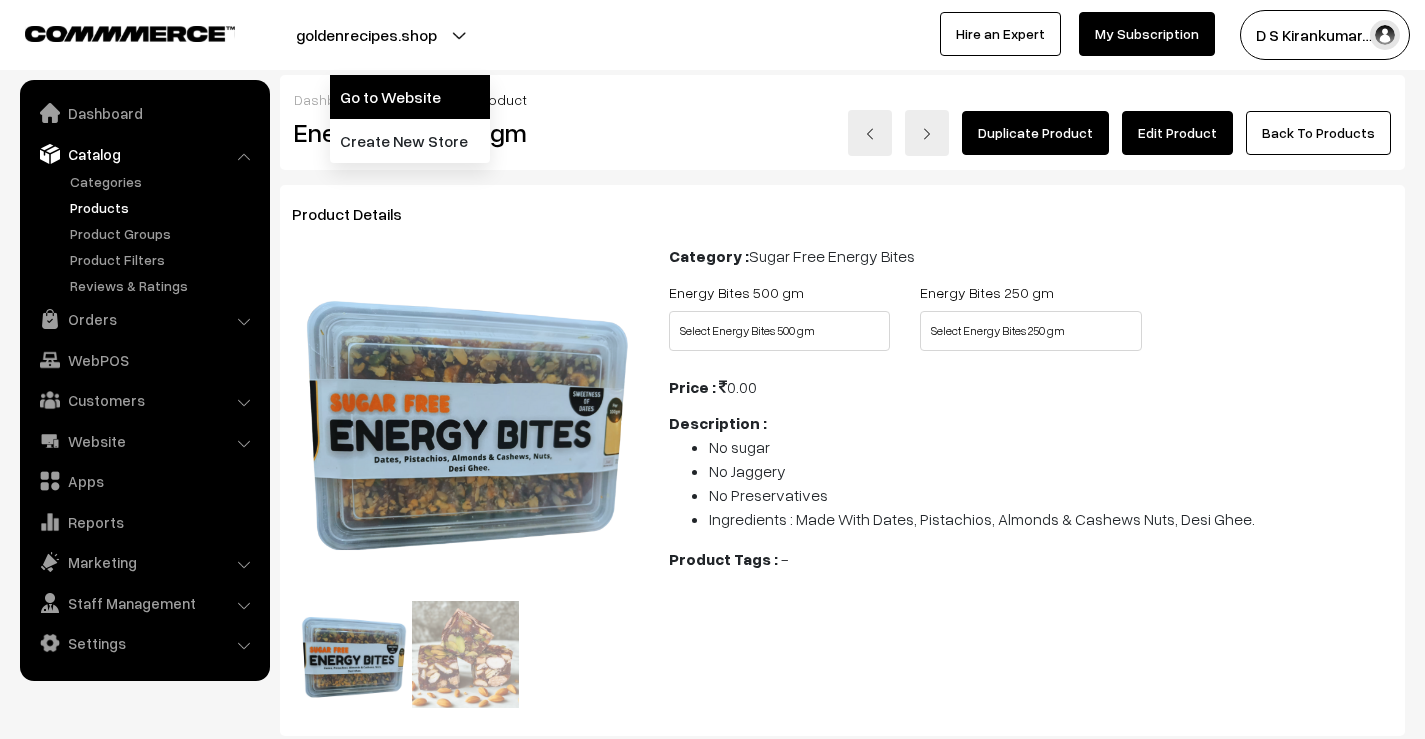 click on "Go to Website" at bounding box center (410, 97) 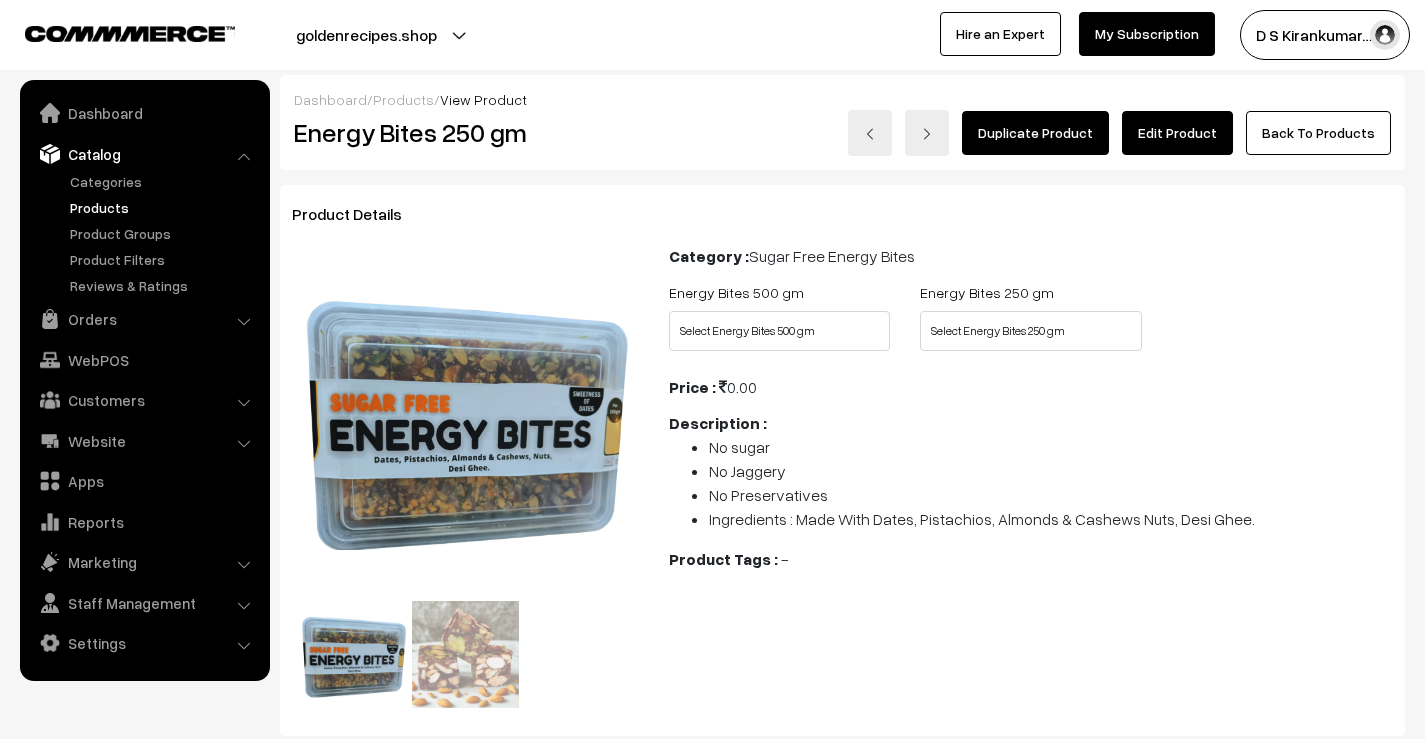click on "Edit Product" at bounding box center [1177, 133] 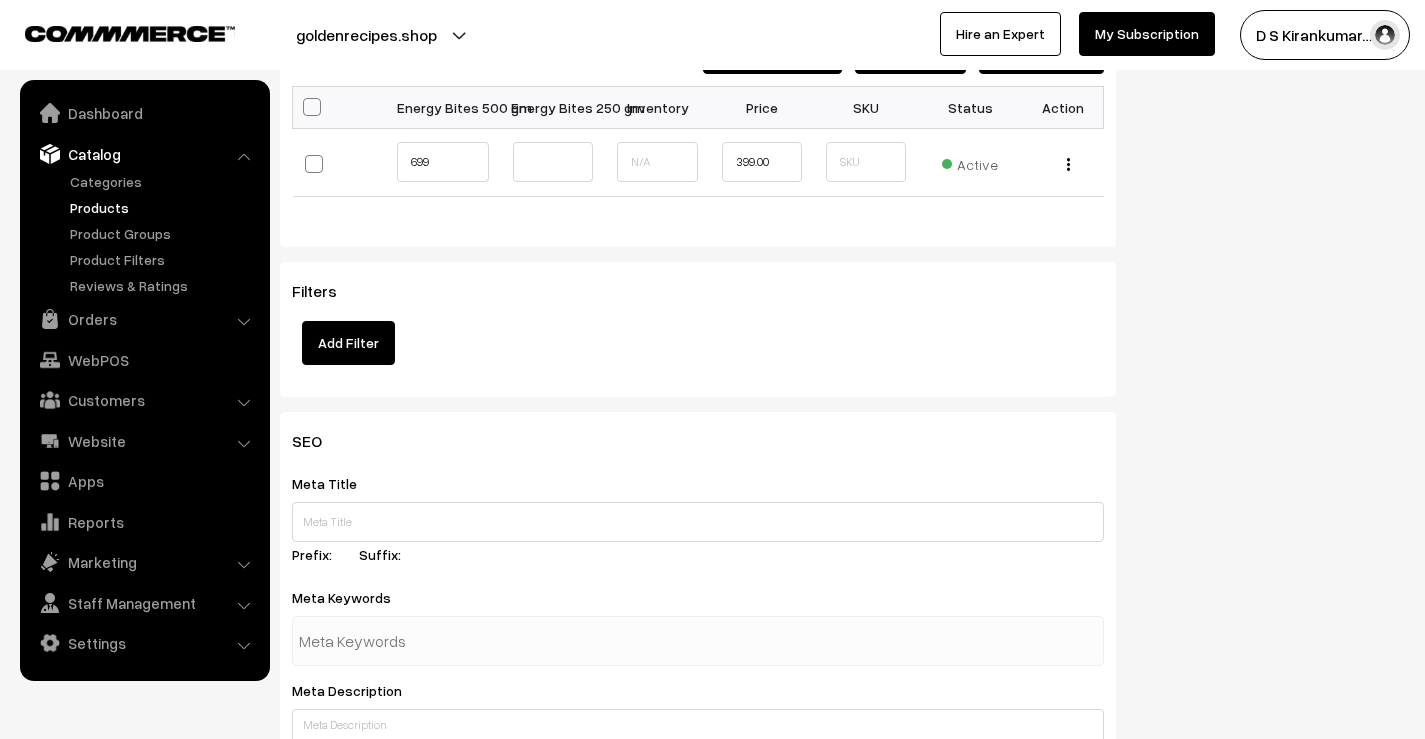 scroll, scrollTop: 1600, scrollLeft: 0, axis: vertical 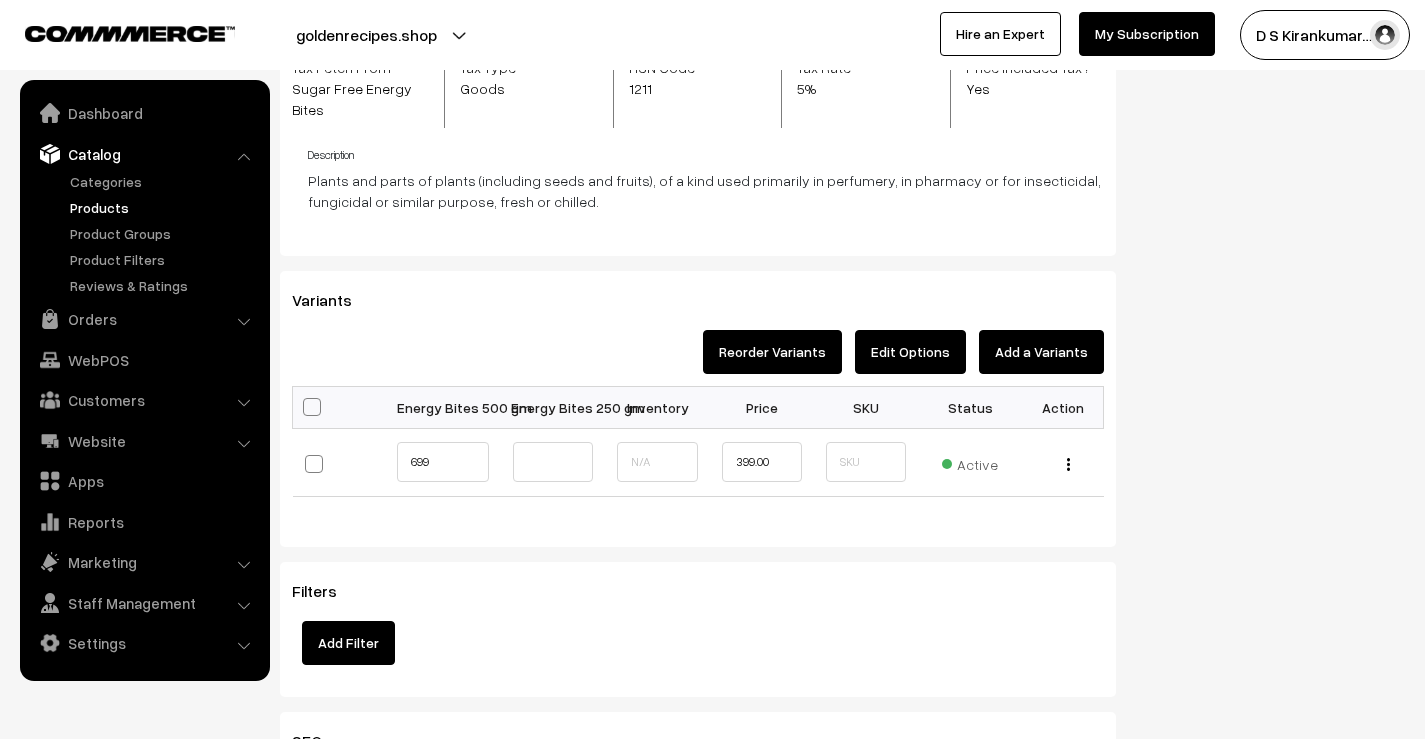 click on "Edit Options" at bounding box center [910, 352] 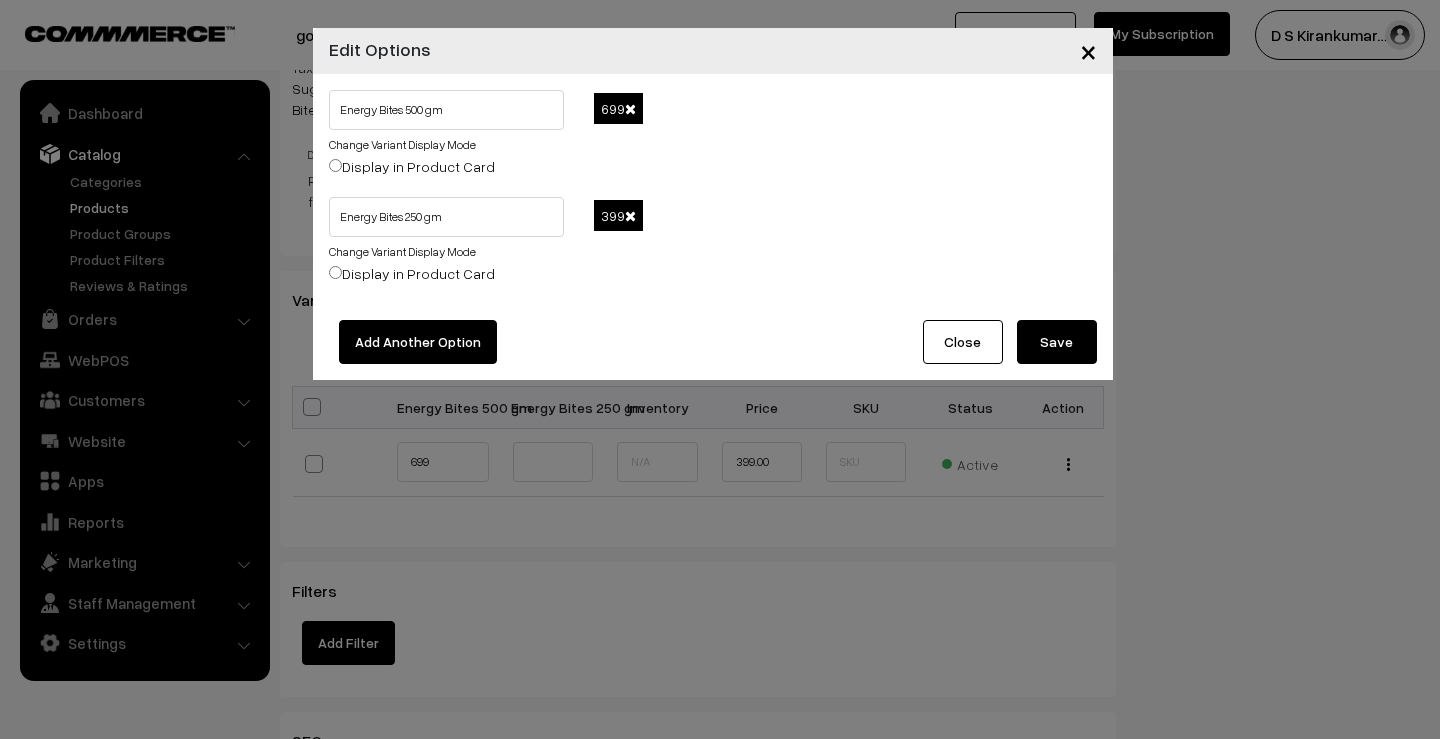 click at bounding box center (630, 216) 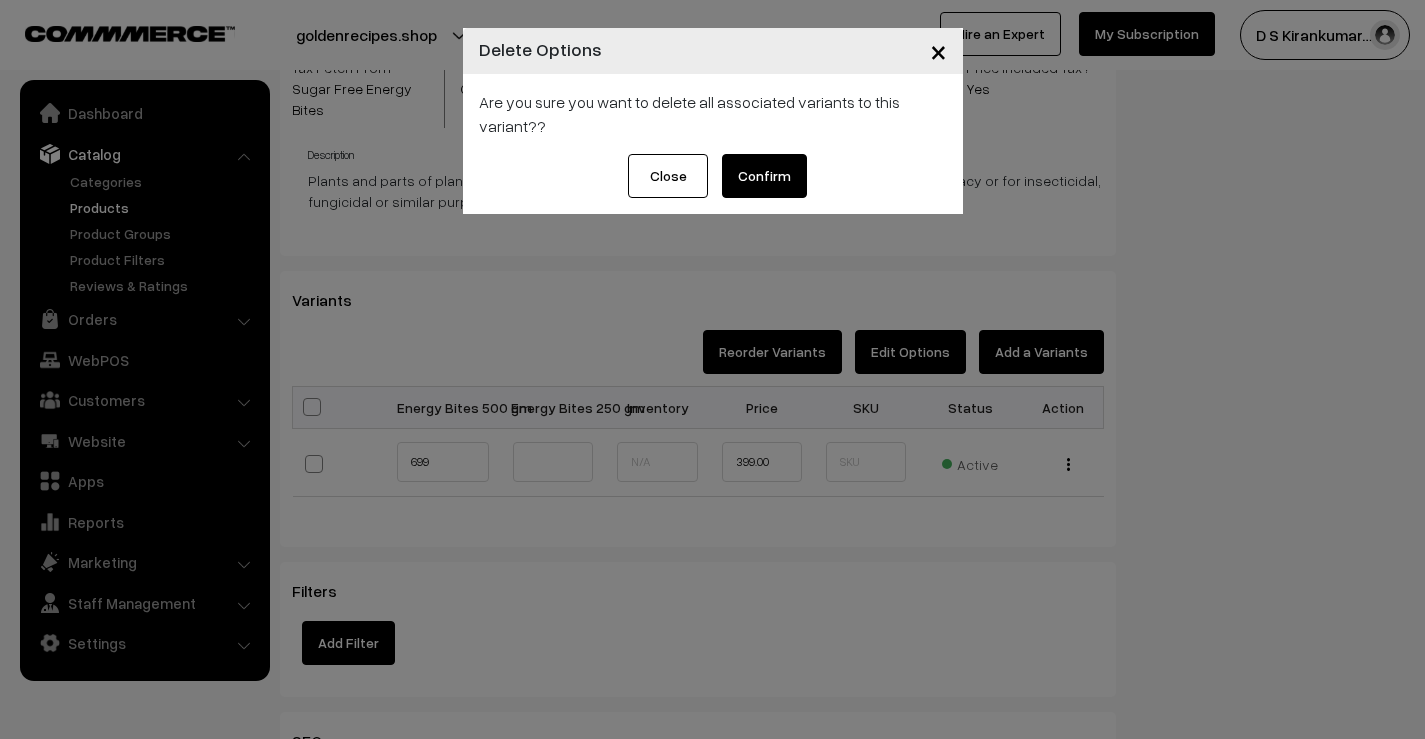 click on "Confirm" at bounding box center [764, 176] 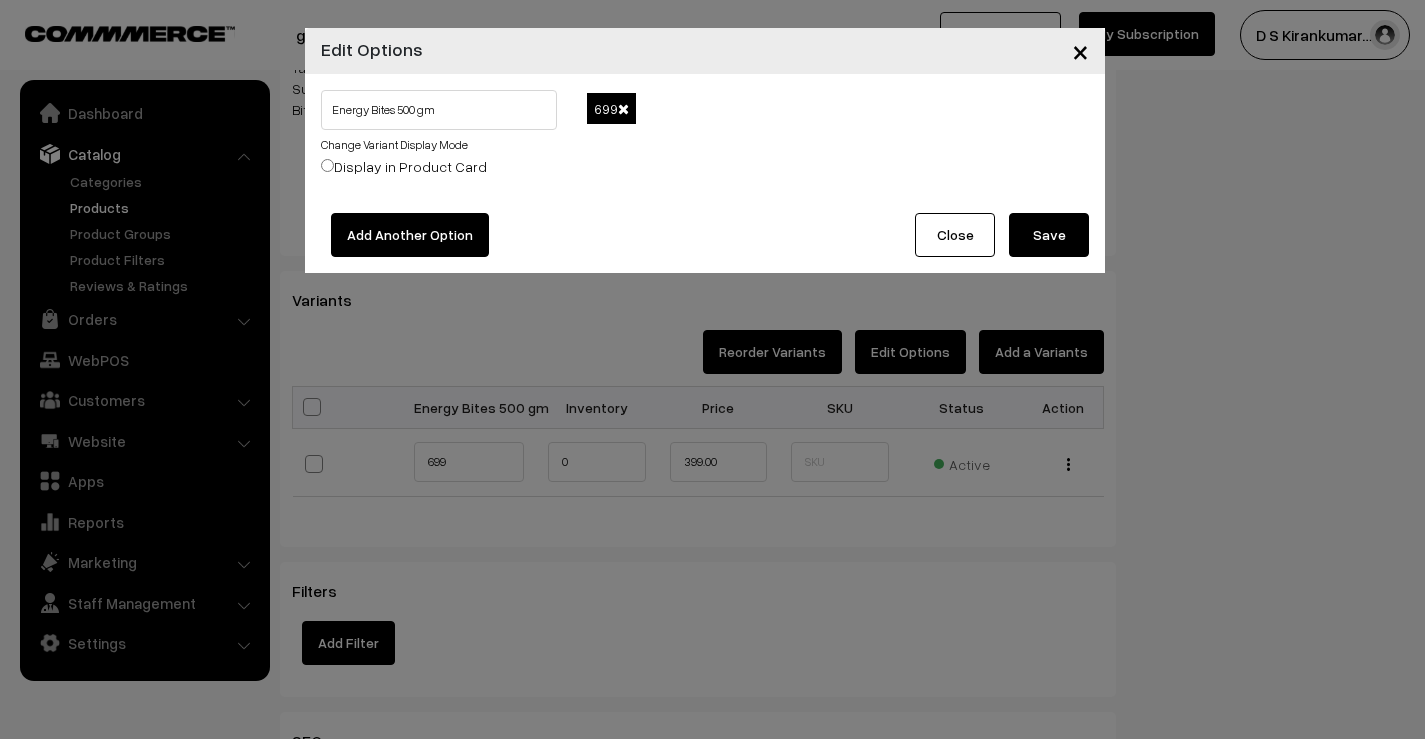 click on "Save" at bounding box center (1049, 235) 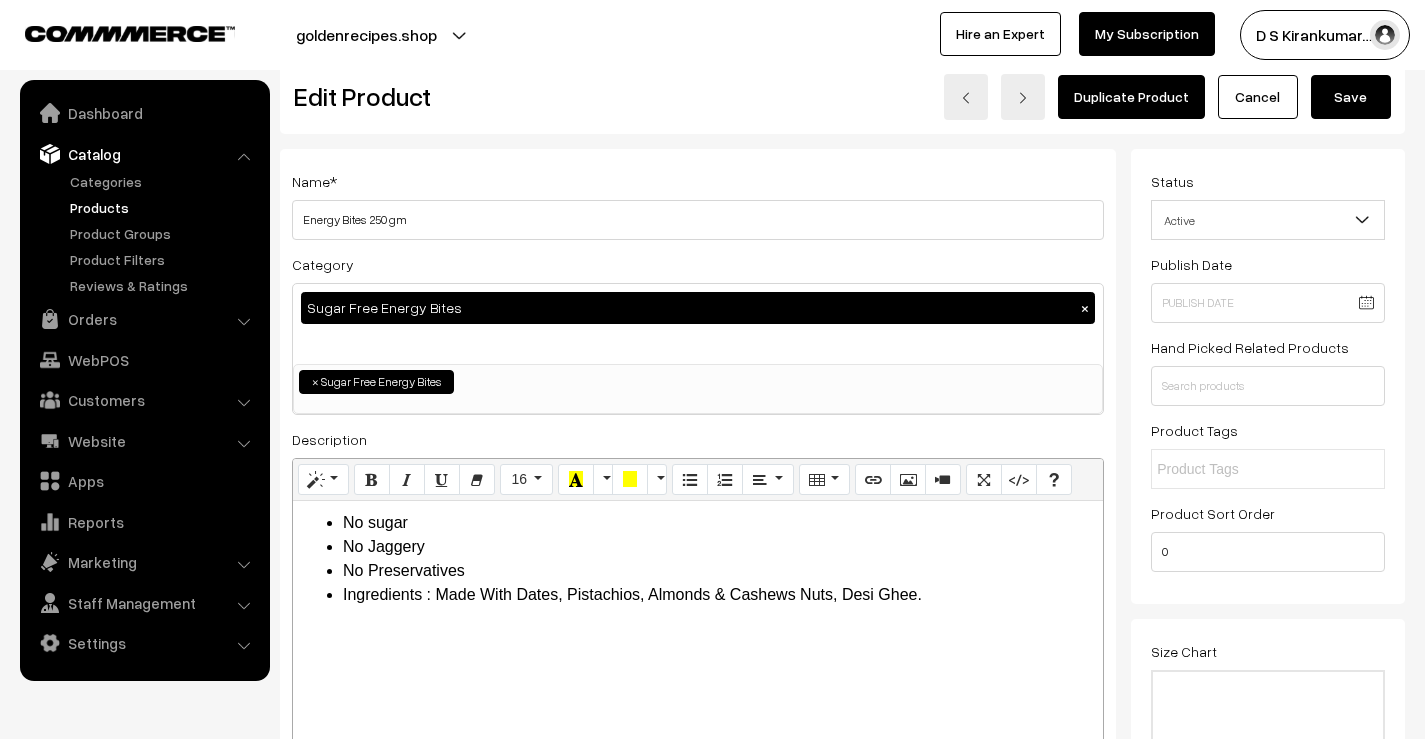 scroll, scrollTop: 0, scrollLeft: 0, axis: both 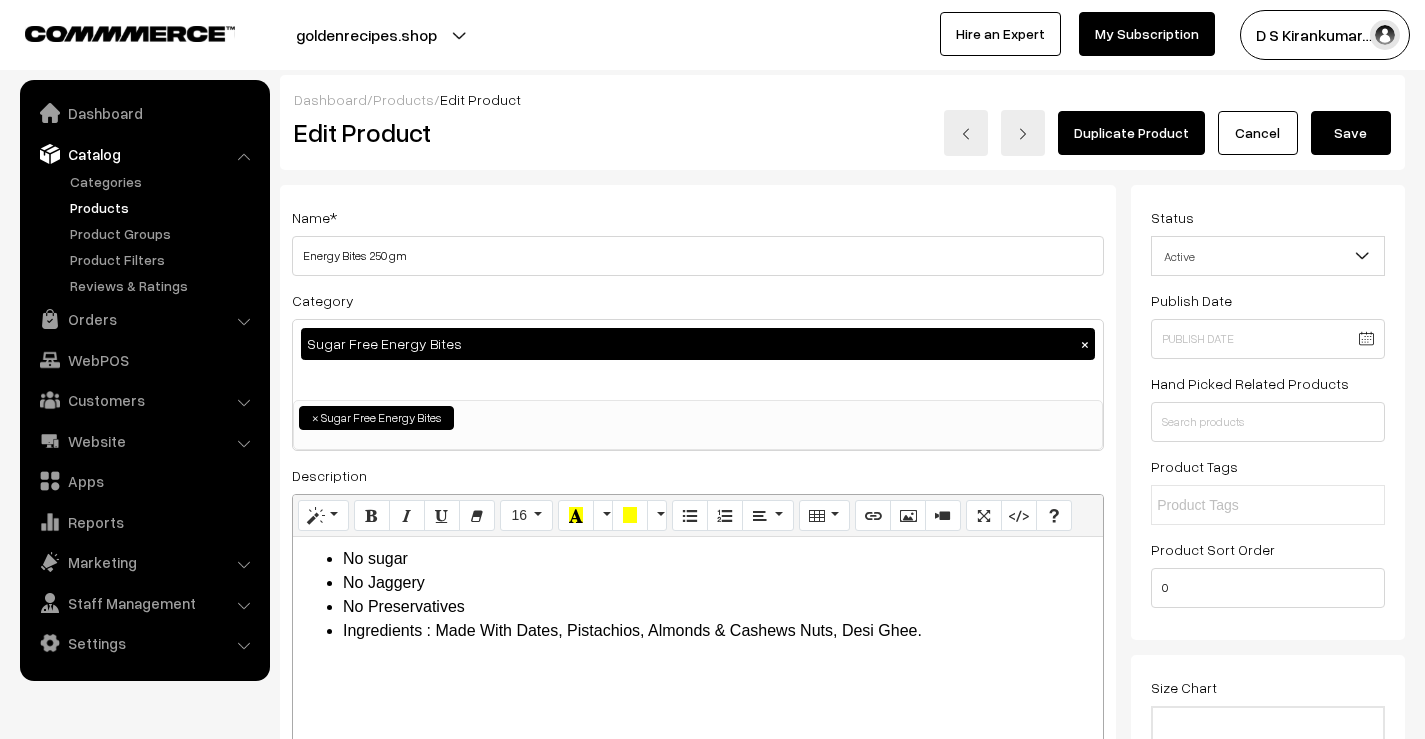 click on "goldenrecipes.shop" at bounding box center (366, 35) 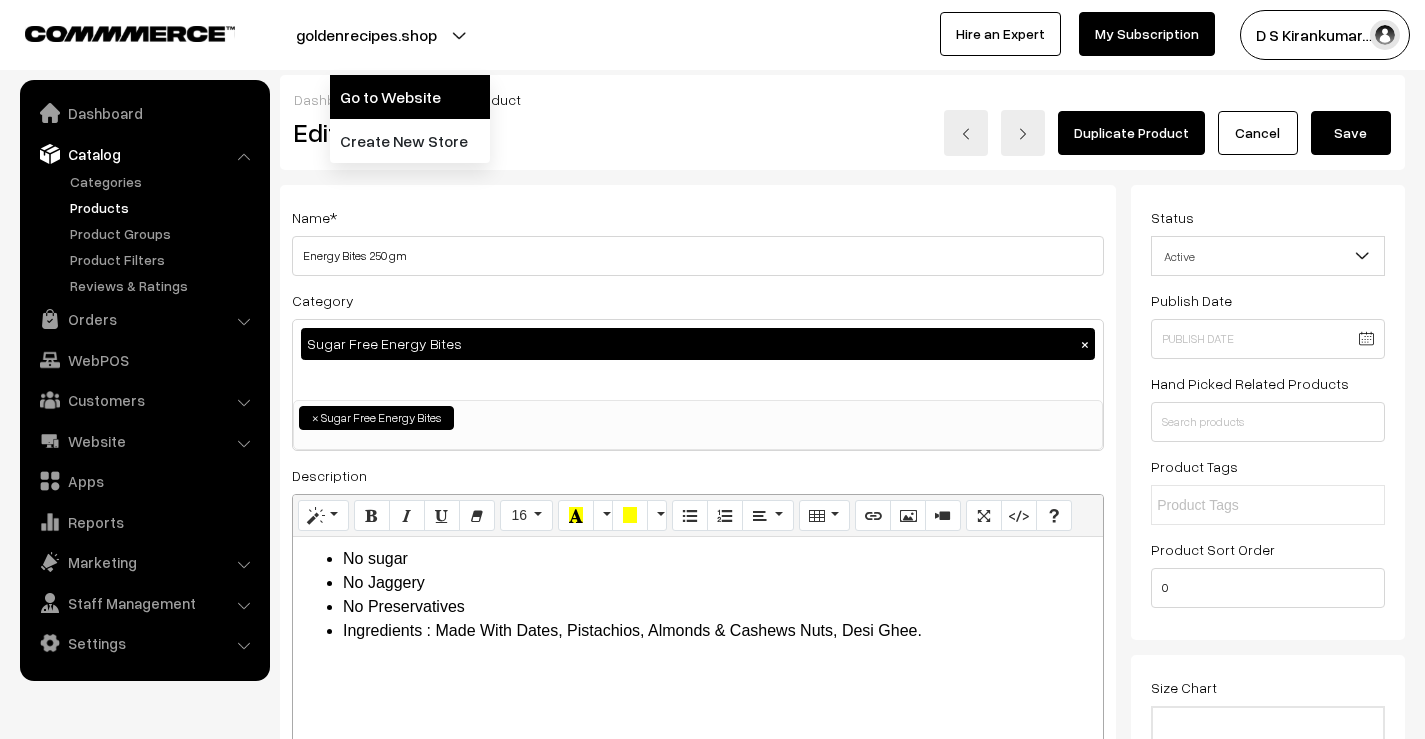 click on "Go to Website" at bounding box center (410, 97) 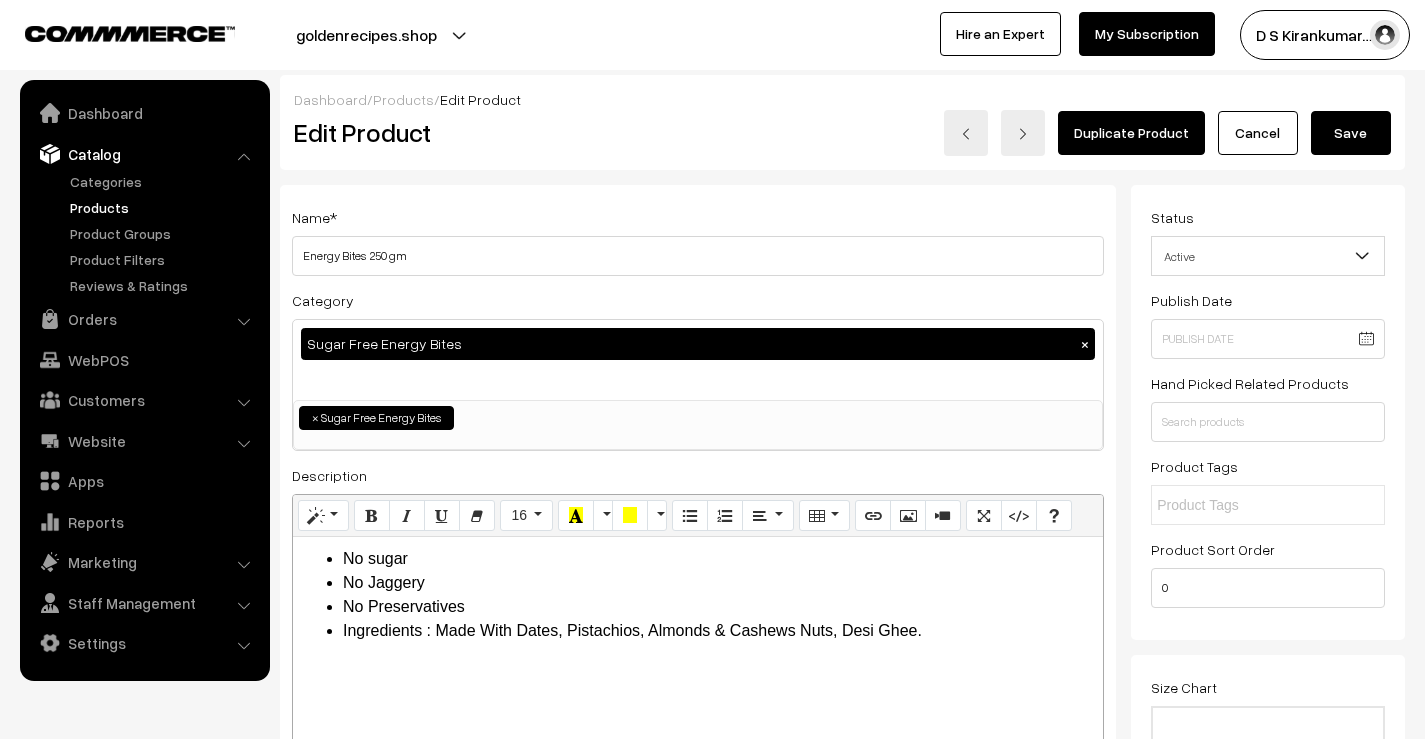 click on "Save" at bounding box center (1351, 133) 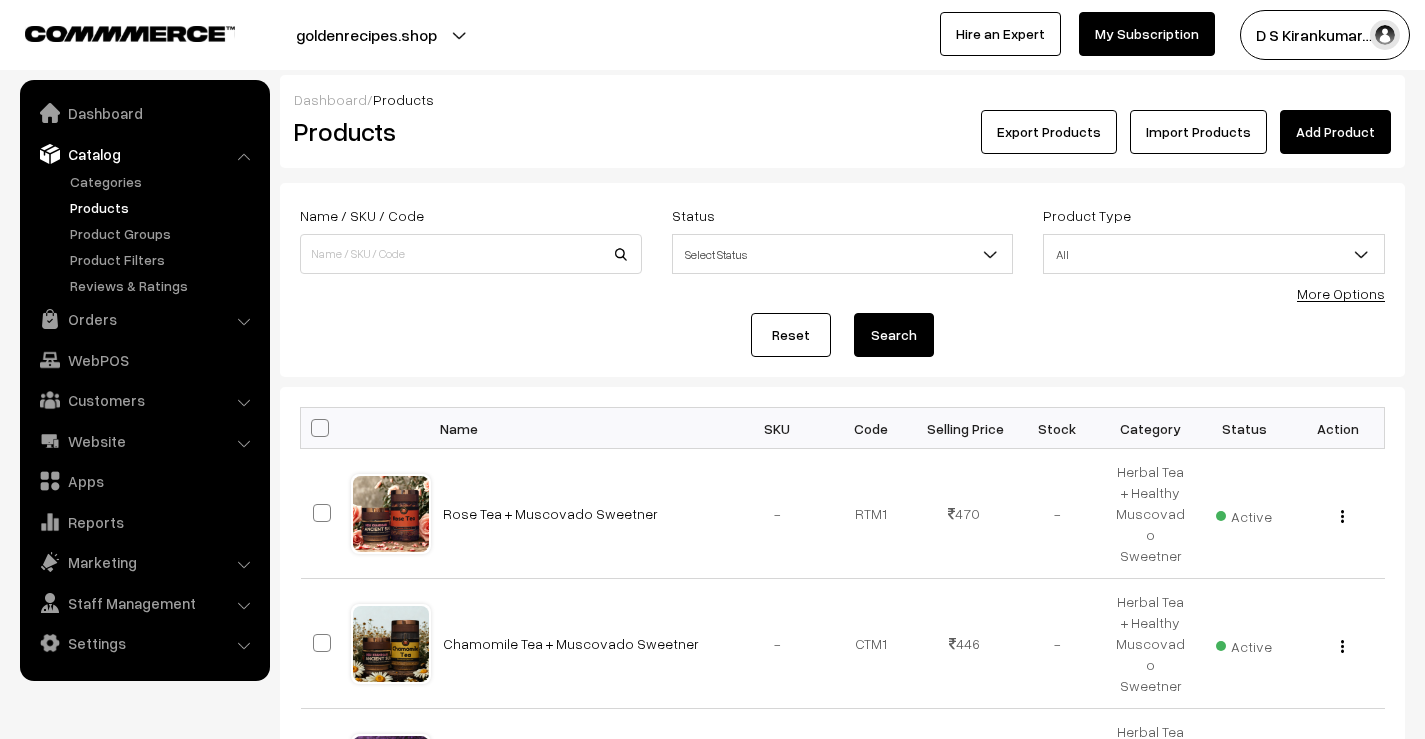 scroll, scrollTop: 0, scrollLeft: 0, axis: both 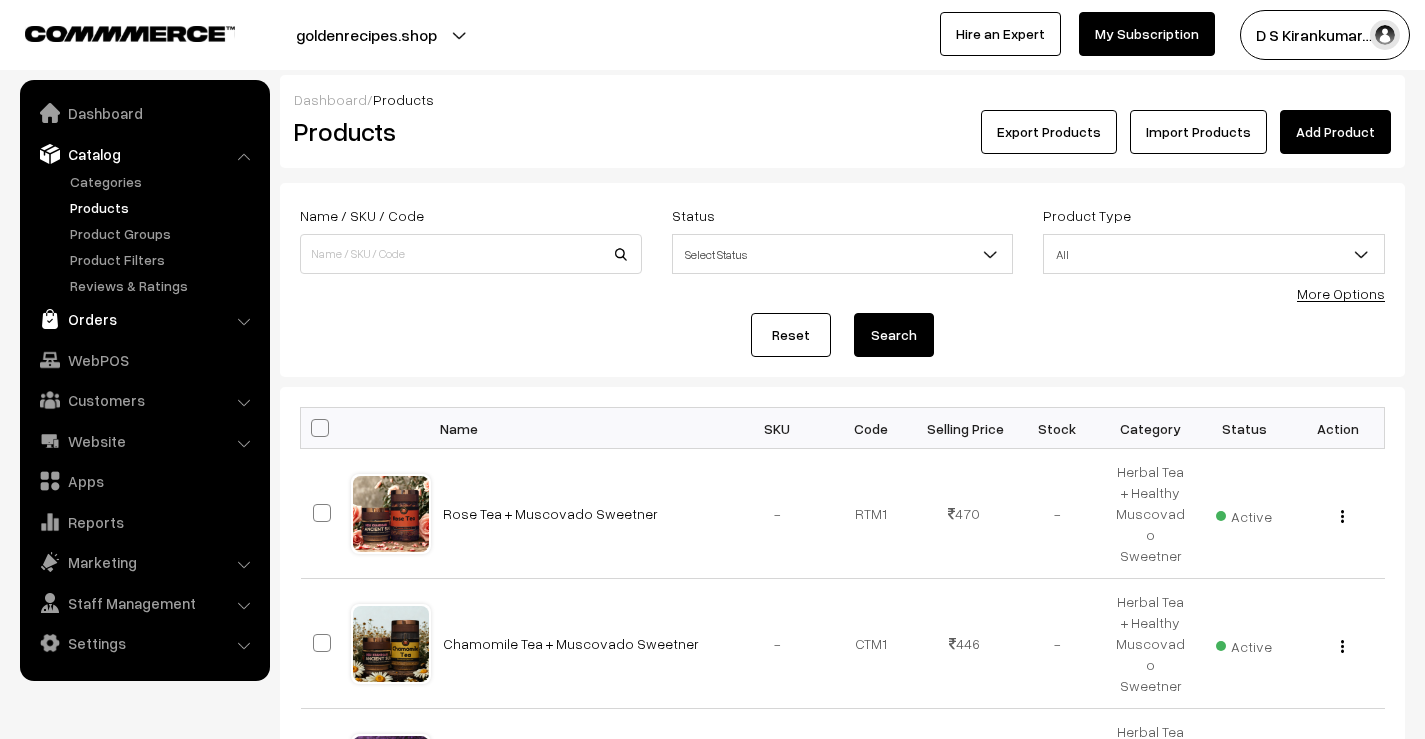 click on "Orders" 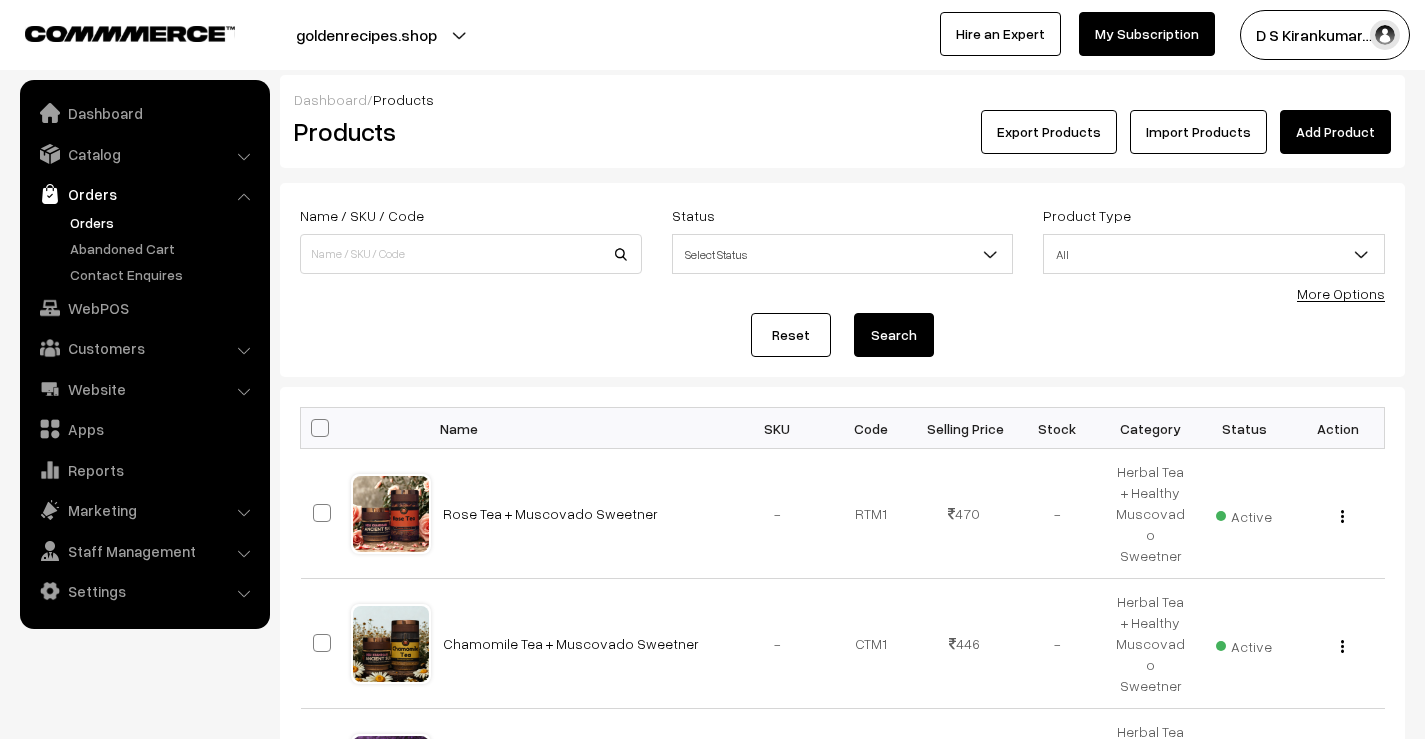click on "Orders" 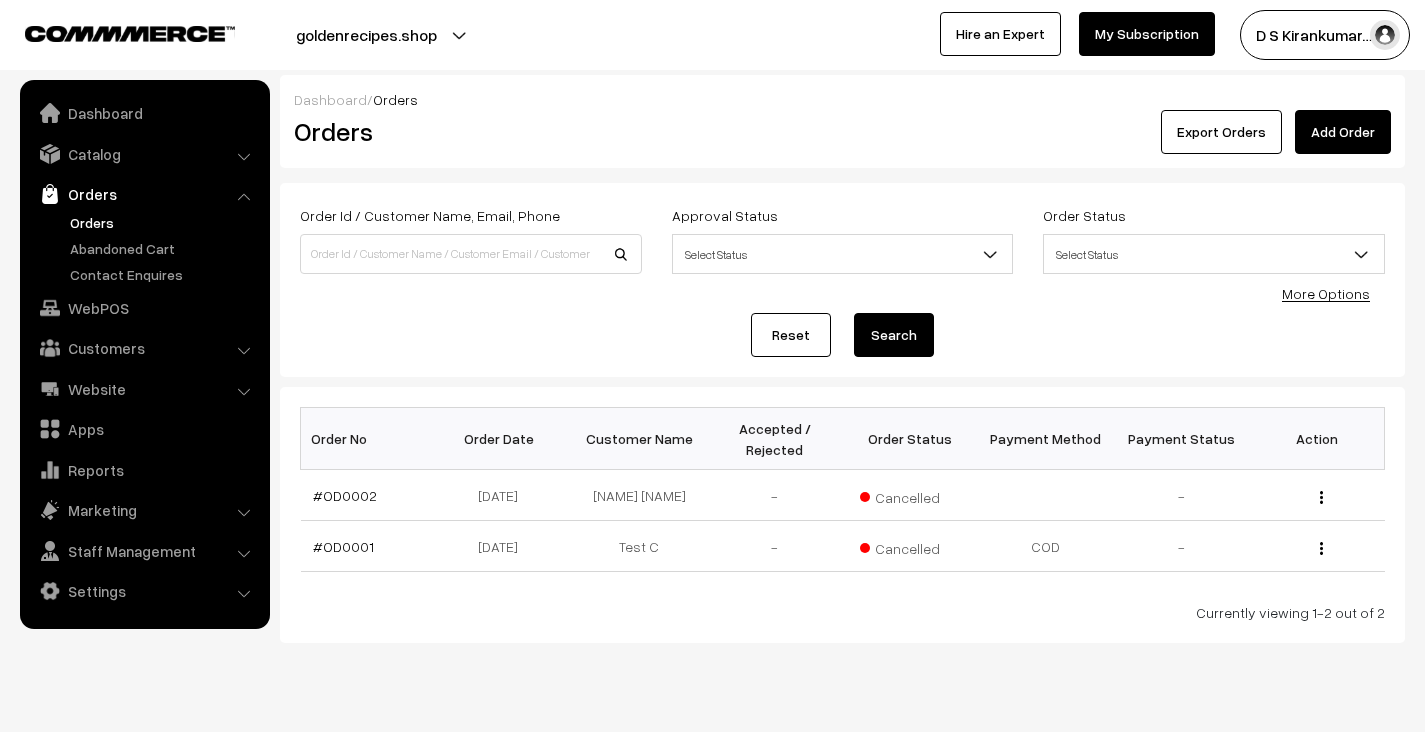 scroll, scrollTop: 0, scrollLeft: 0, axis: both 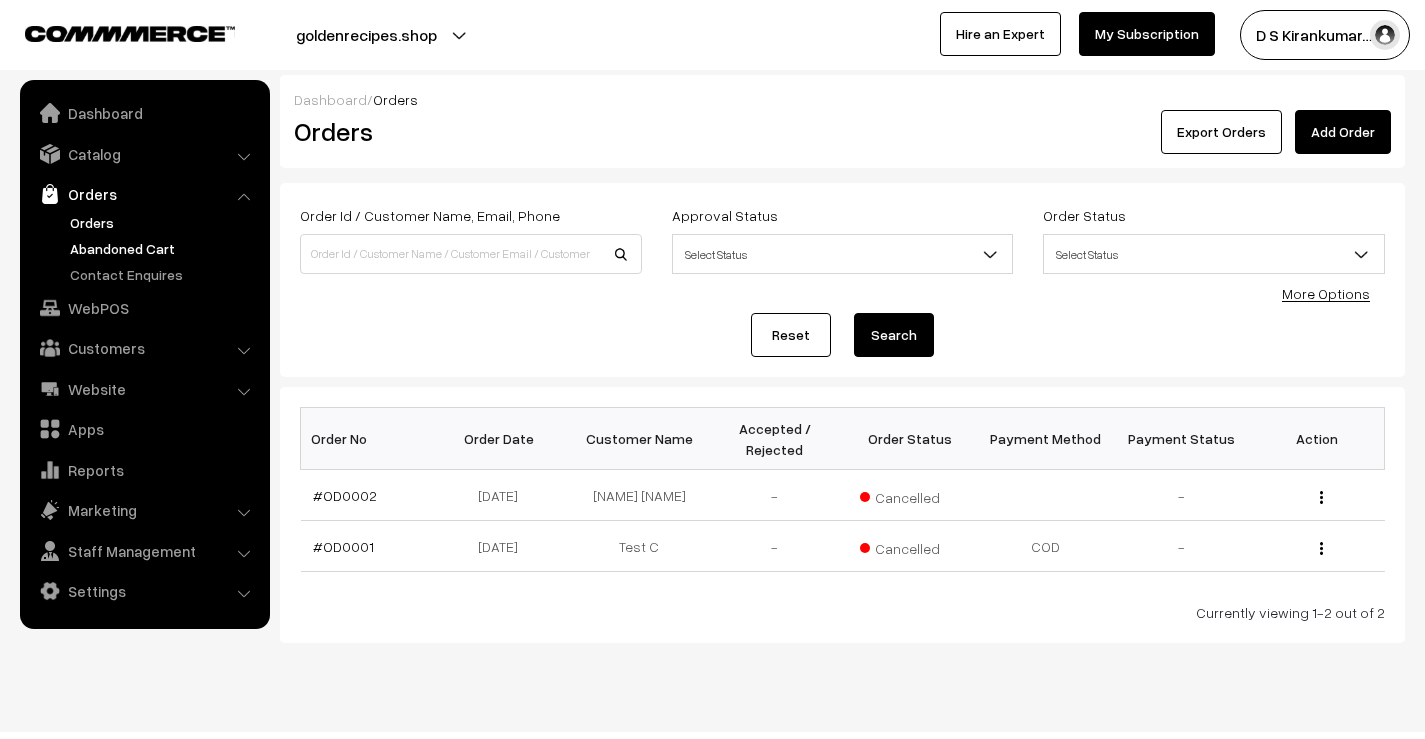 click on "Abandoned Cart" at bounding box center [164, 248] 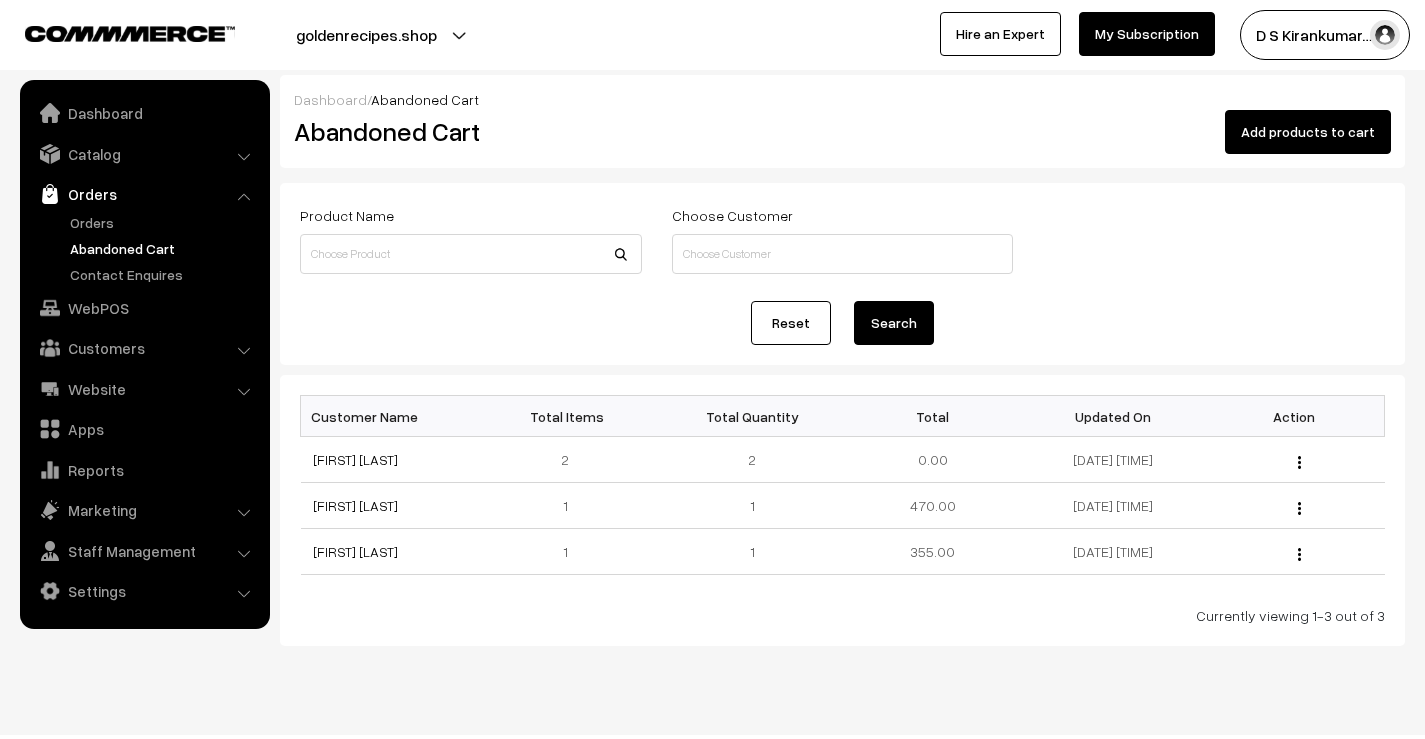 scroll, scrollTop: 0, scrollLeft: 0, axis: both 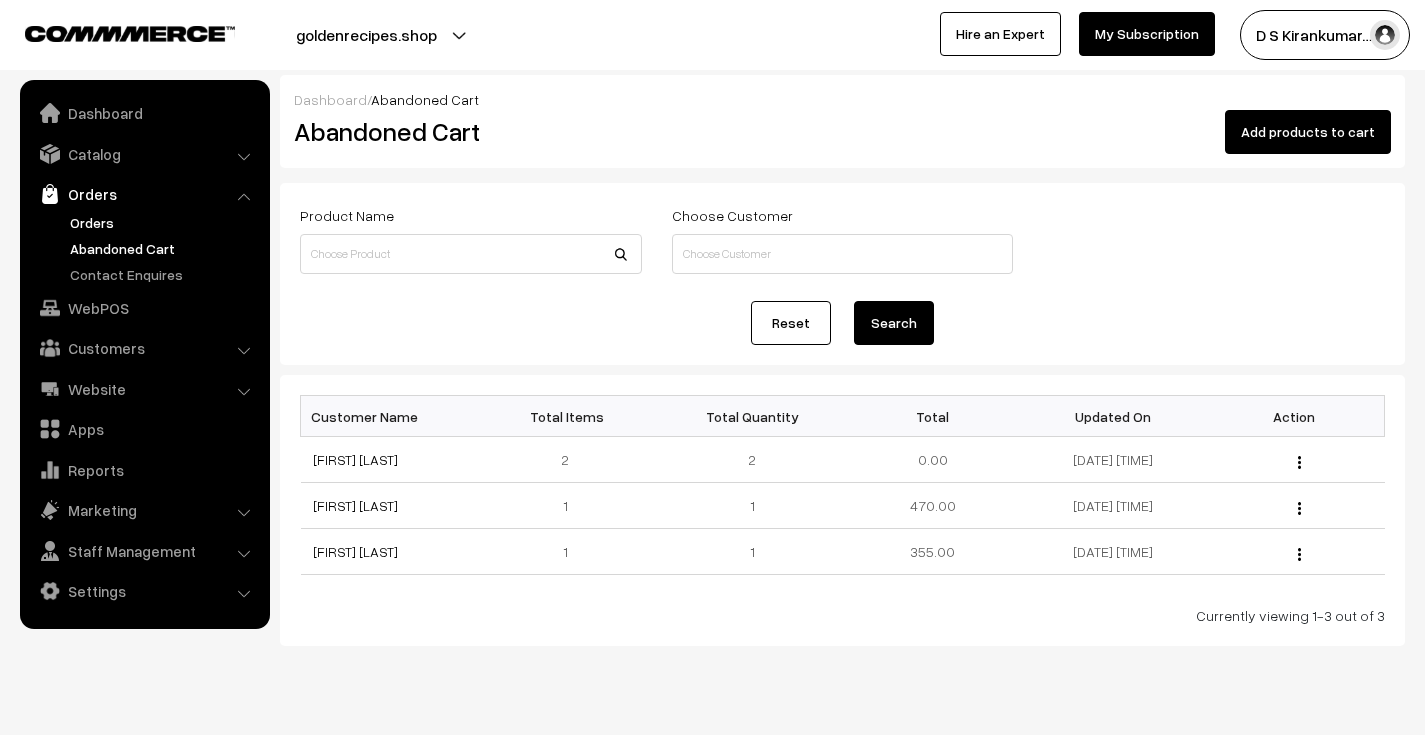 click on "Orders" at bounding box center (164, 222) 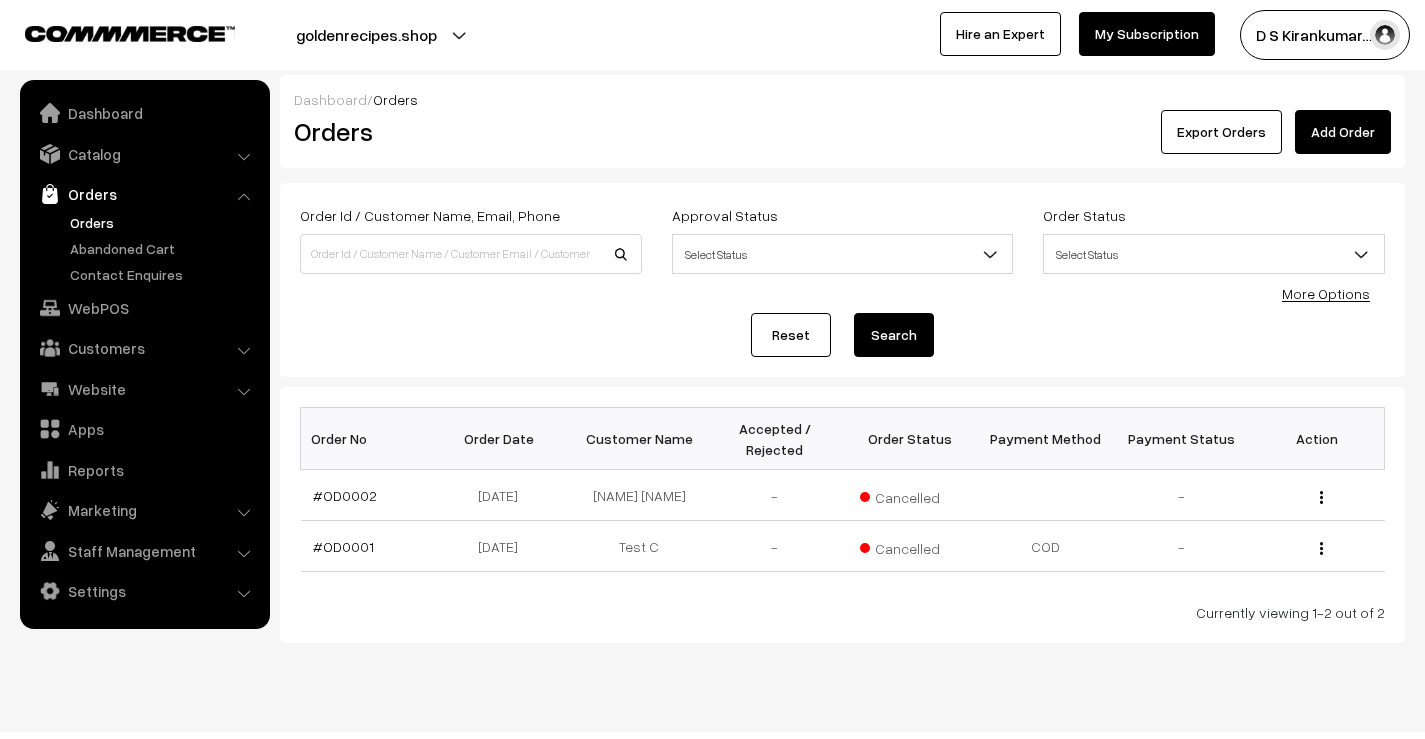 scroll, scrollTop: 0, scrollLeft: 0, axis: both 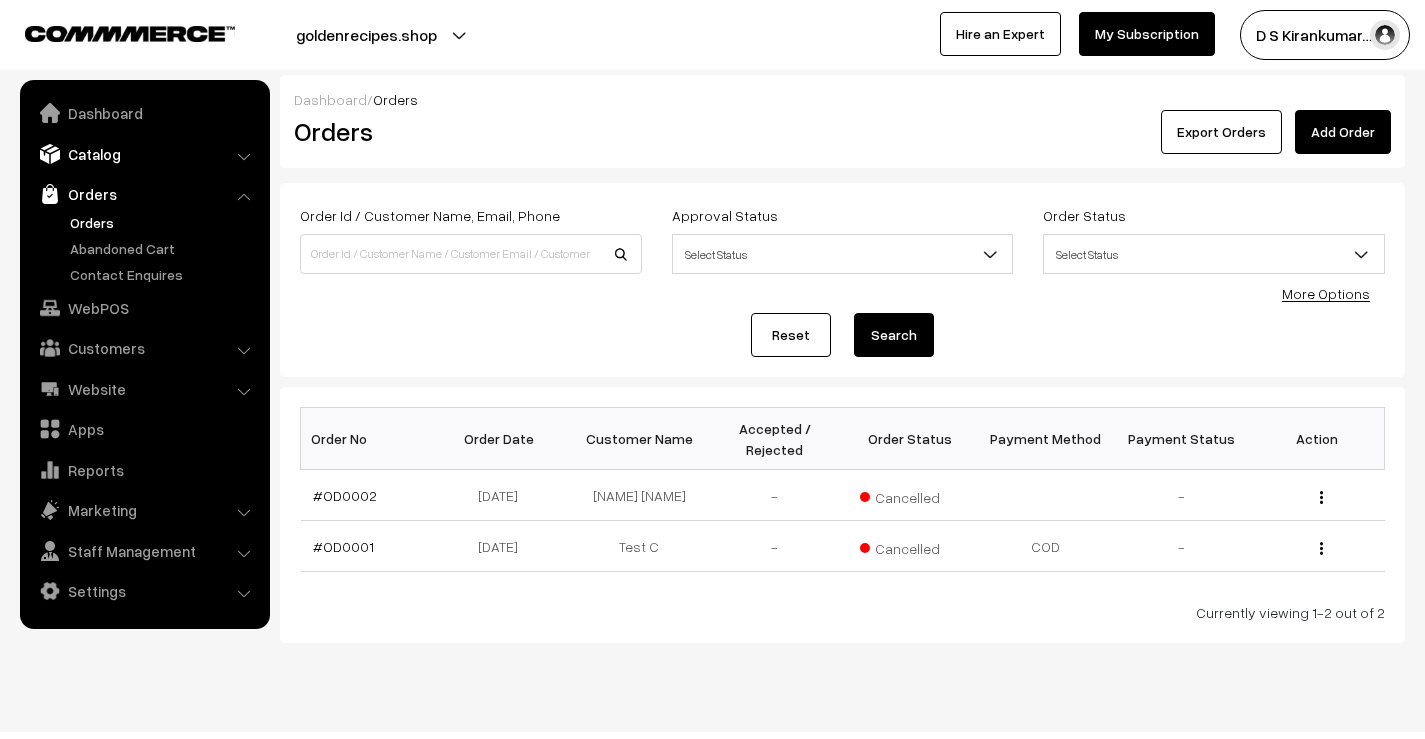 click on "Catalog" at bounding box center [144, 154] 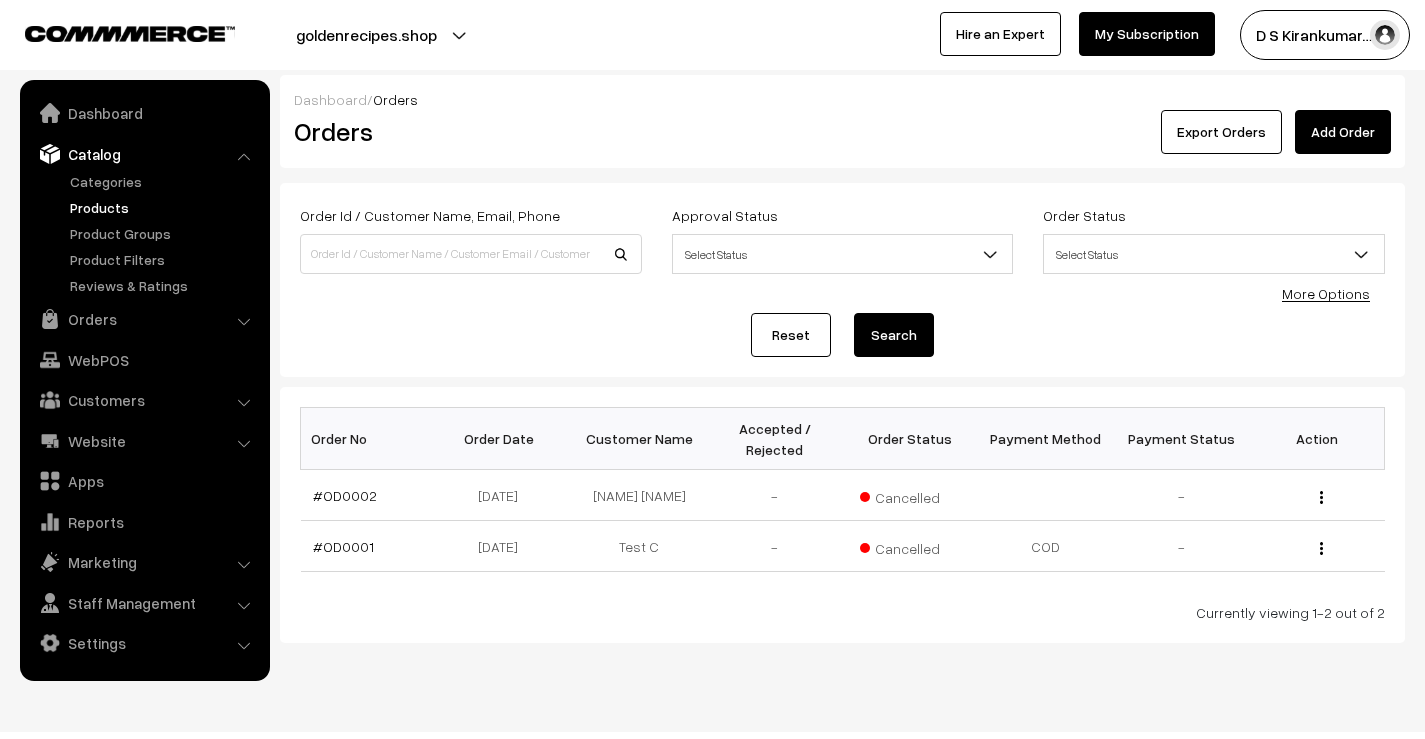 click on "Products" at bounding box center (164, 207) 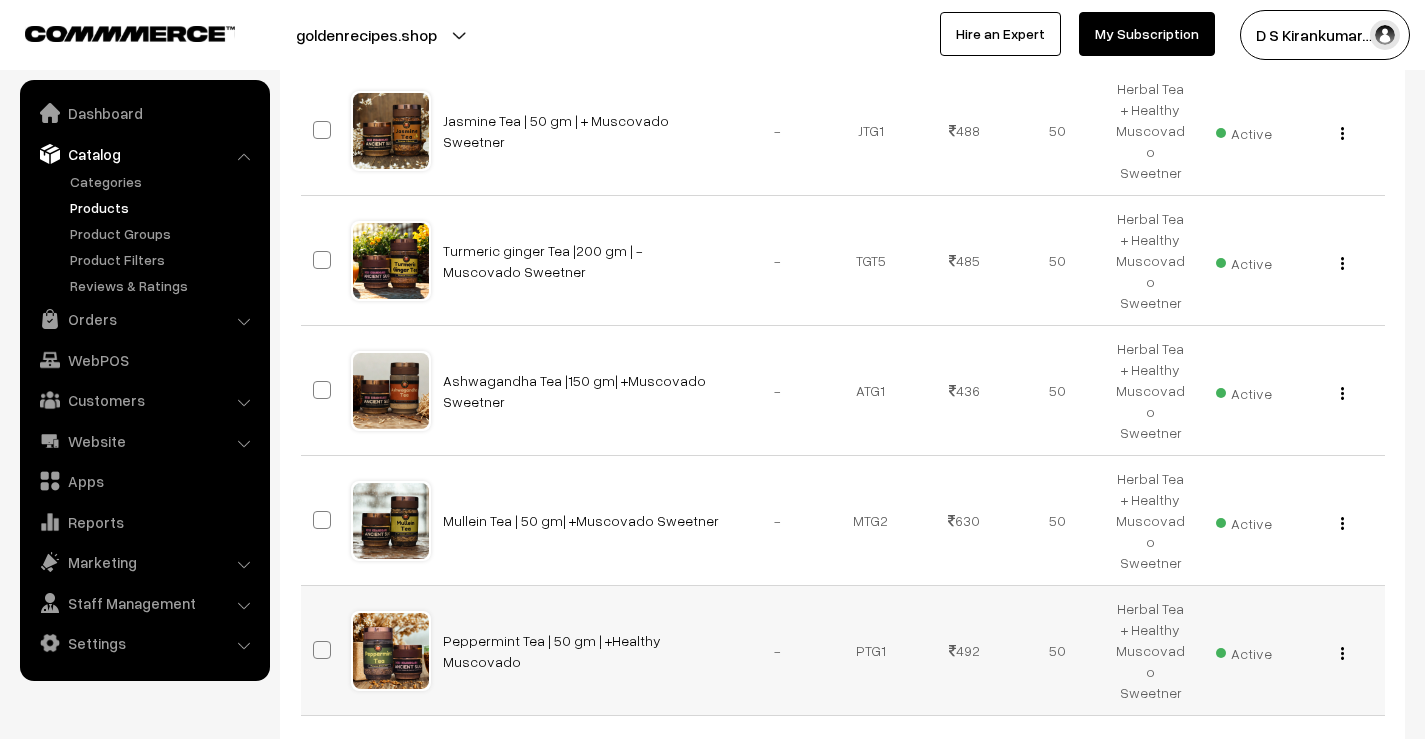 scroll, scrollTop: 1051, scrollLeft: 0, axis: vertical 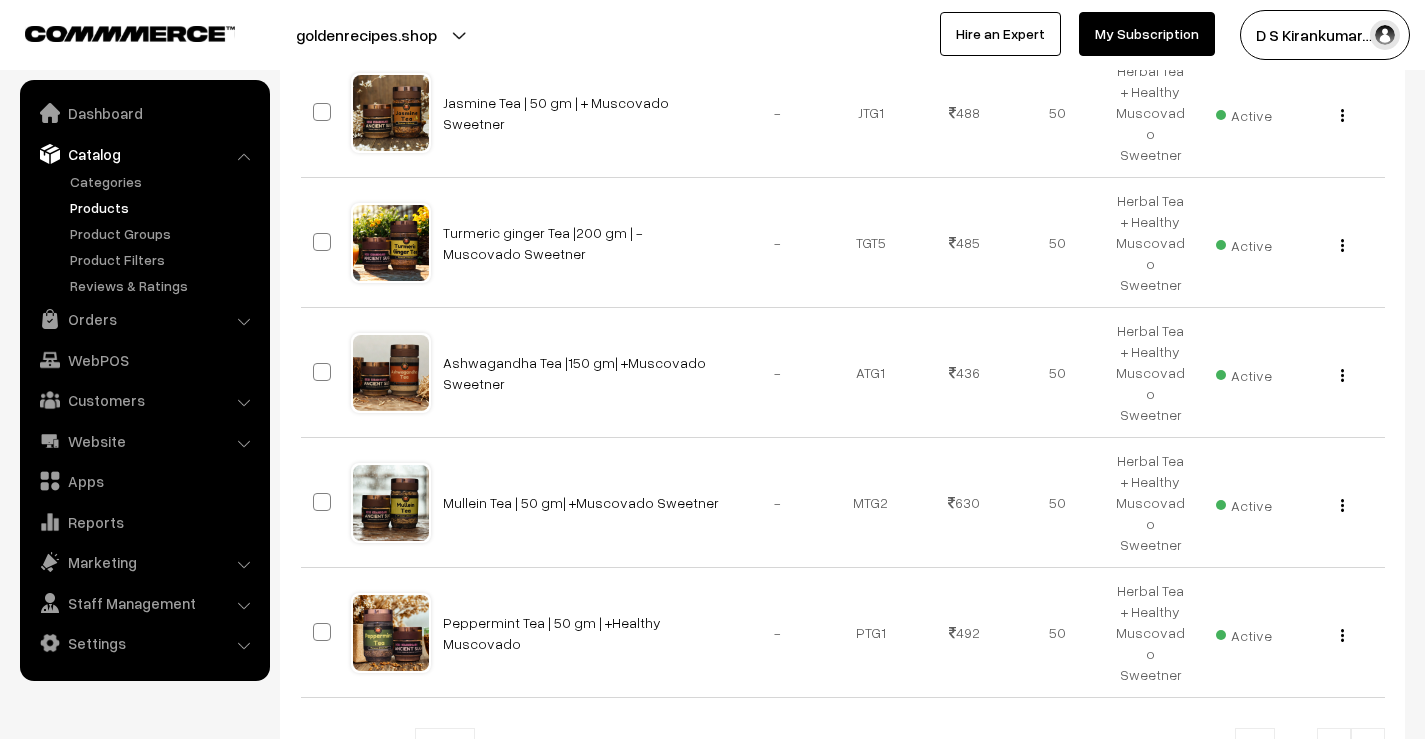 click at bounding box center (1368, 750) 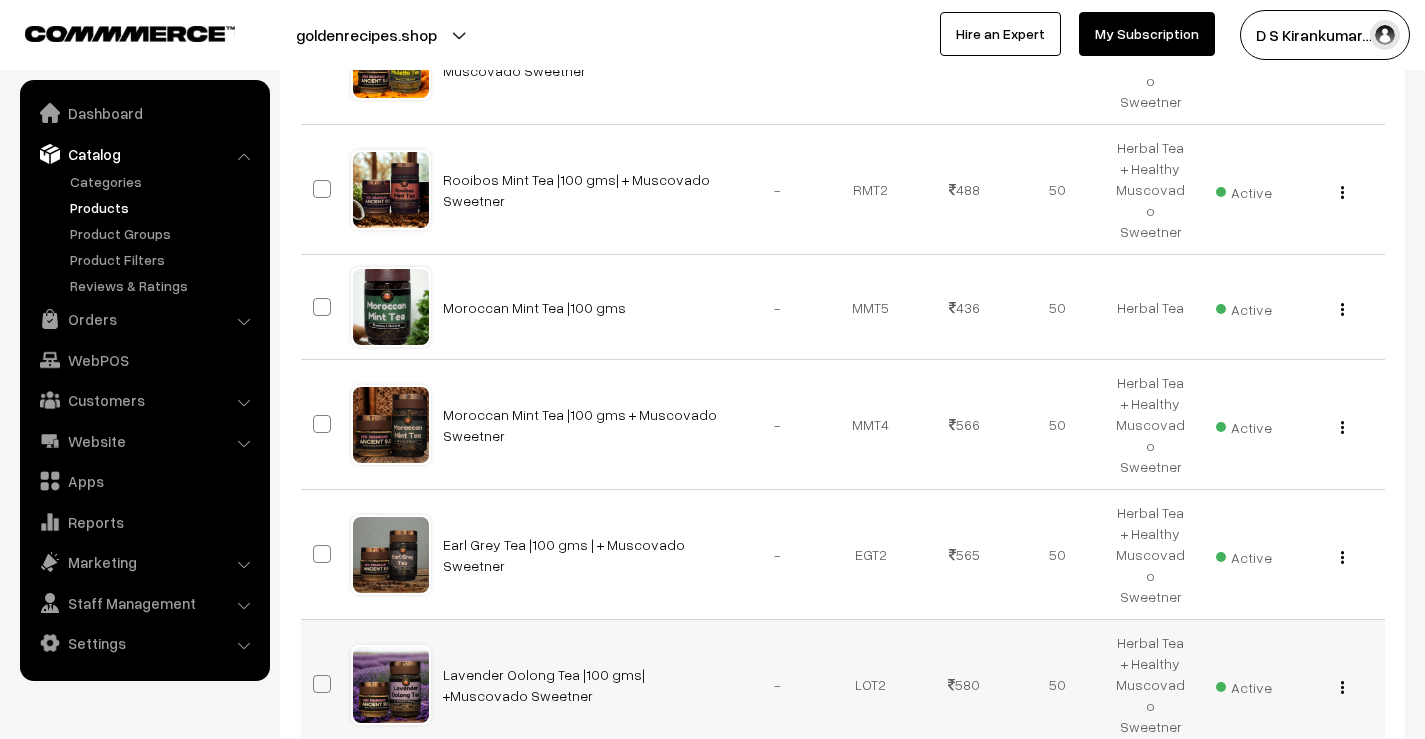 scroll, scrollTop: 1047, scrollLeft: 0, axis: vertical 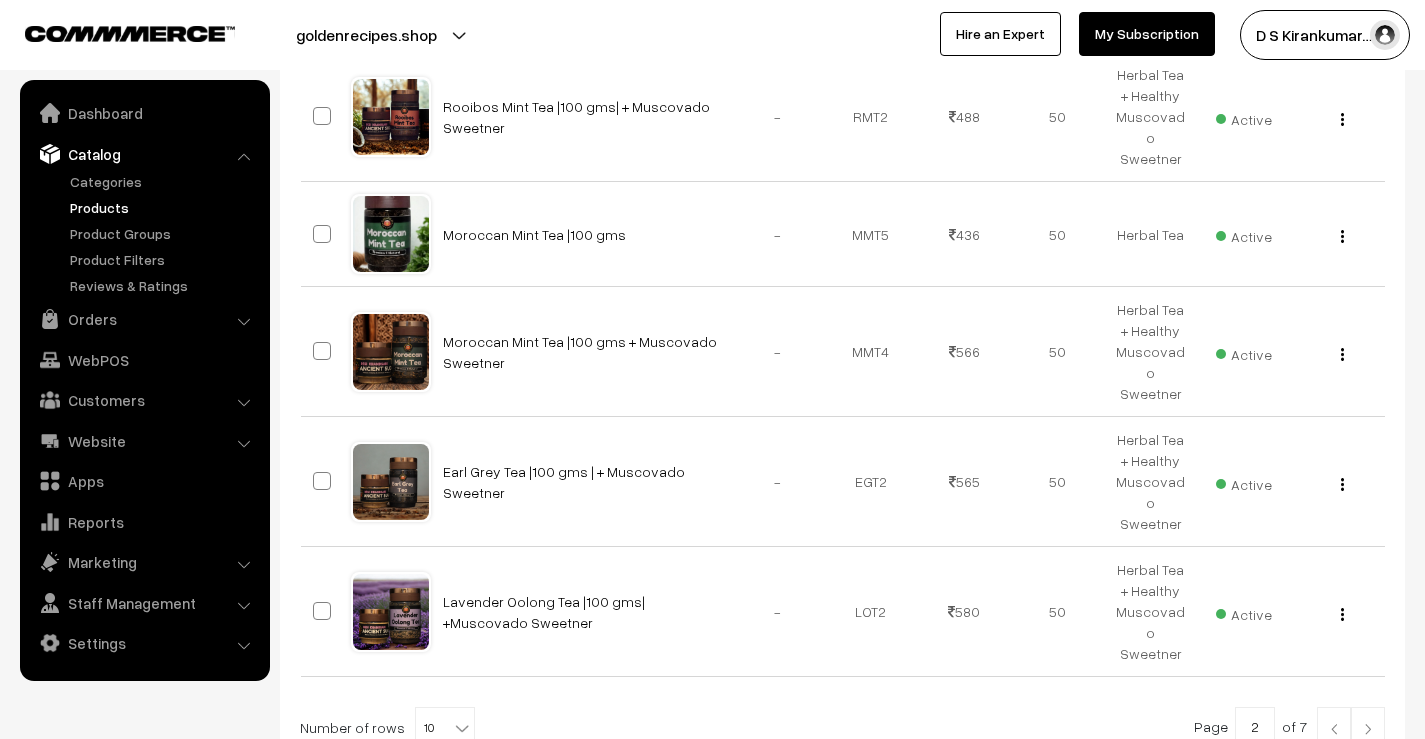 click at bounding box center (1368, 729) 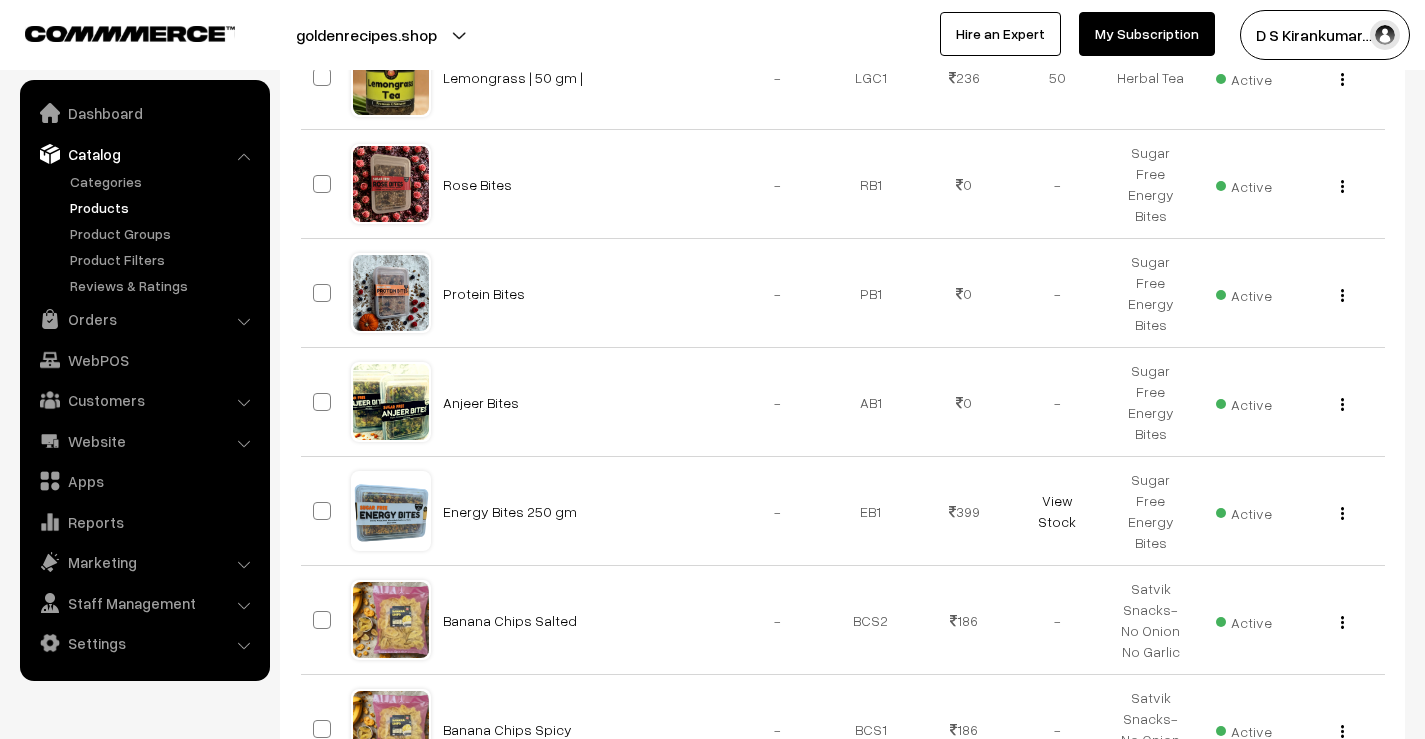 scroll, scrollTop: 1031, scrollLeft: 0, axis: vertical 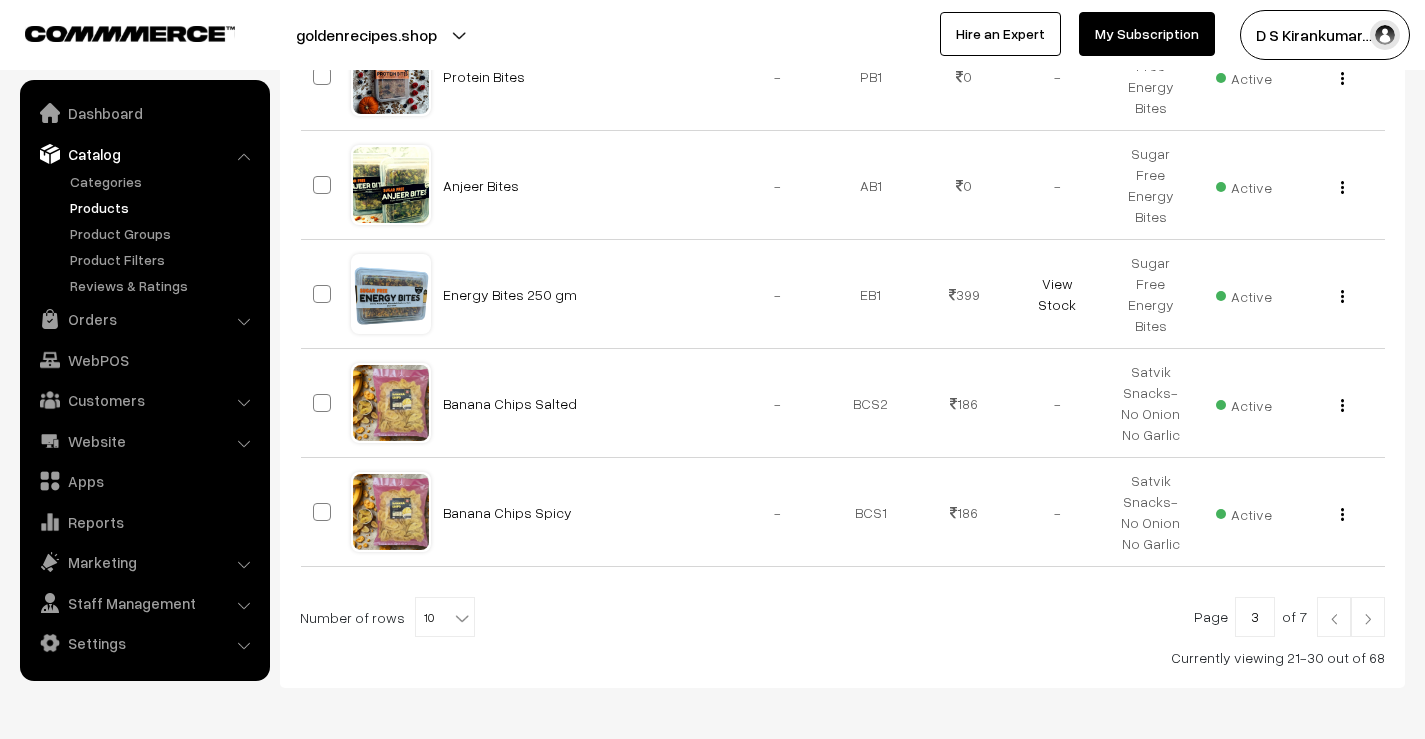 click at bounding box center [1368, 619] 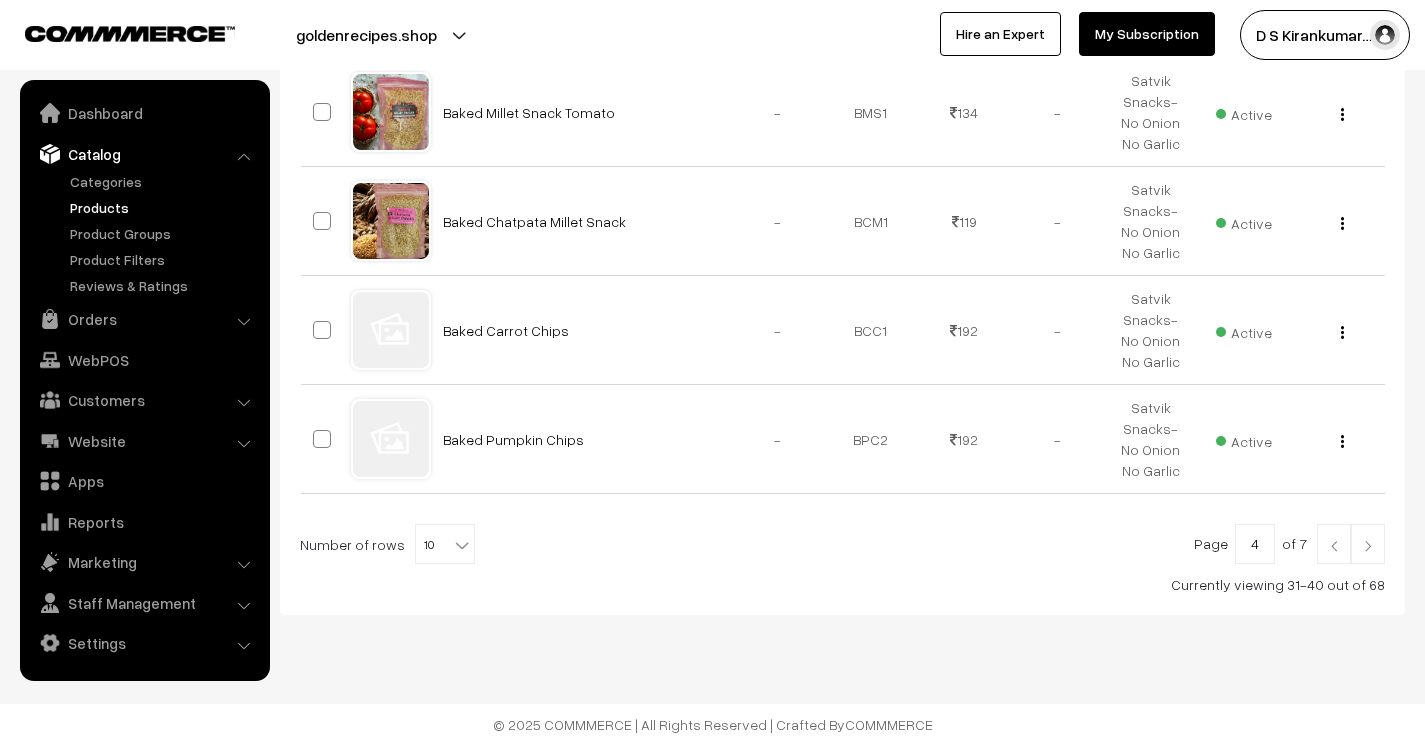 scroll, scrollTop: 1051, scrollLeft: 0, axis: vertical 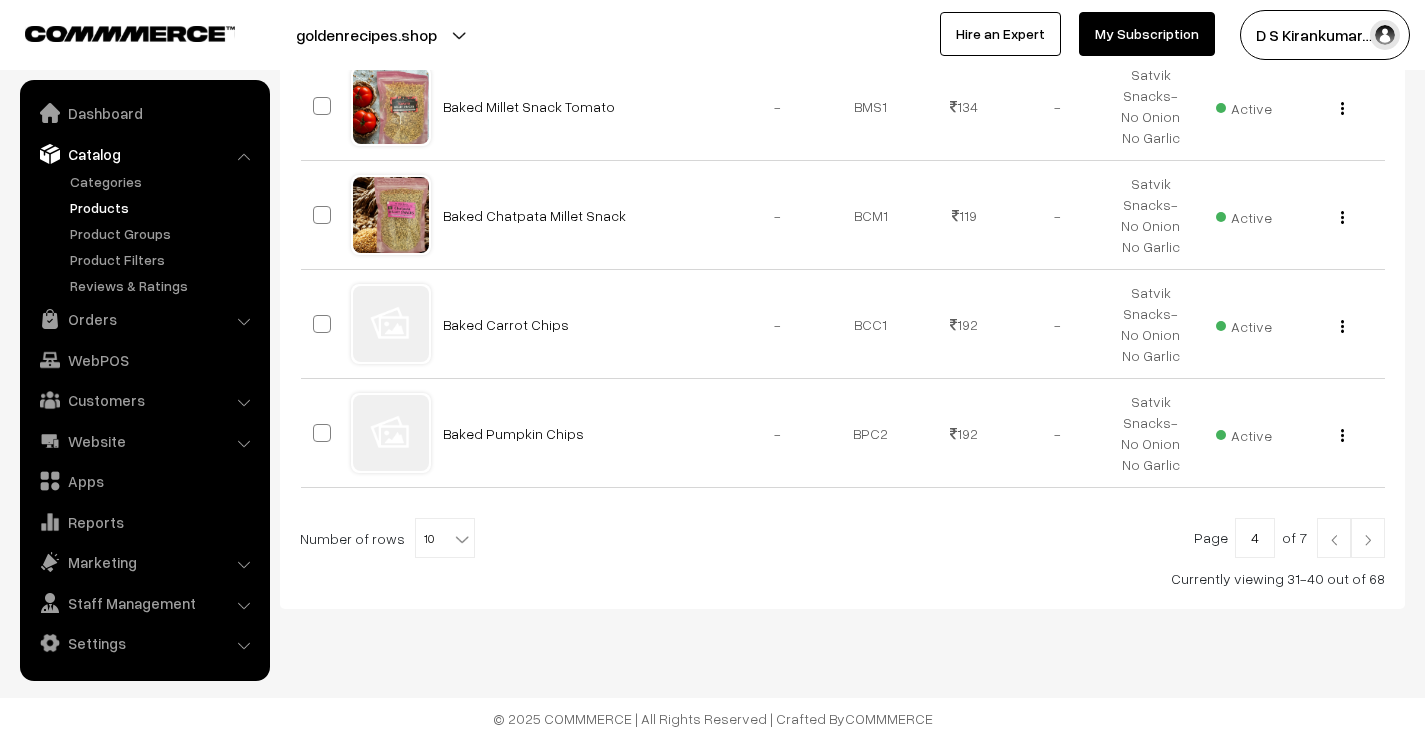 click at bounding box center (1368, 540) 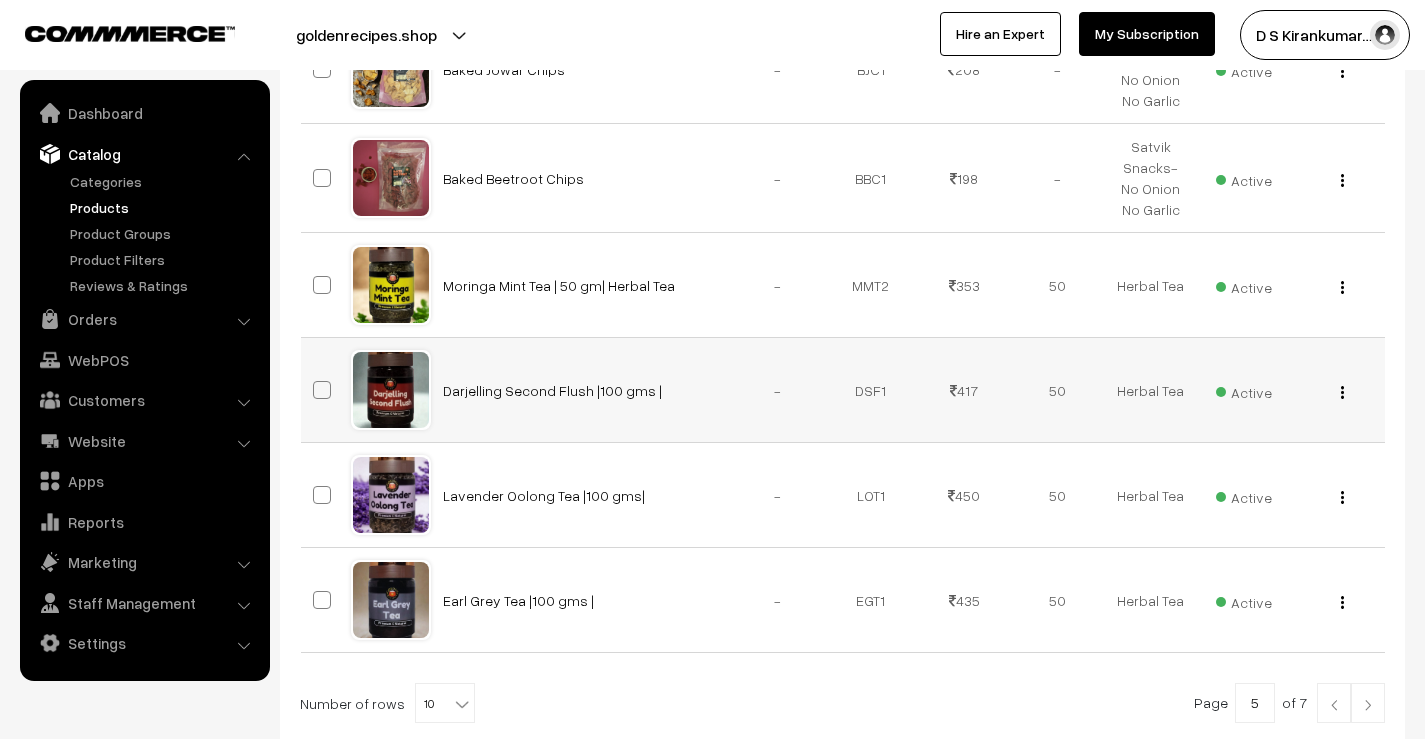 scroll, scrollTop: 900, scrollLeft: 0, axis: vertical 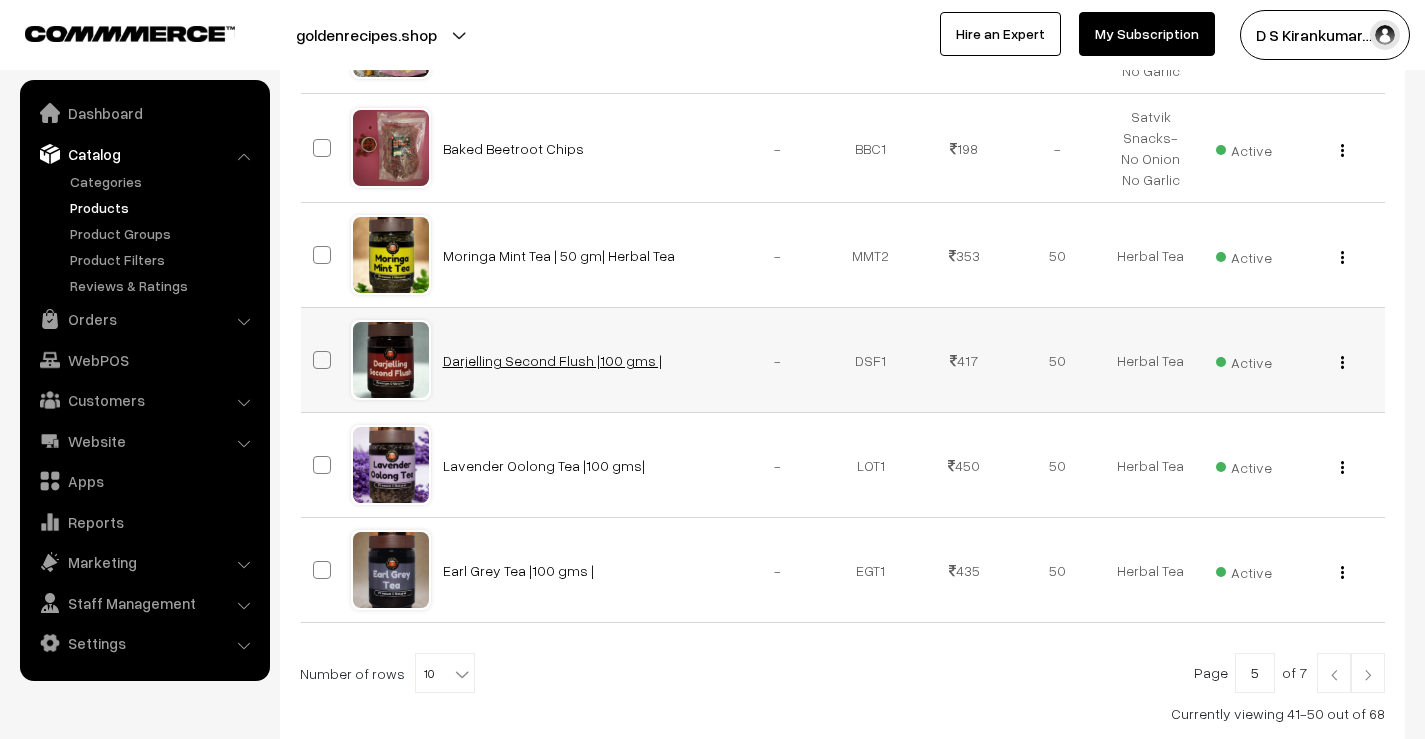 click on "Darjelling Second Flush |100 gms |" at bounding box center (552, 360) 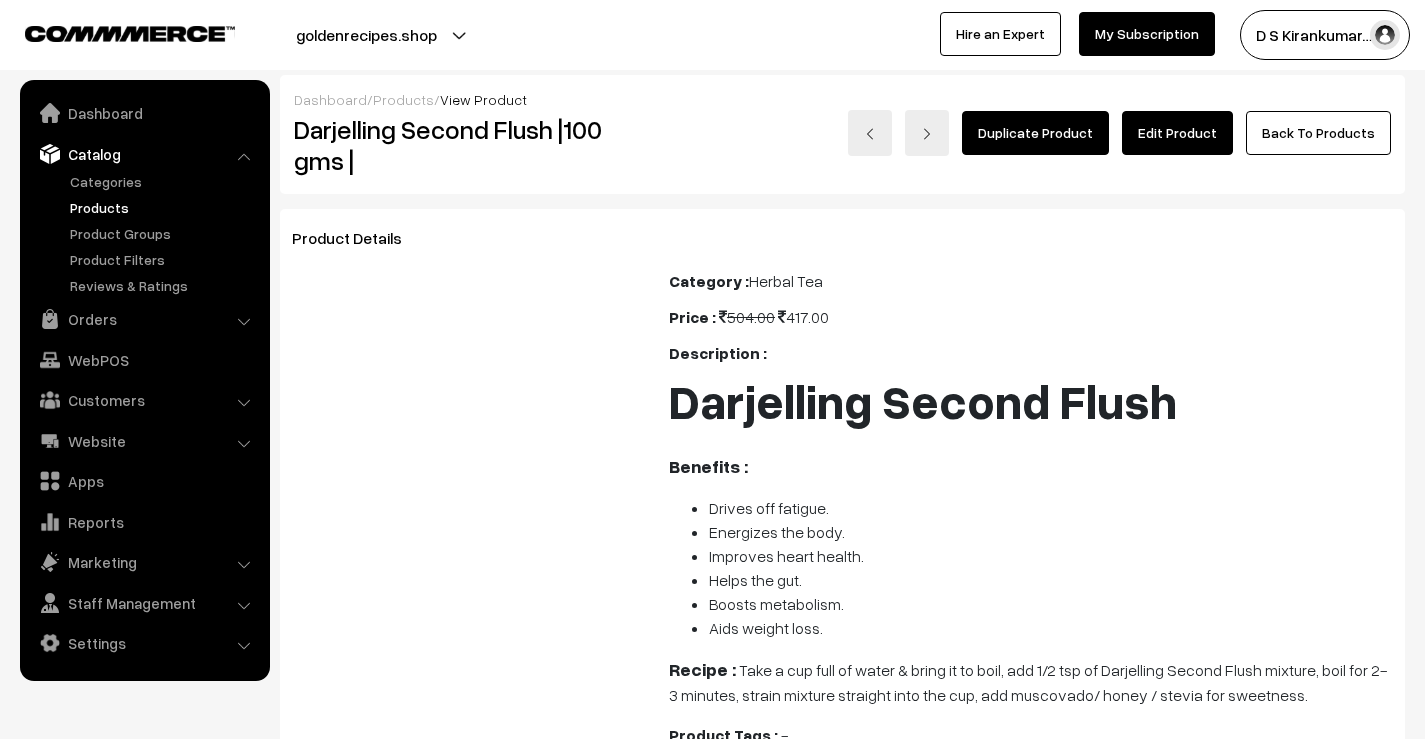 scroll, scrollTop: 0, scrollLeft: 0, axis: both 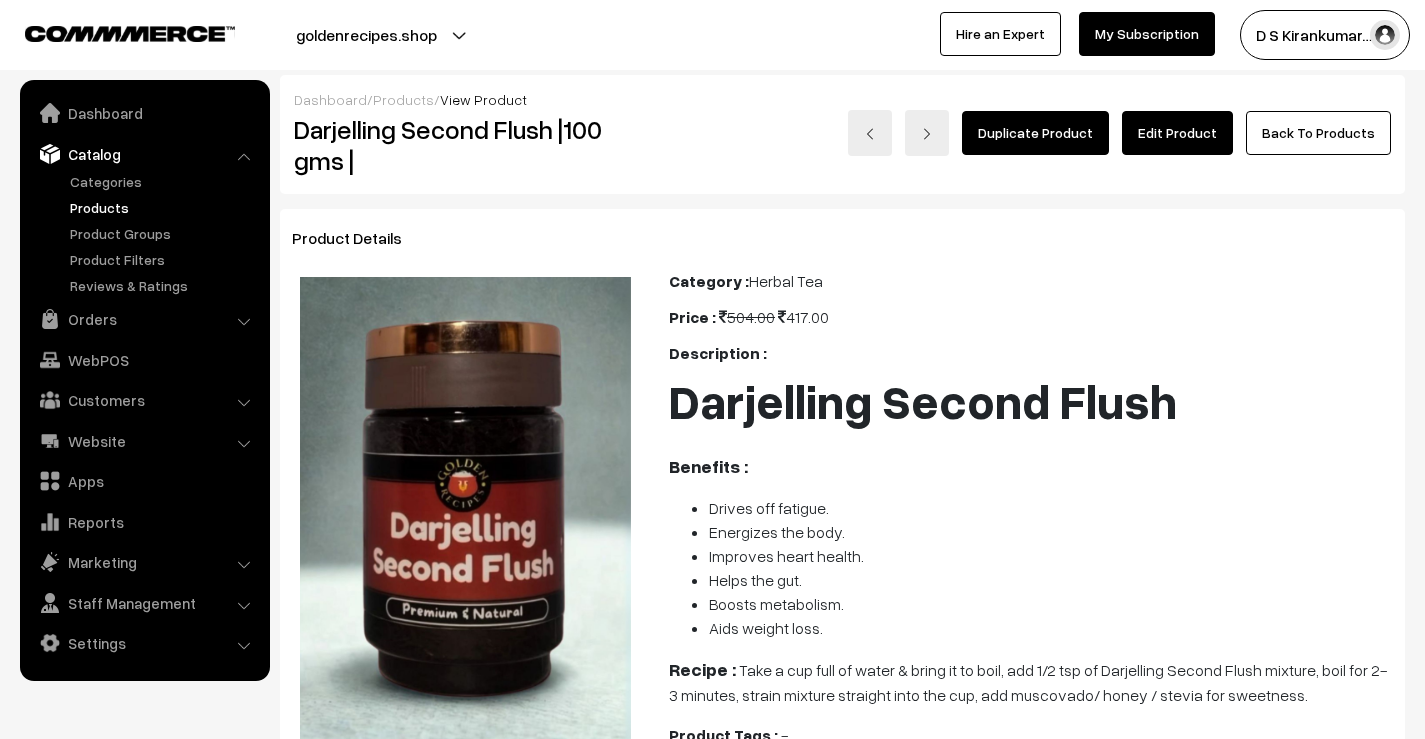 click on "Edit Product" at bounding box center [1177, 133] 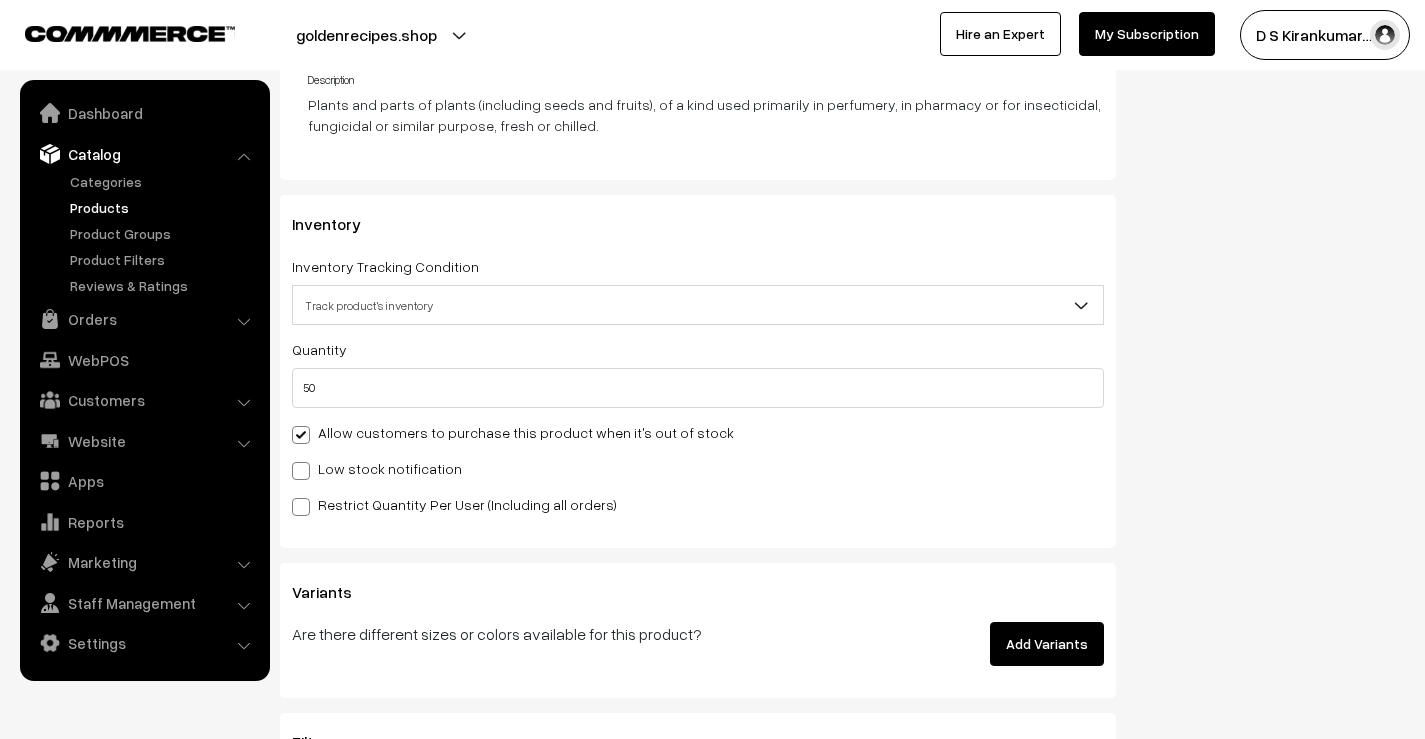 scroll, scrollTop: 2300, scrollLeft: 0, axis: vertical 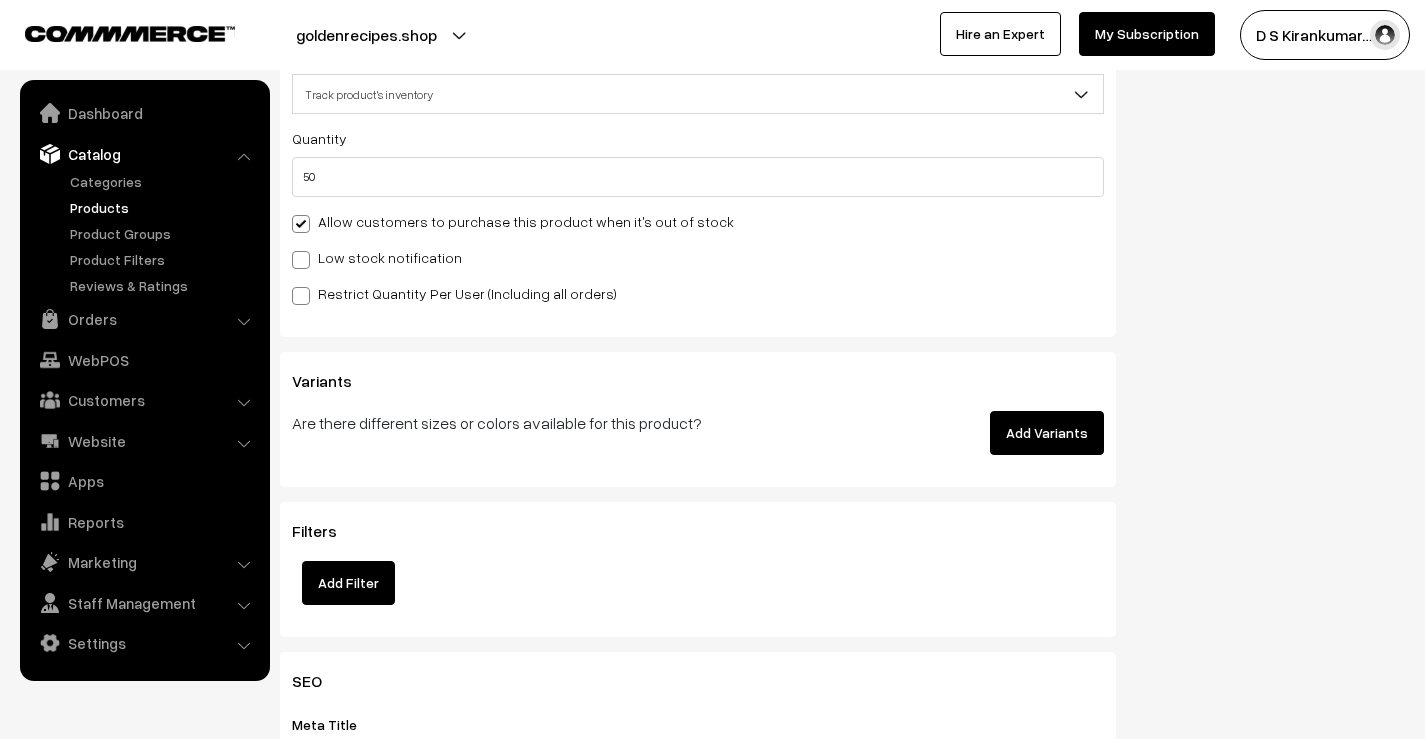 click on "Add Variants" at bounding box center (1047, 433) 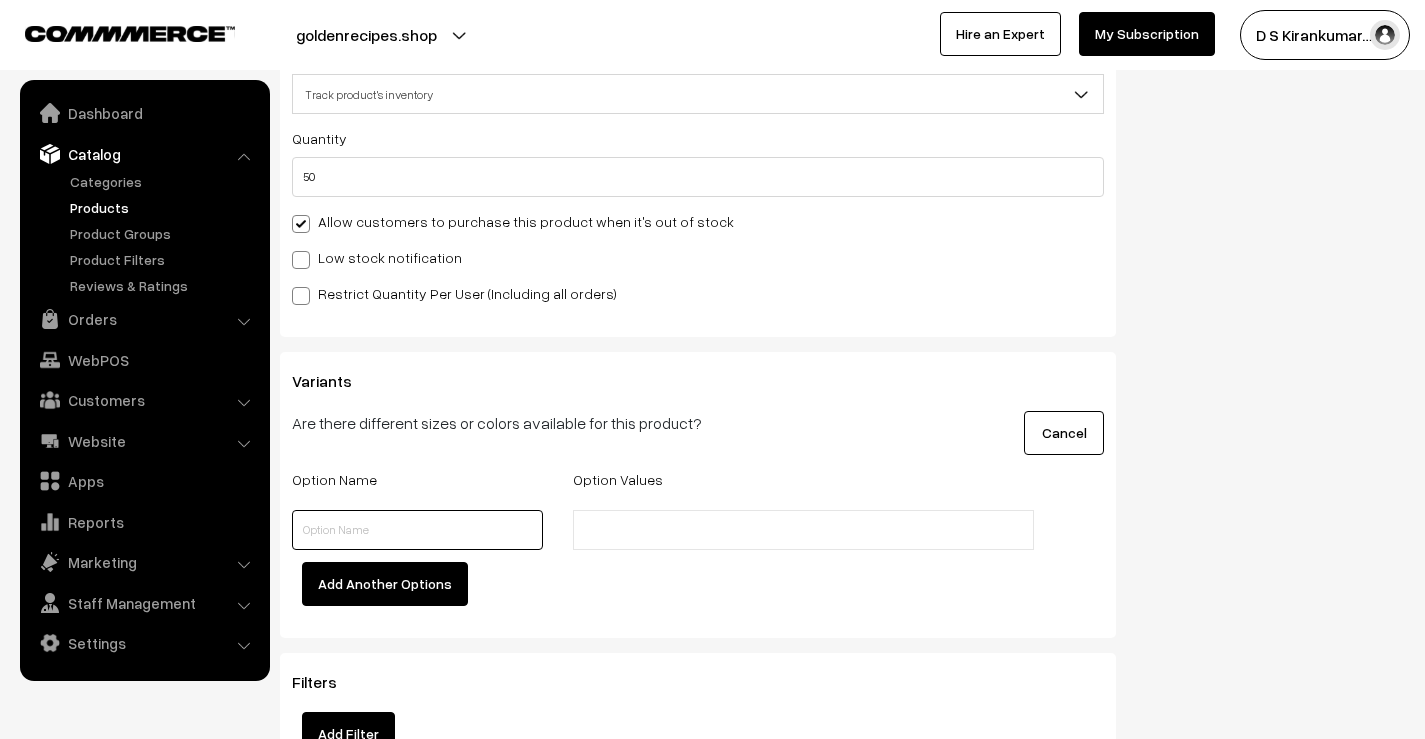 click at bounding box center [417, 530] 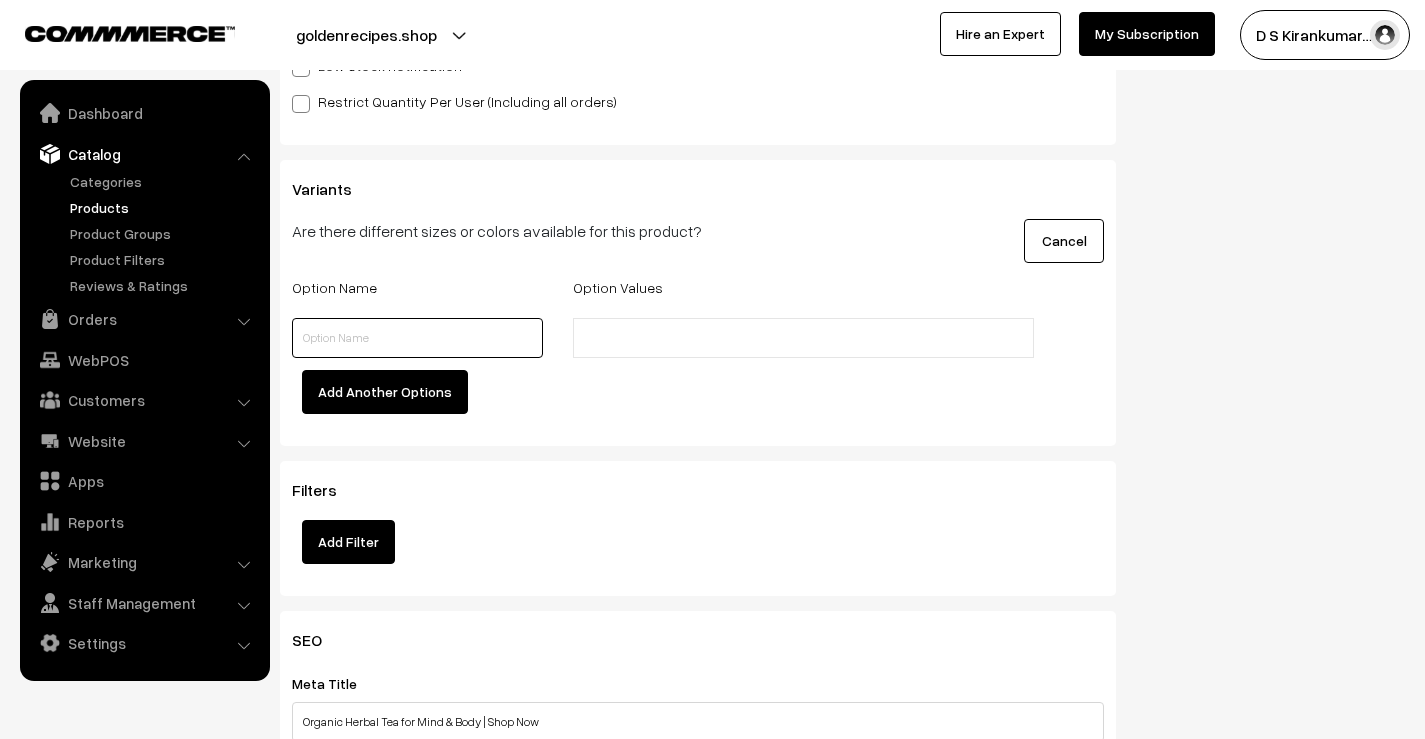 scroll, scrollTop: 2500, scrollLeft: 0, axis: vertical 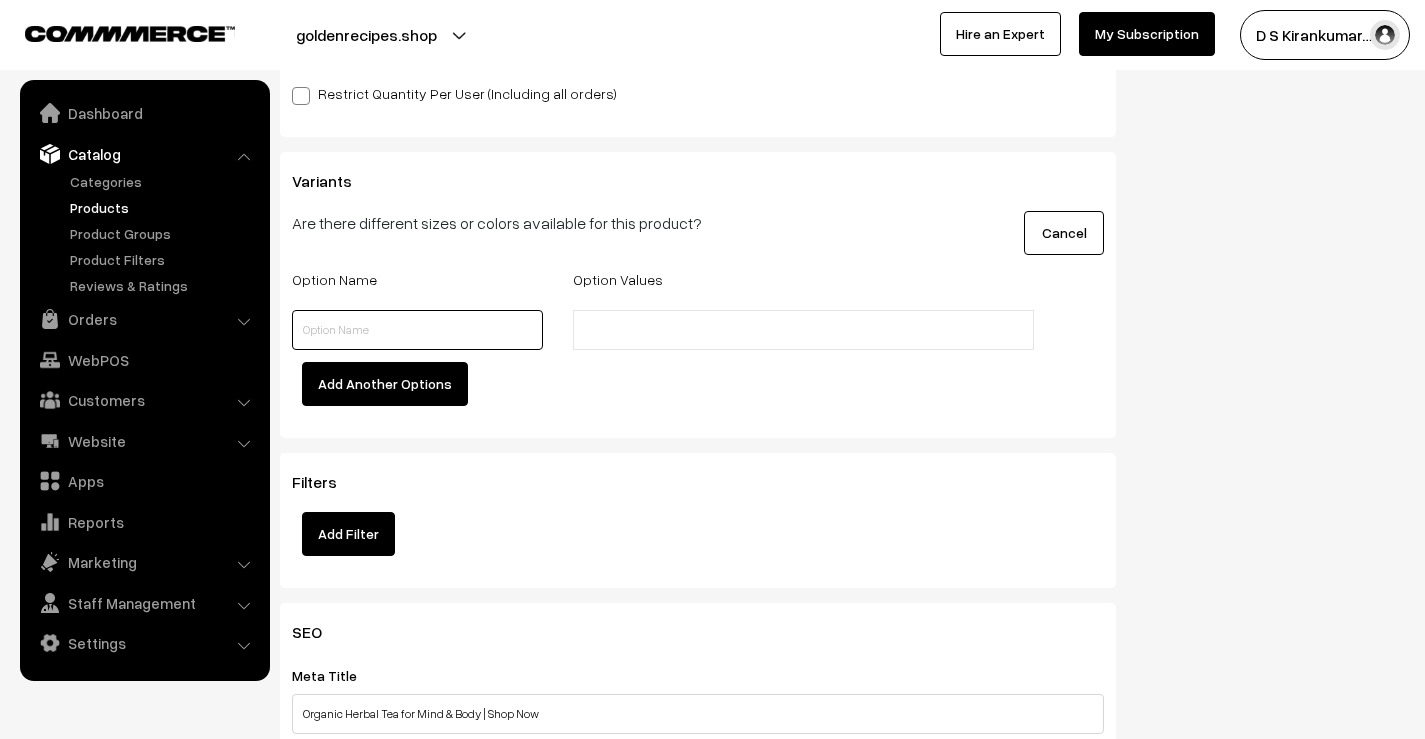 click at bounding box center [417, 330] 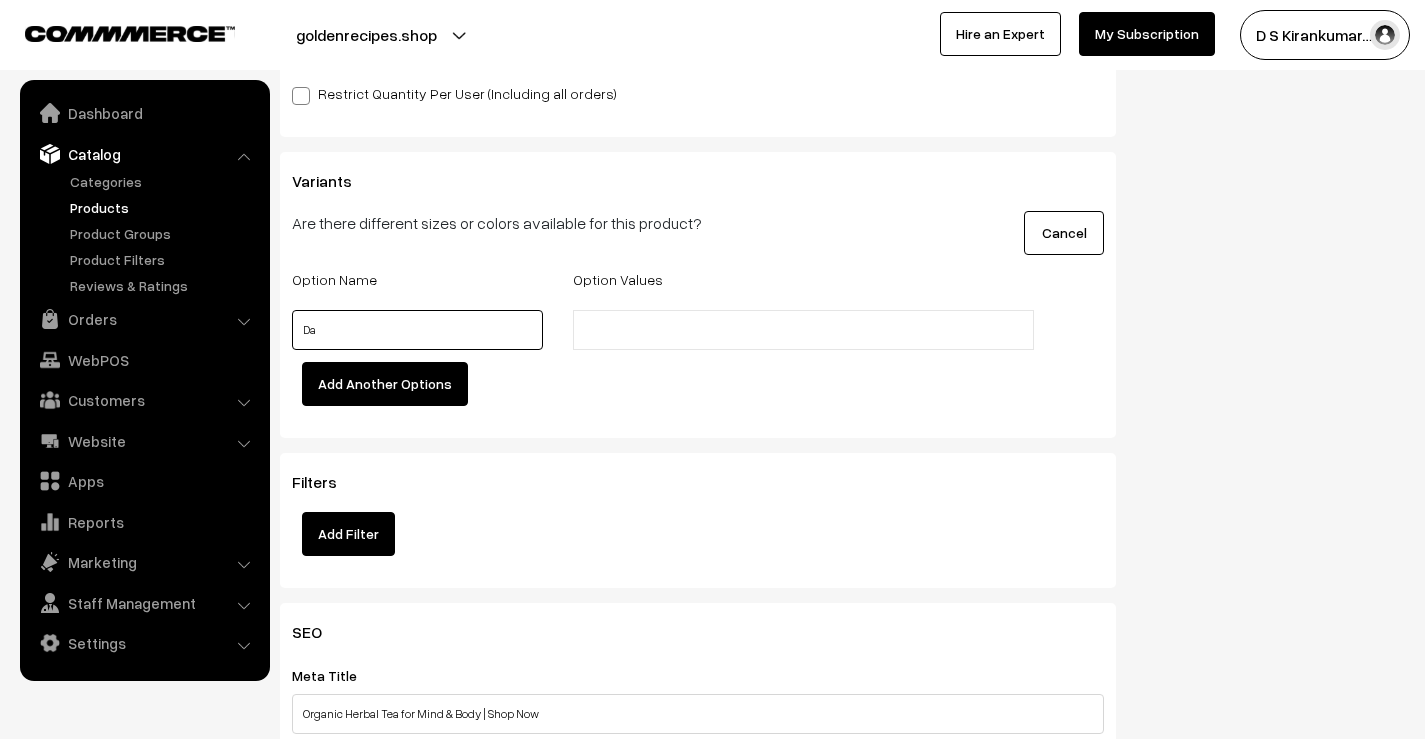 type on "D" 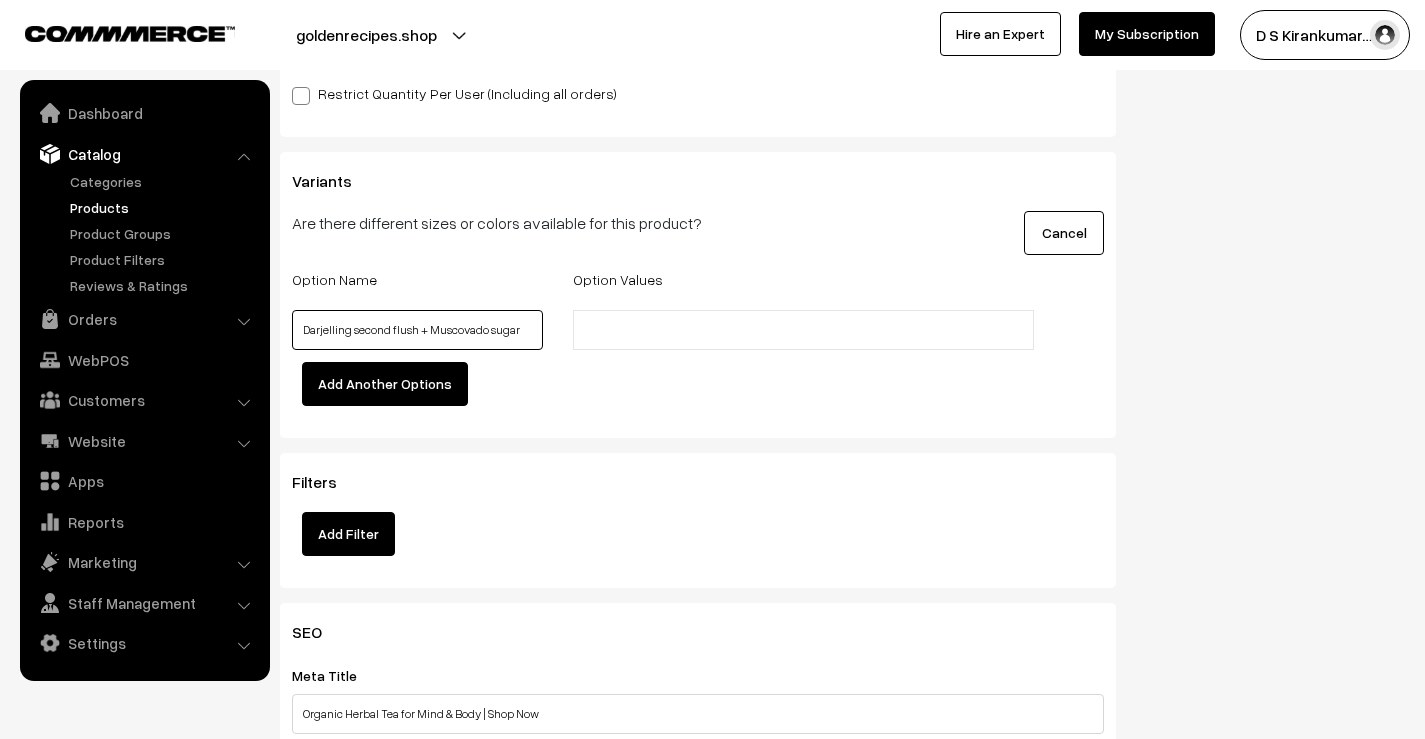 type on "Darjelling second flush + Muscovado sugar" 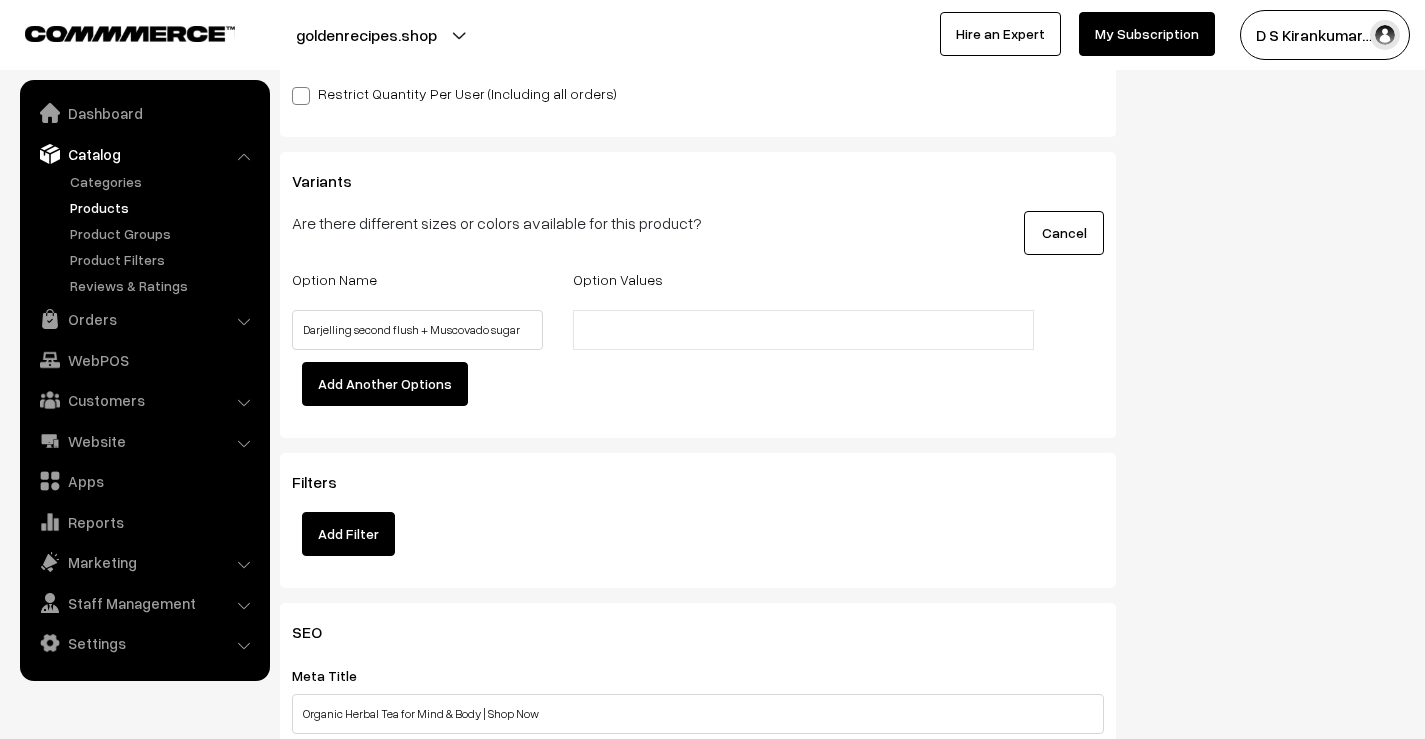 click at bounding box center (666, 330) 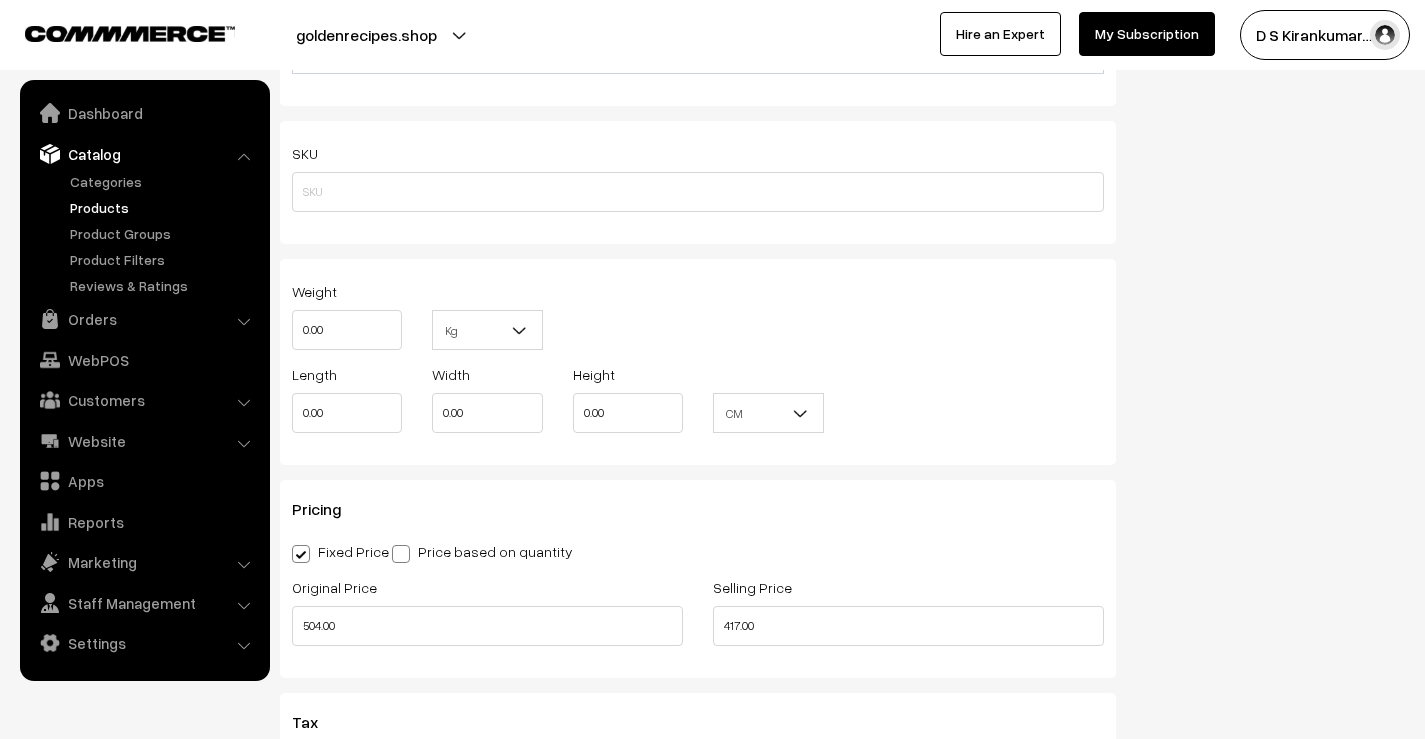 scroll, scrollTop: 1300, scrollLeft: 0, axis: vertical 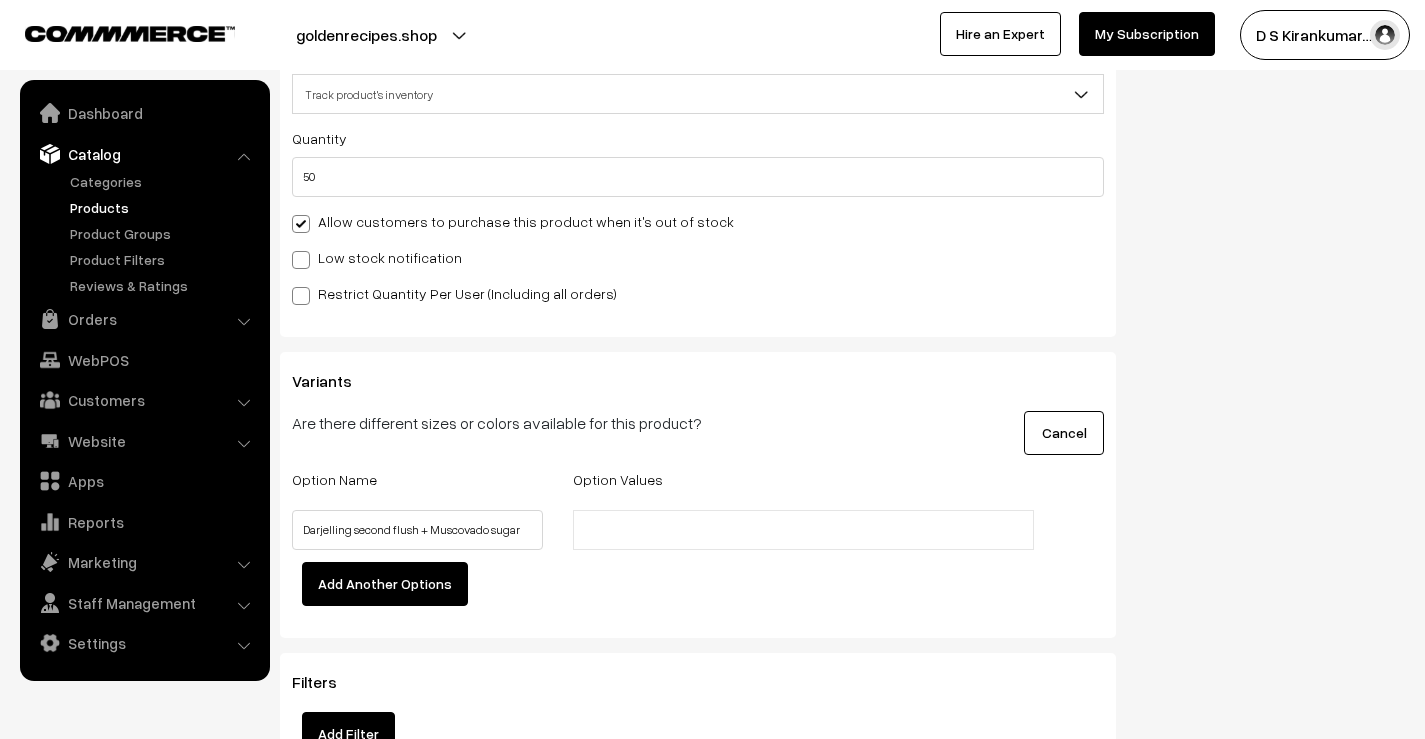 click at bounding box center (666, 530) 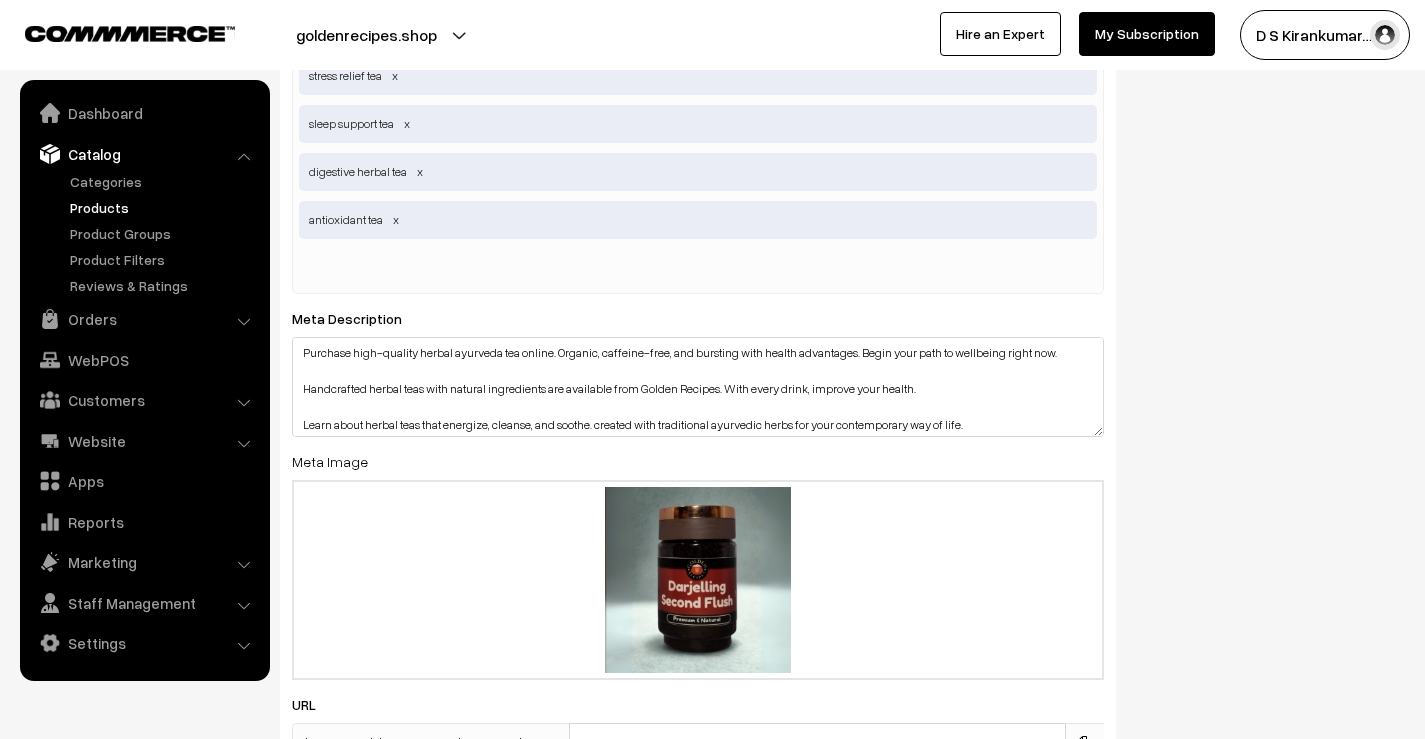 scroll, scrollTop: 3649, scrollLeft: 0, axis: vertical 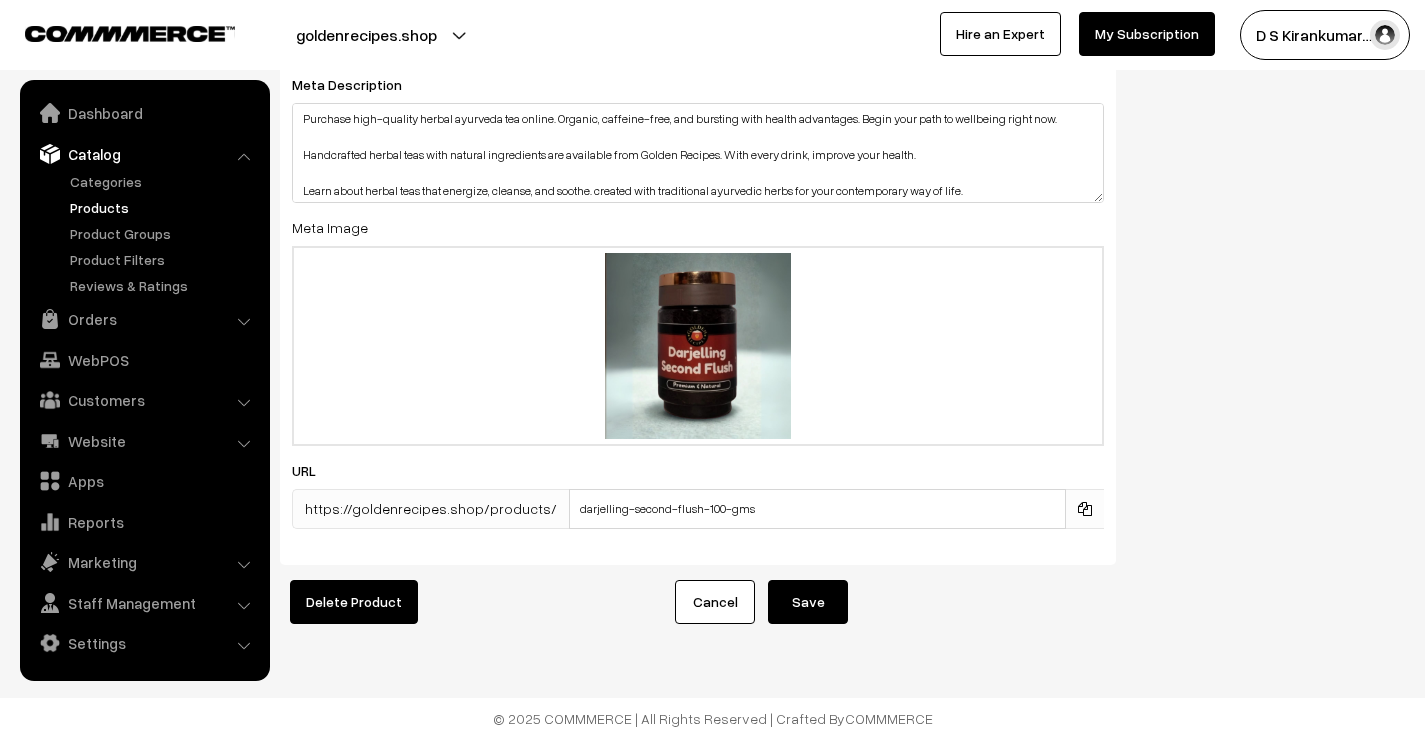 type on "547" 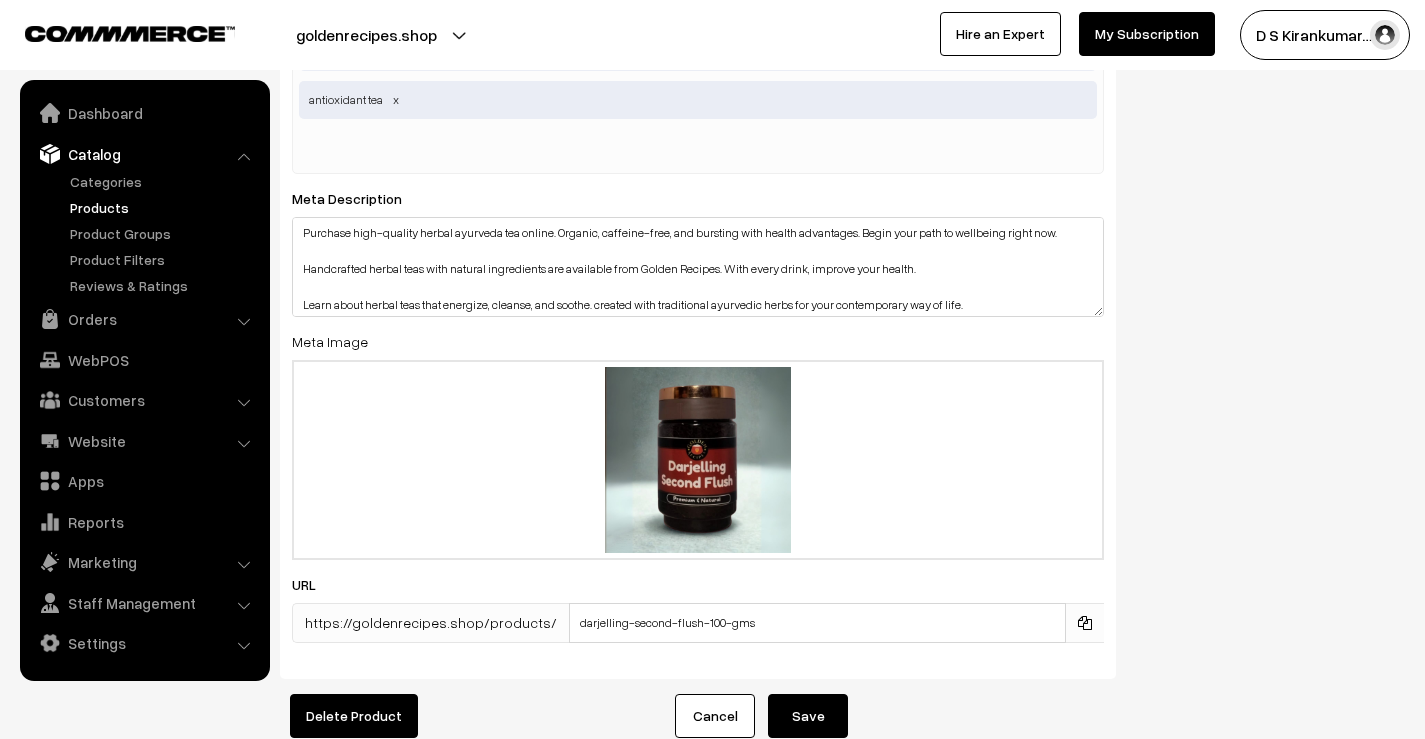 click on "Save" at bounding box center (808, 716) 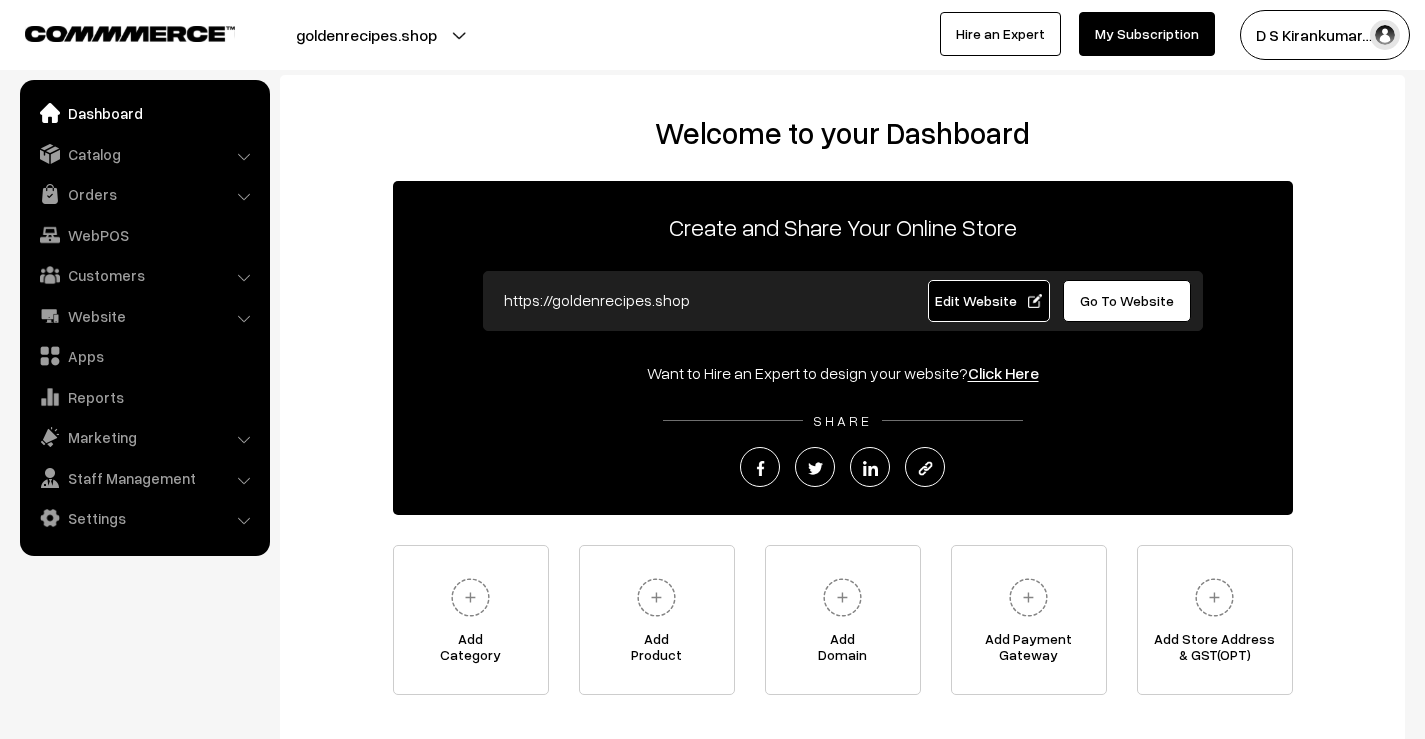 scroll, scrollTop: 0, scrollLeft: 0, axis: both 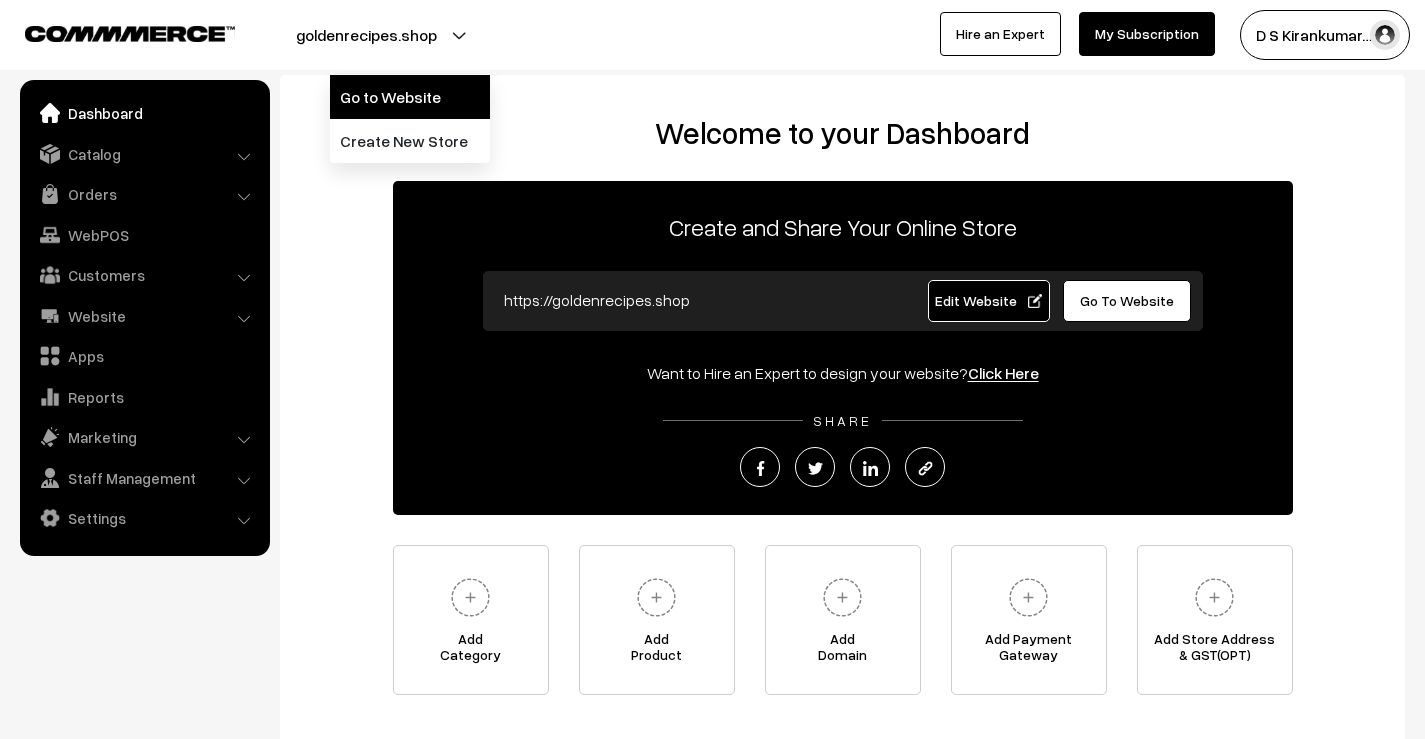 click on "Go to Website" at bounding box center [410, 97] 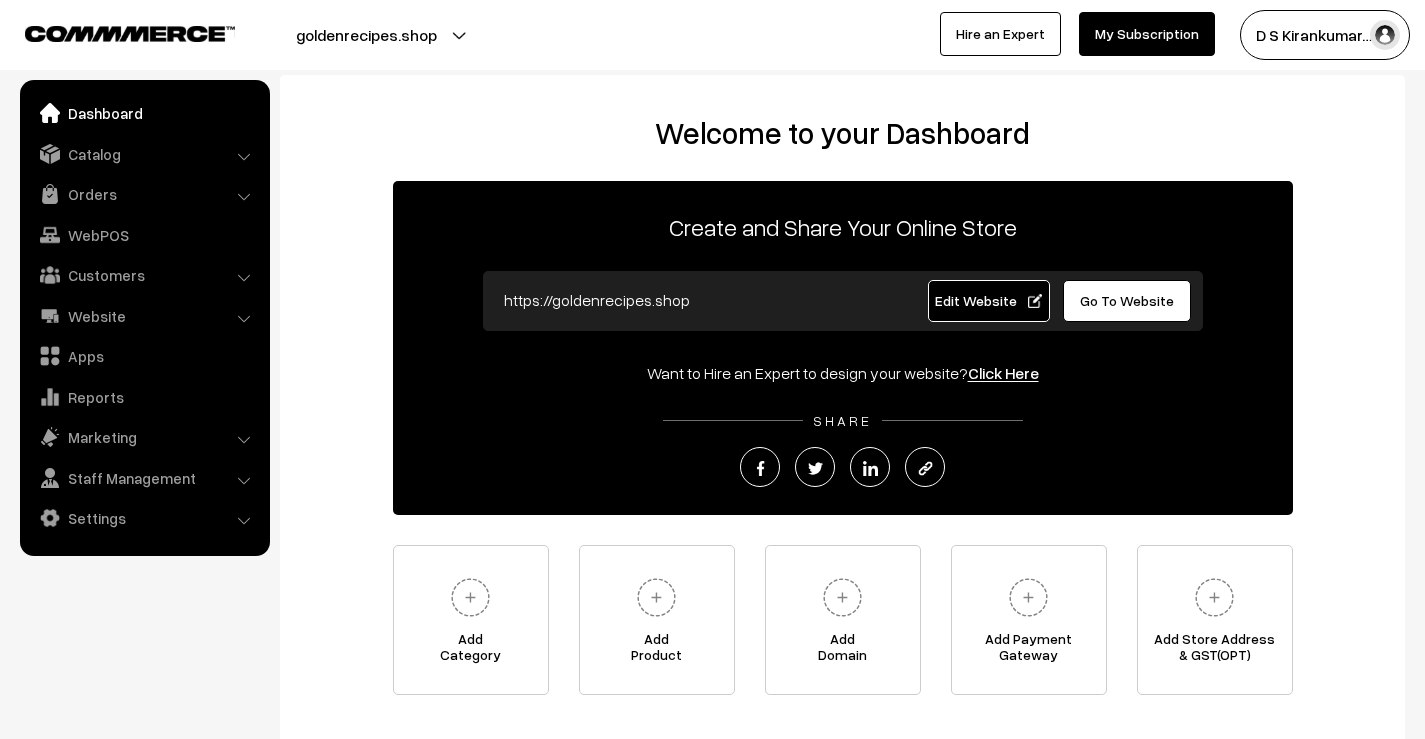 click on "goldenrecipes.shop" at bounding box center (366, 35) 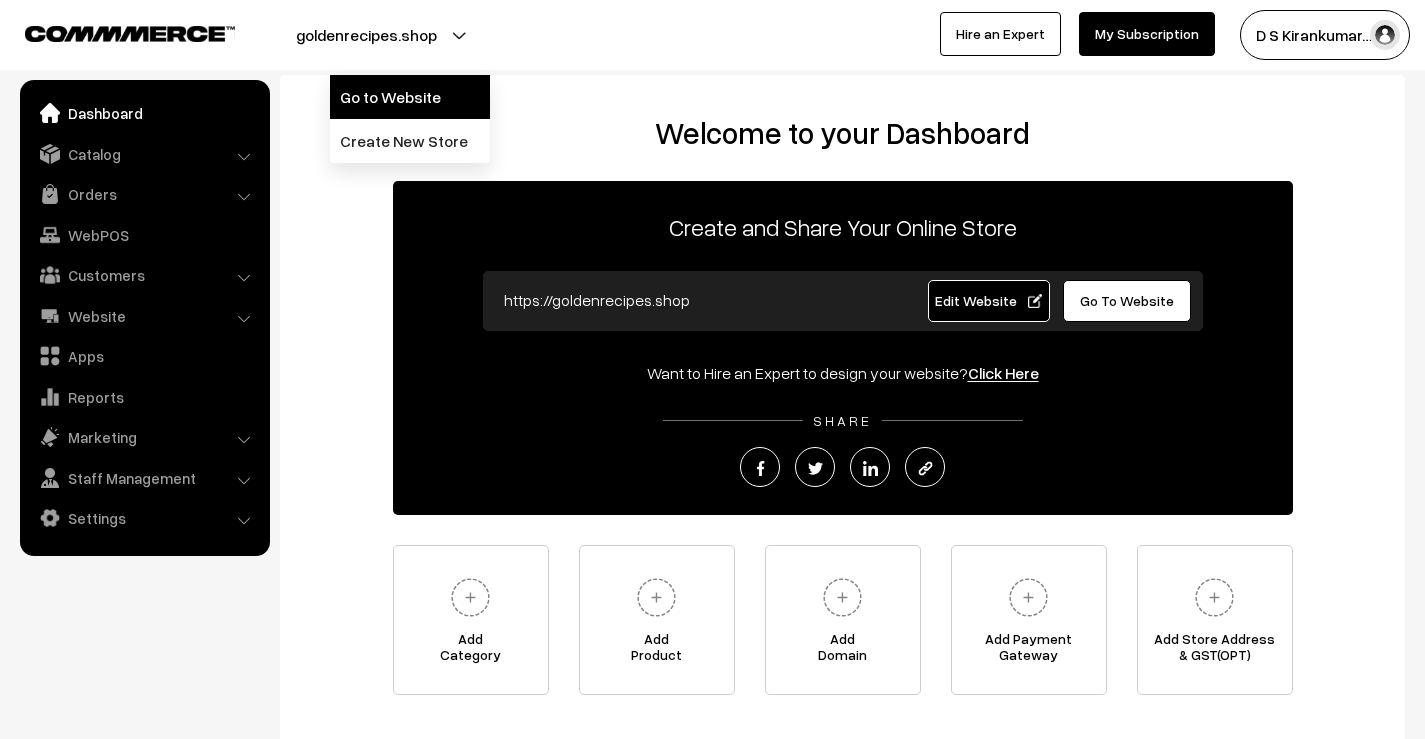 click on "Go to Website" at bounding box center [410, 97] 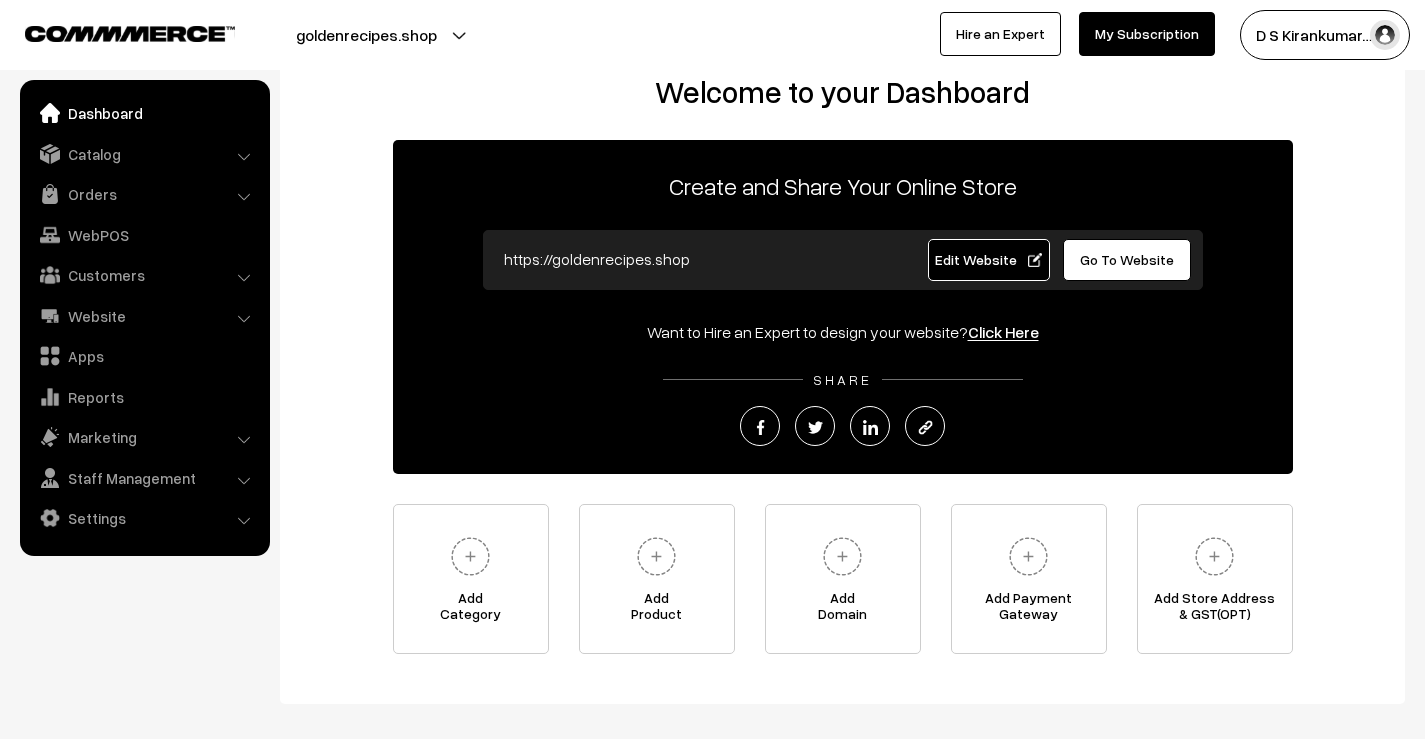 scroll, scrollTop: 0, scrollLeft: 0, axis: both 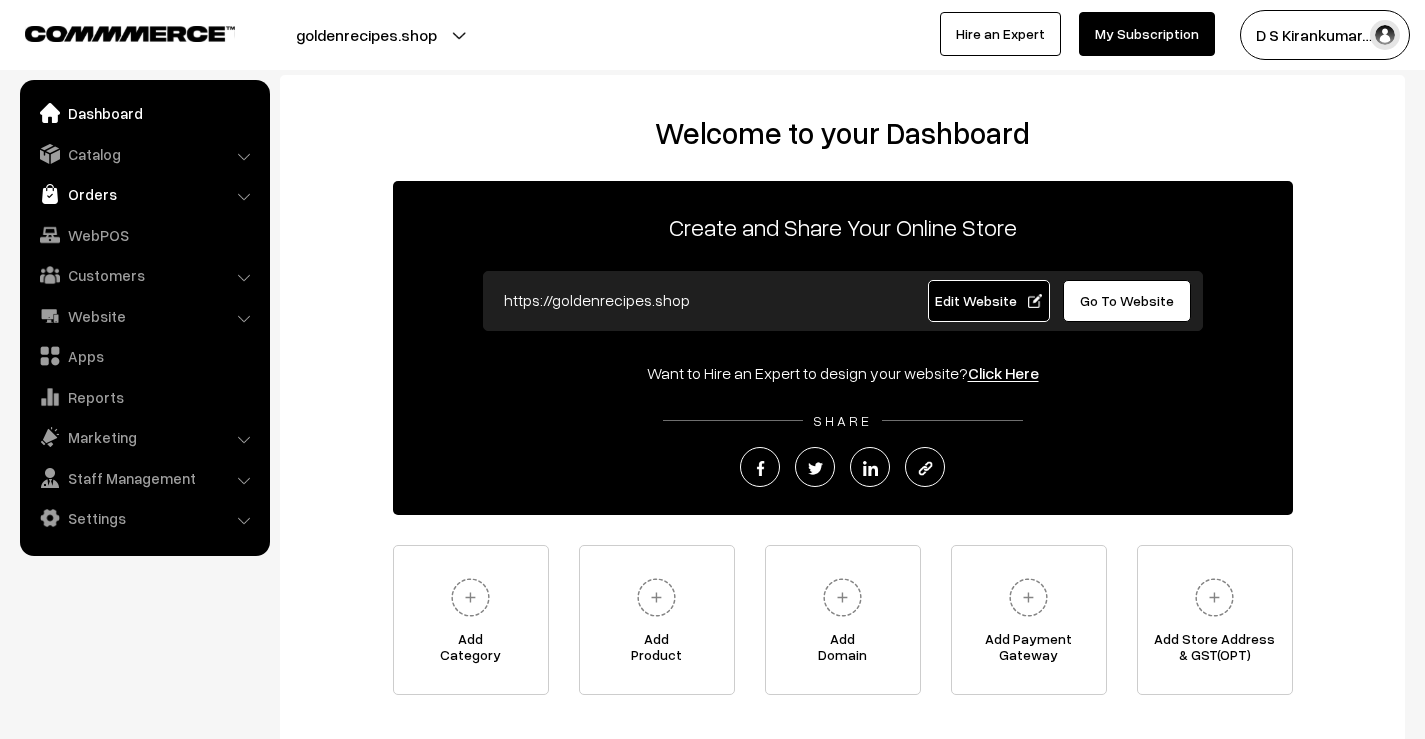 click on "Orders" at bounding box center (144, 194) 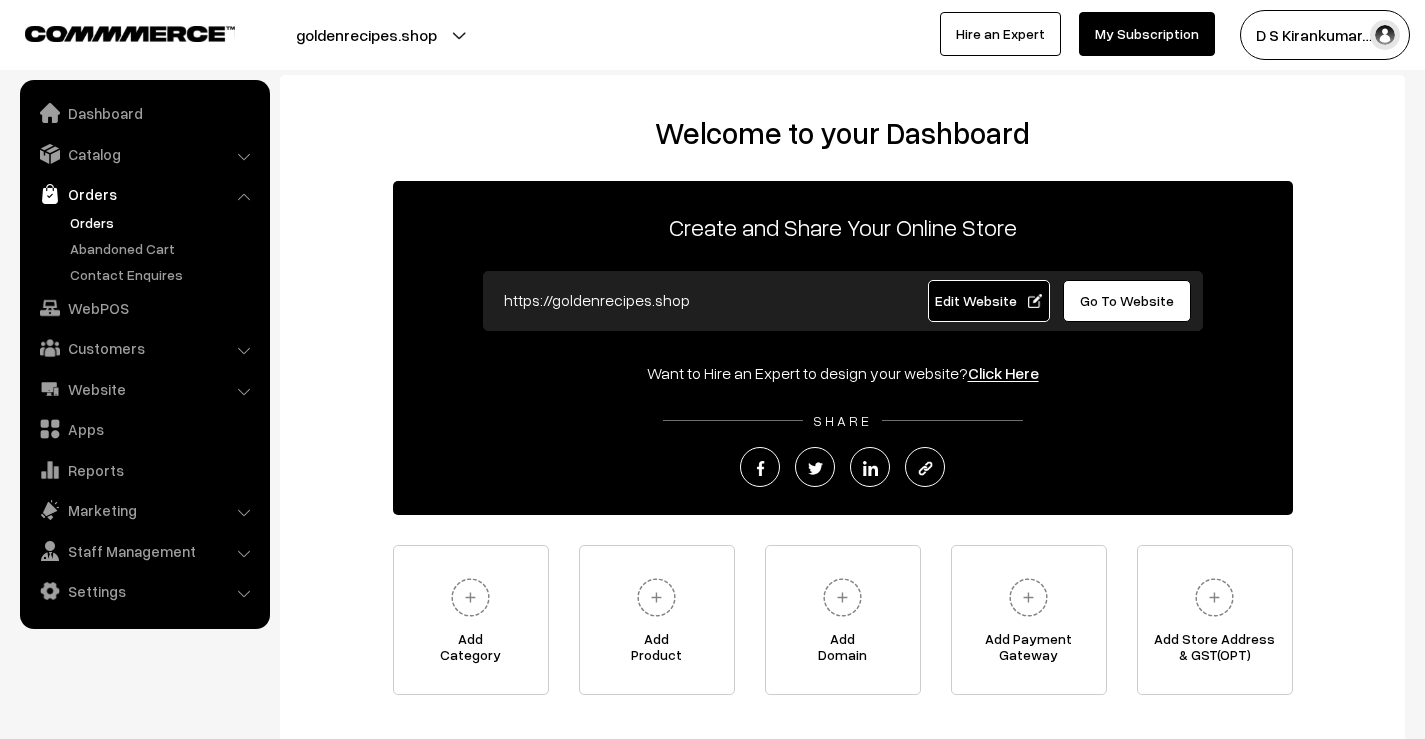 click on "Orders" at bounding box center (164, 222) 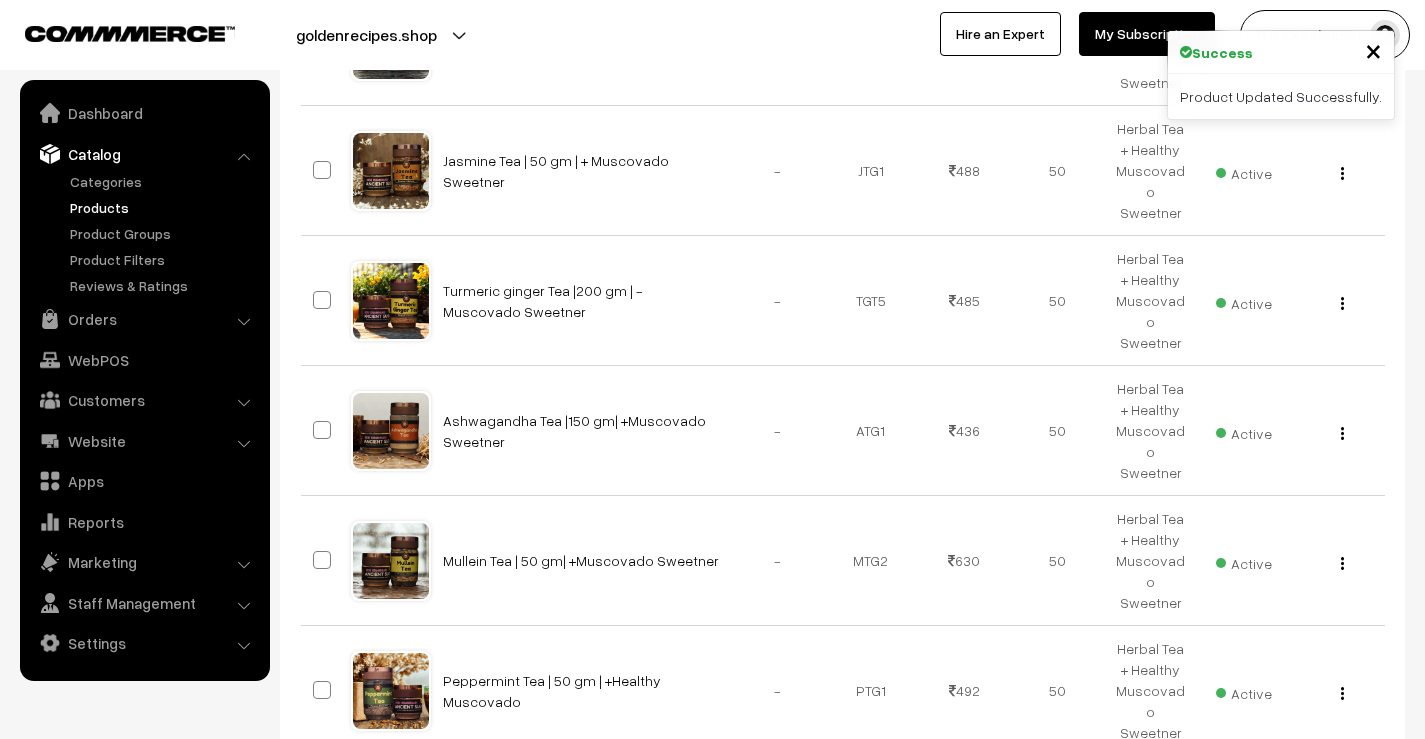 scroll, scrollTop: 1000, scrollLeft: 0, axis: vertical 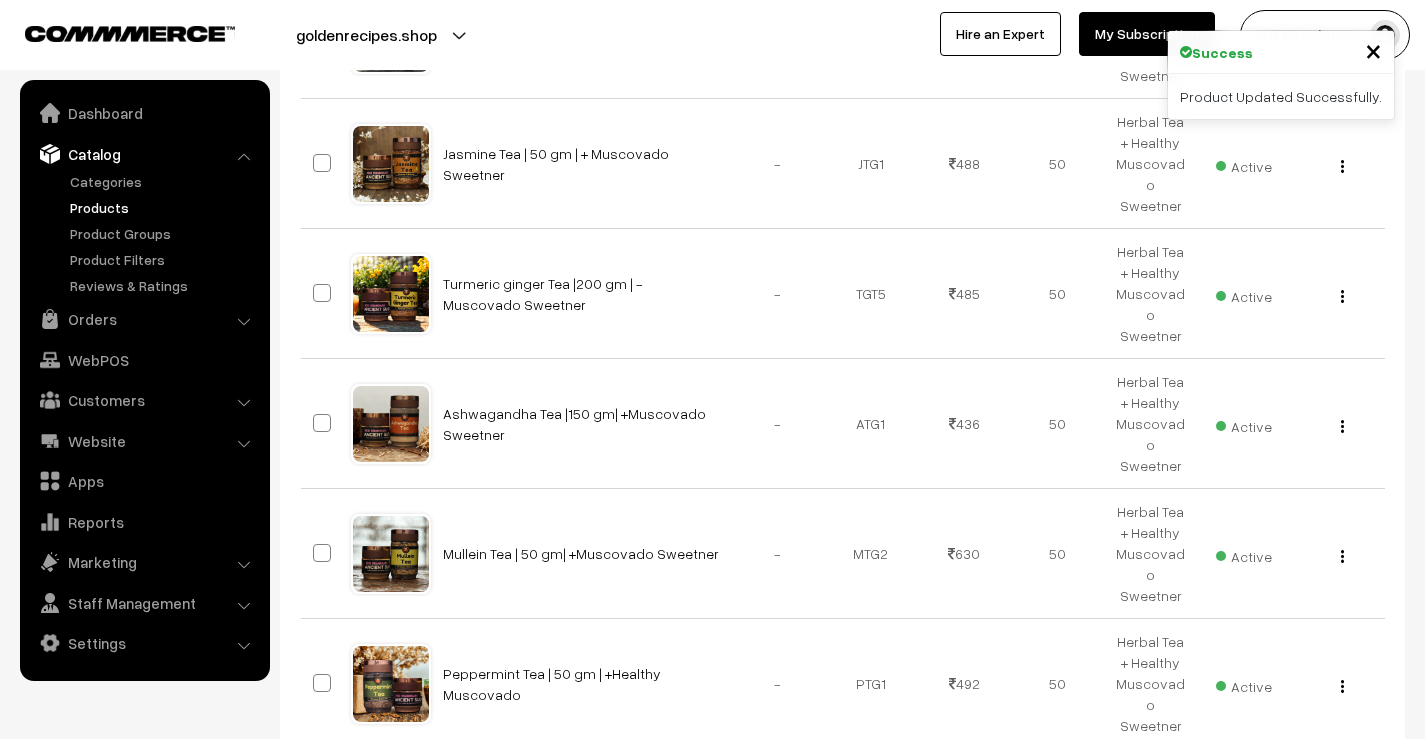 click at bounding box center (1368, 799) 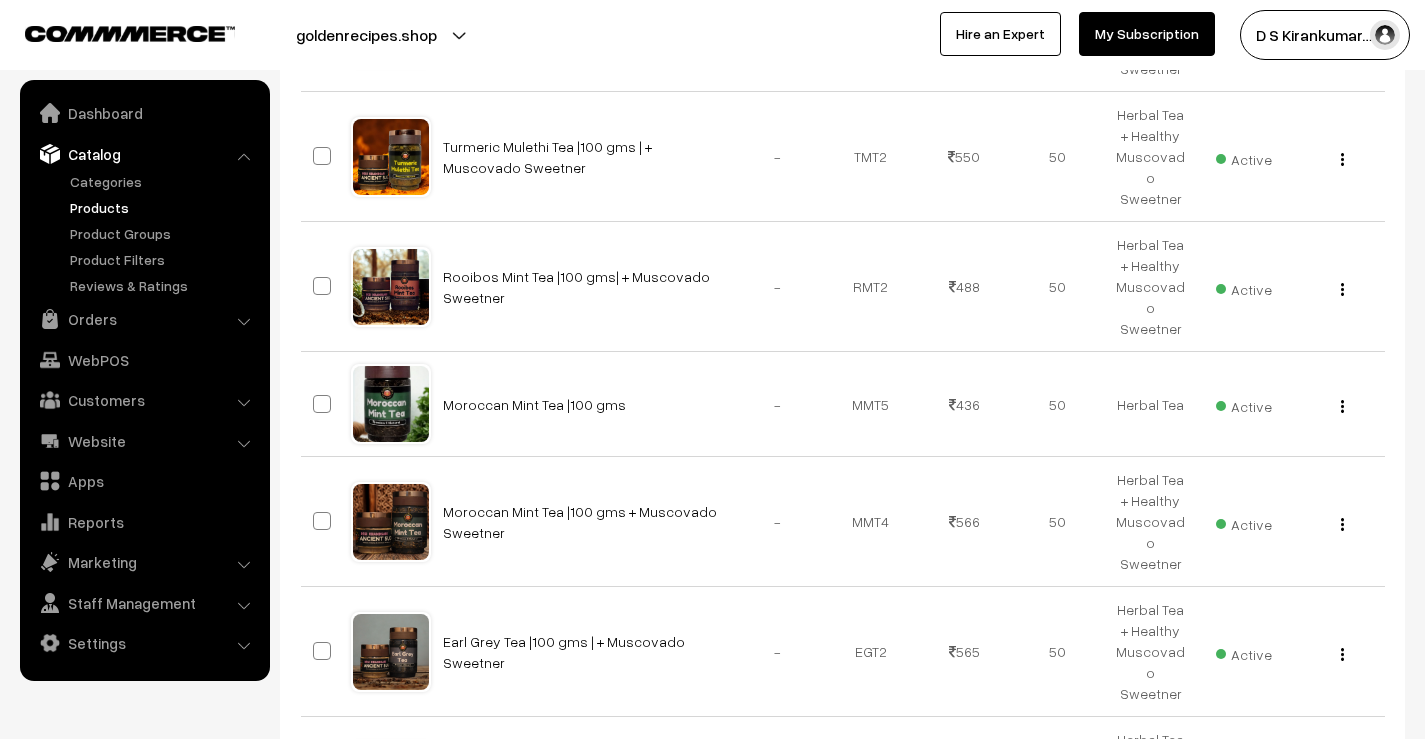 scroll, scrollTop: 1000, scrollLeft: 0, axis: vertical 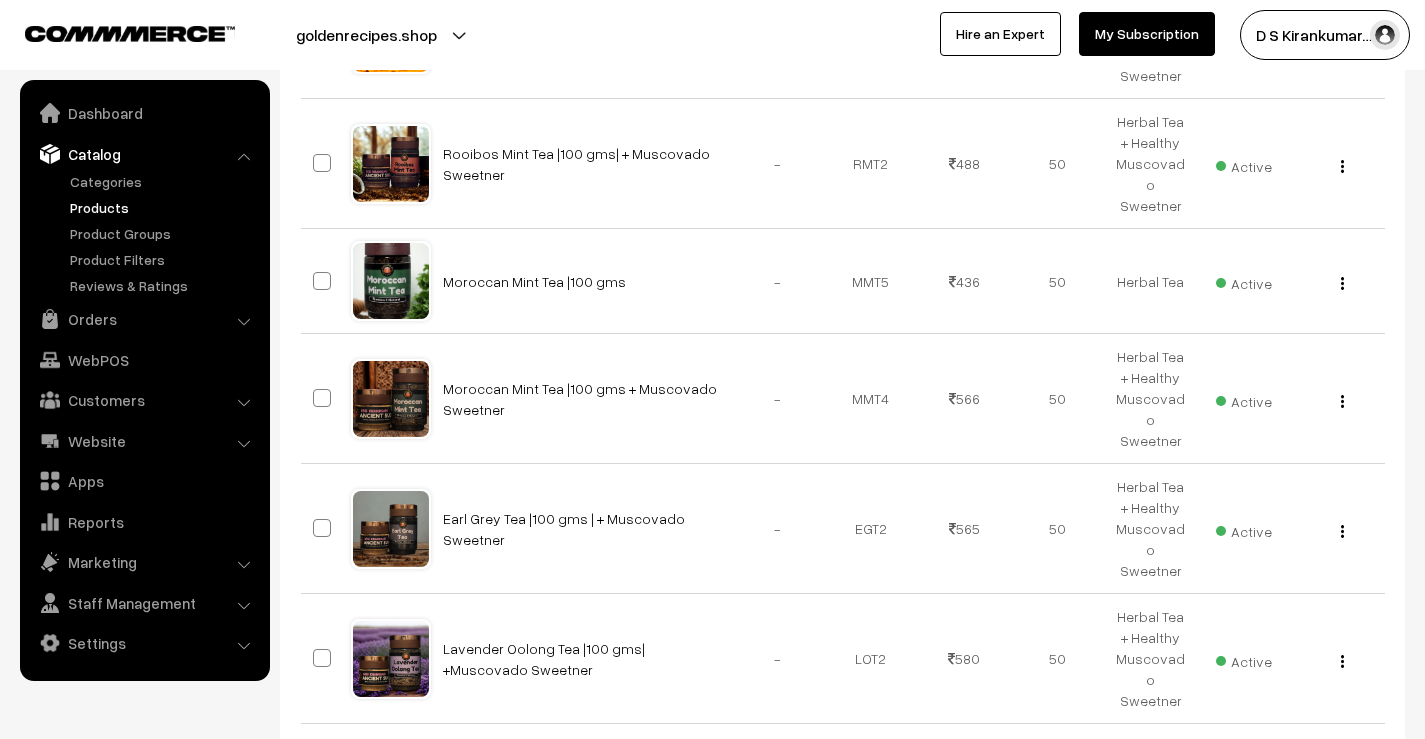 click at bounding box center (1368, 774) 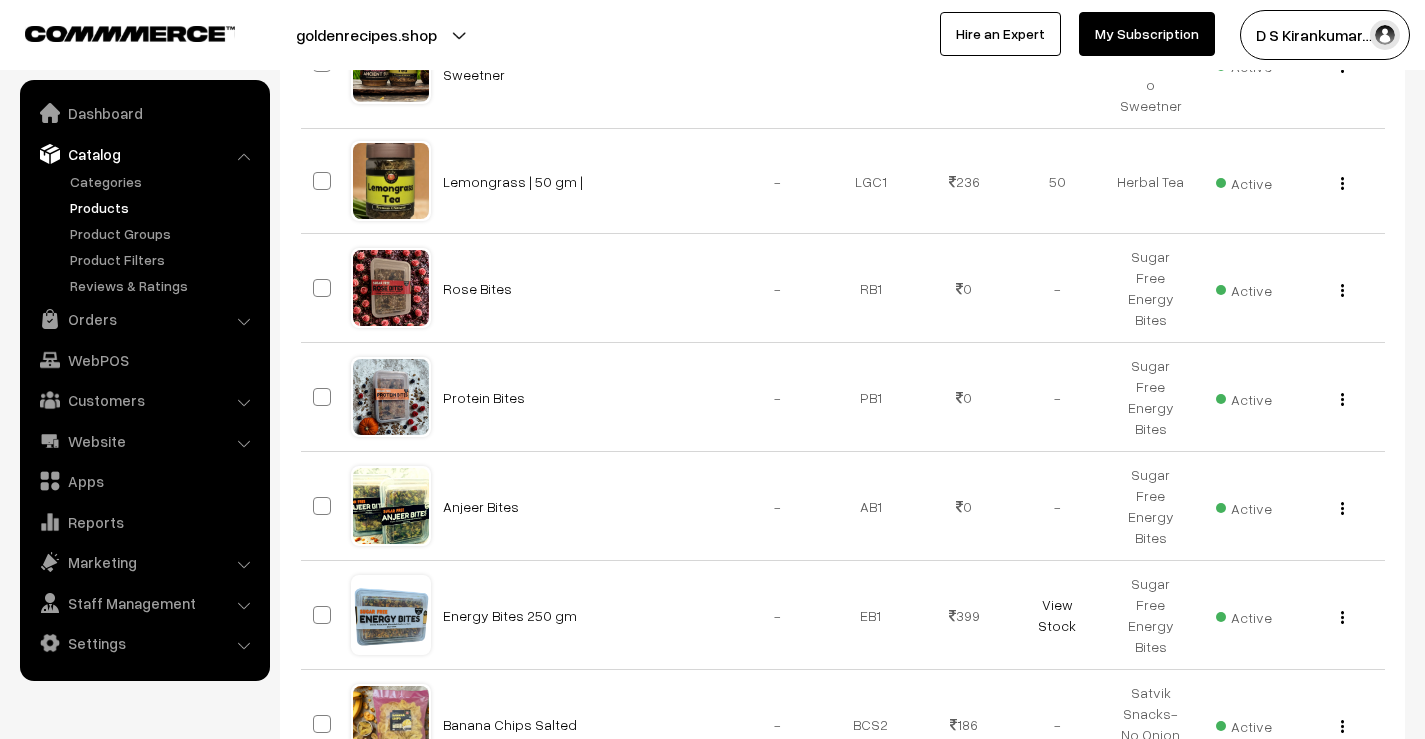 scroll, scrollTop: 900, scrollLeft: 0, axis: vertical 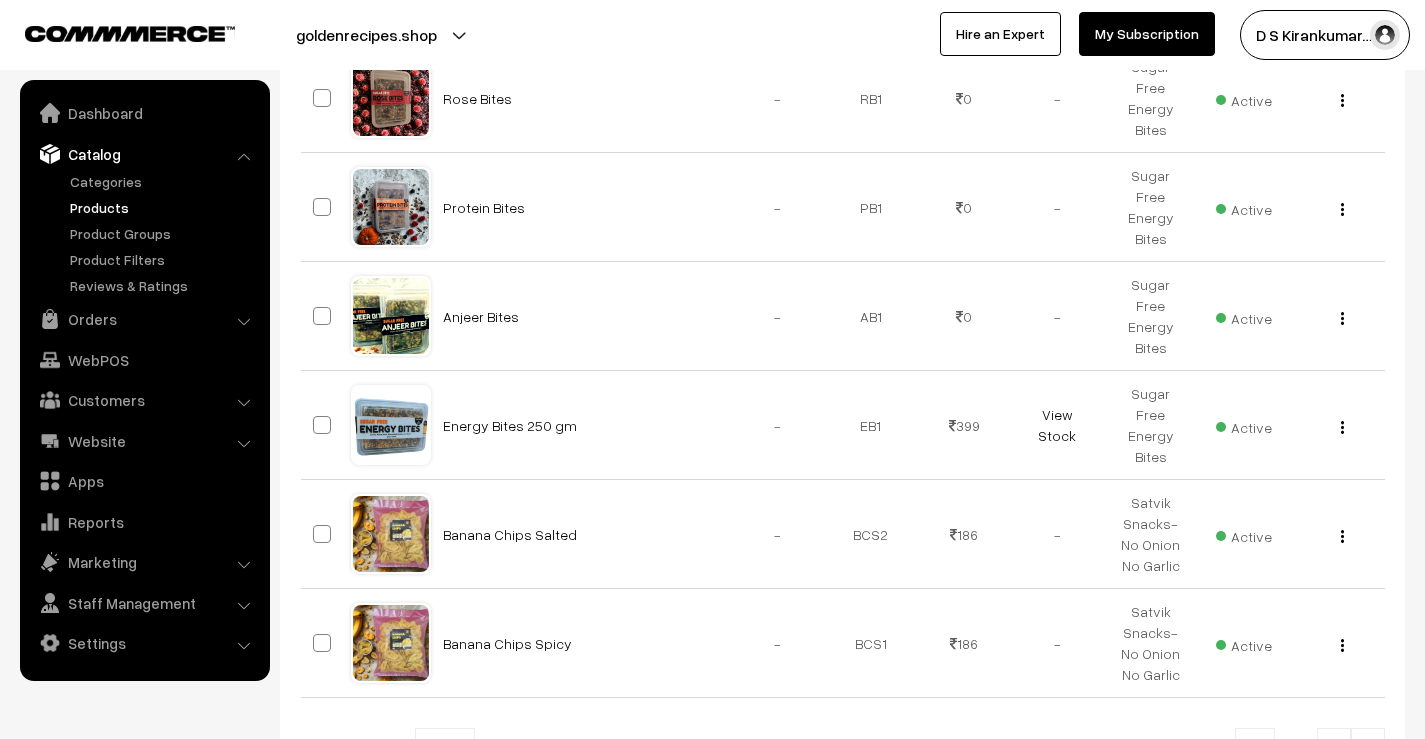click at bounding box center [1368, 748] 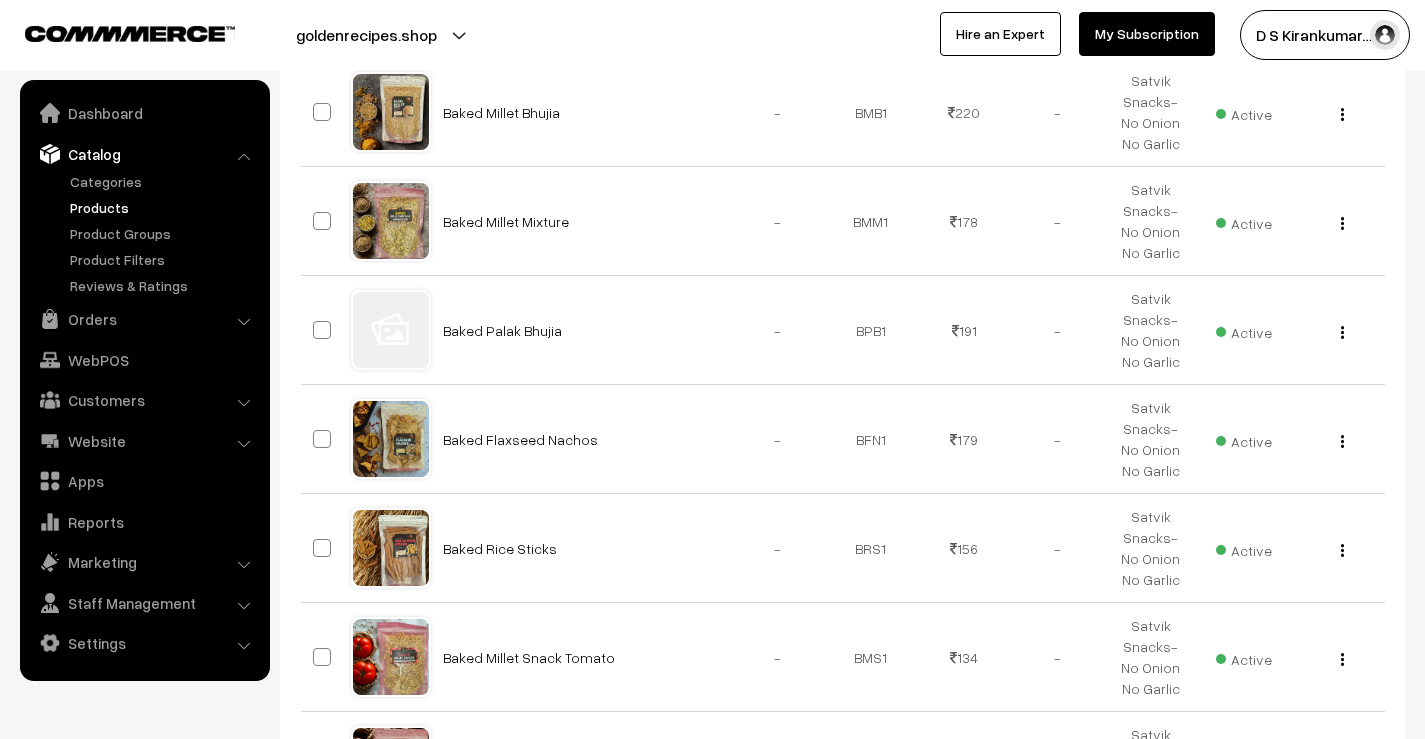 scroll, scrollTop: 900, scrollLeft: 0, axis: vertical 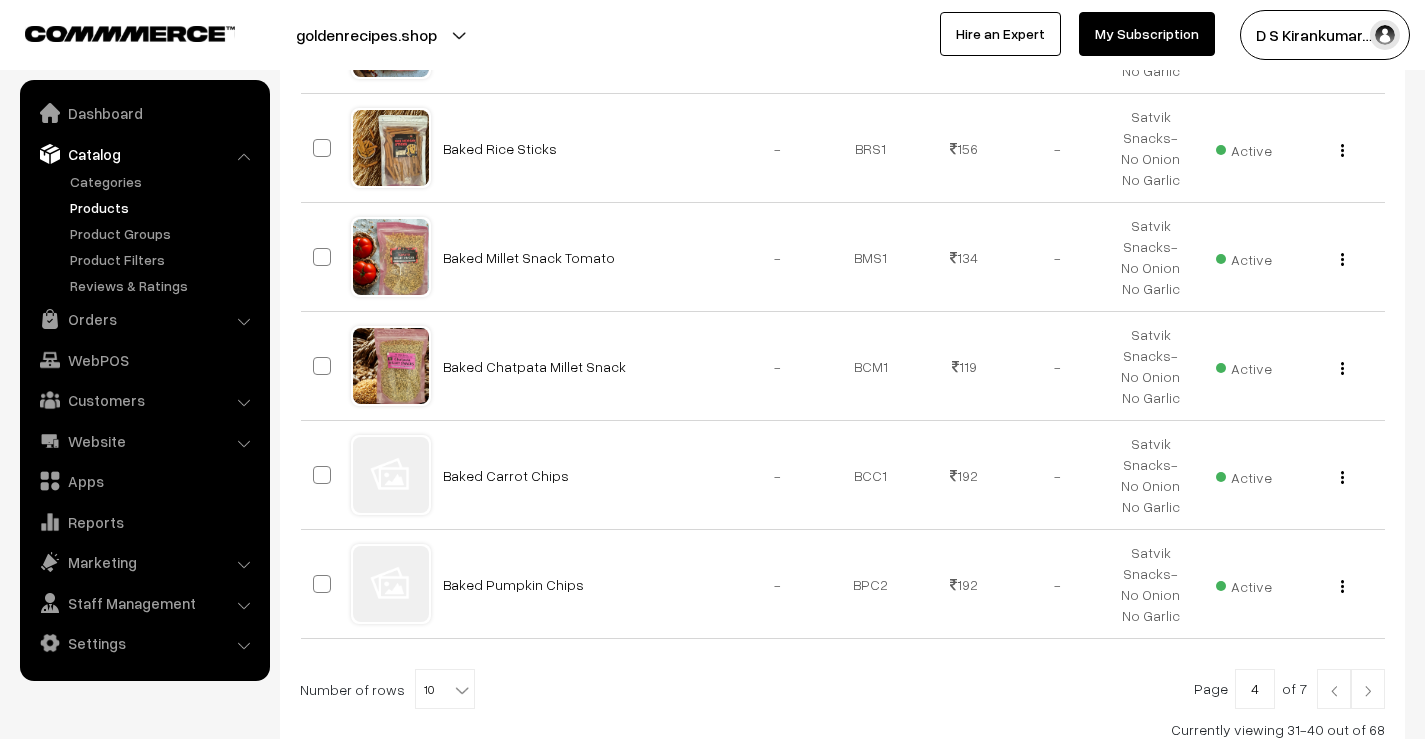 click at bounding box center (1368, 691) 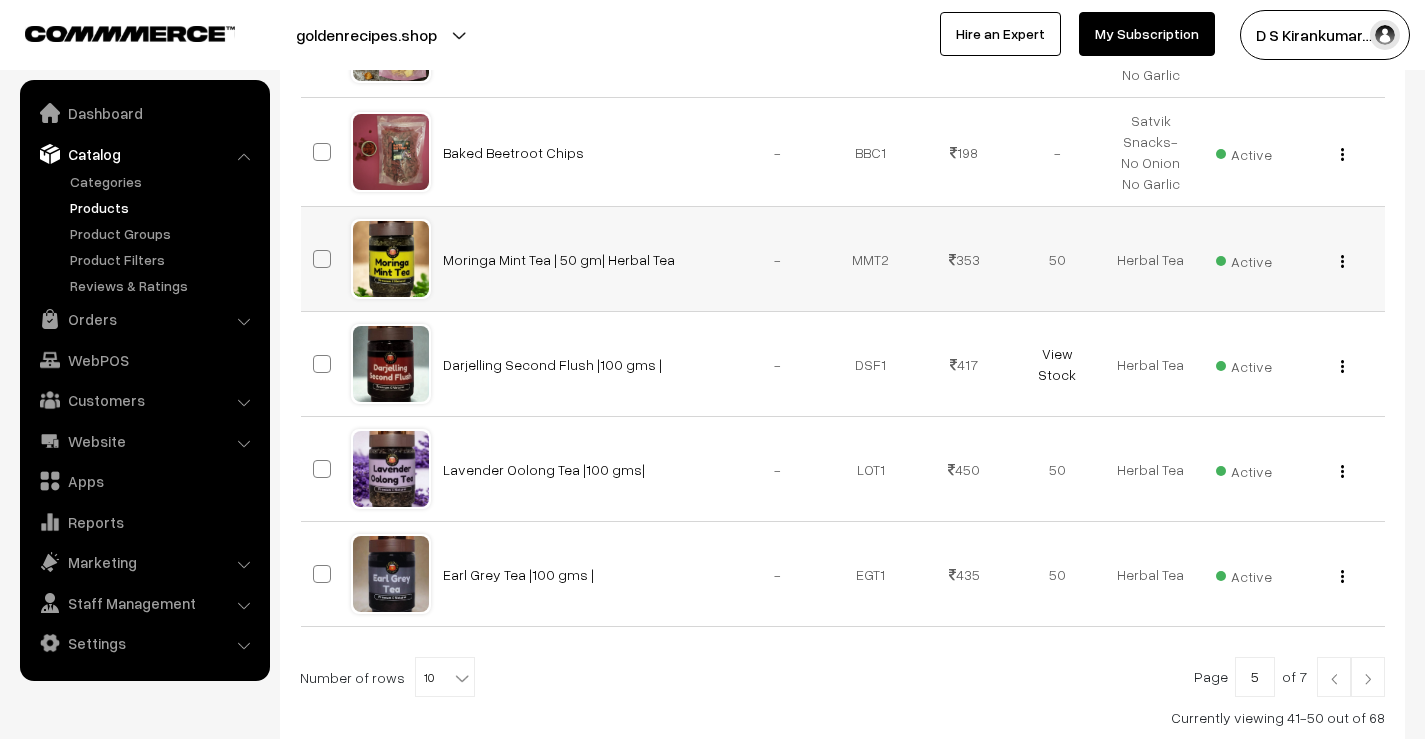 scroll, scrollTop: 835, scrollLeft: 0, axis: vertical 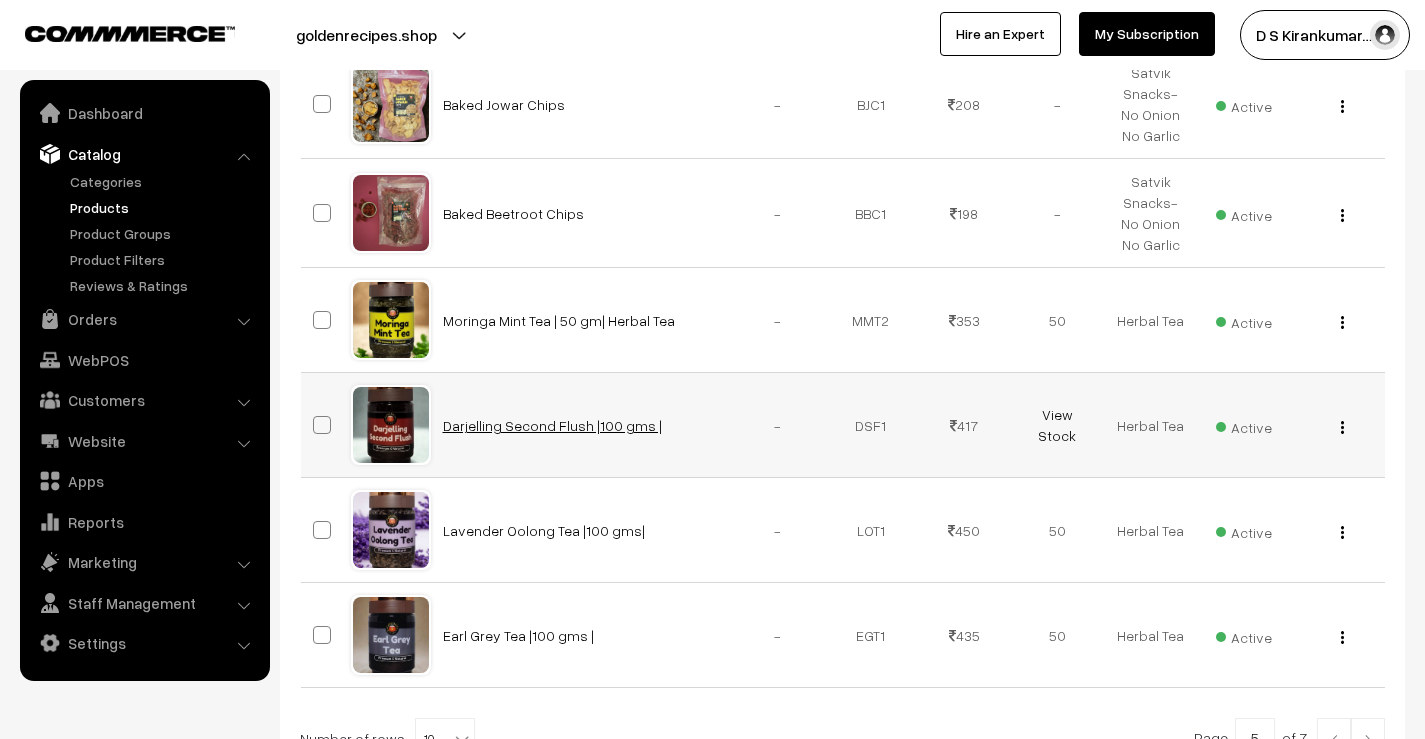click on "Darjelling Second Flush |100 gms |" at bounding box center [552, 425] 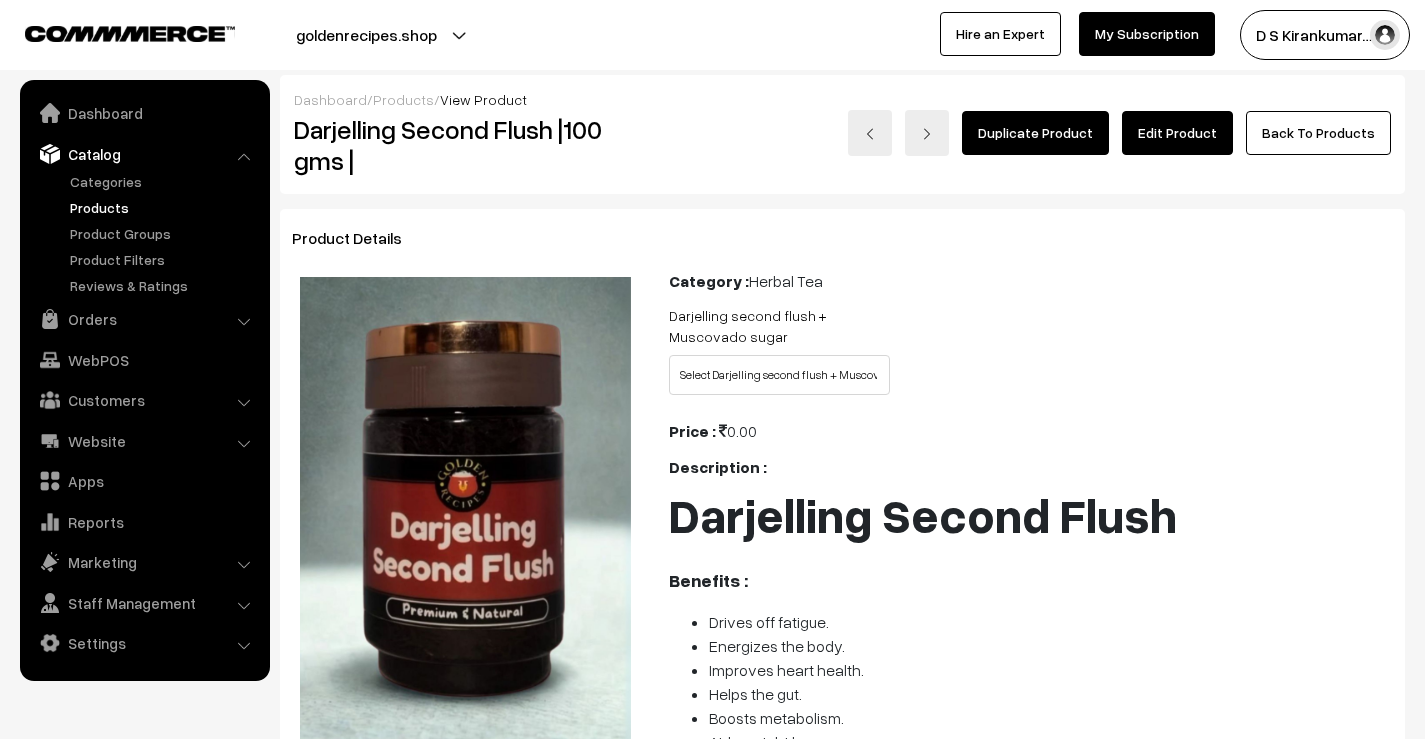 scroll, scrollTop: 0, scrollLeft: 0, axis: both 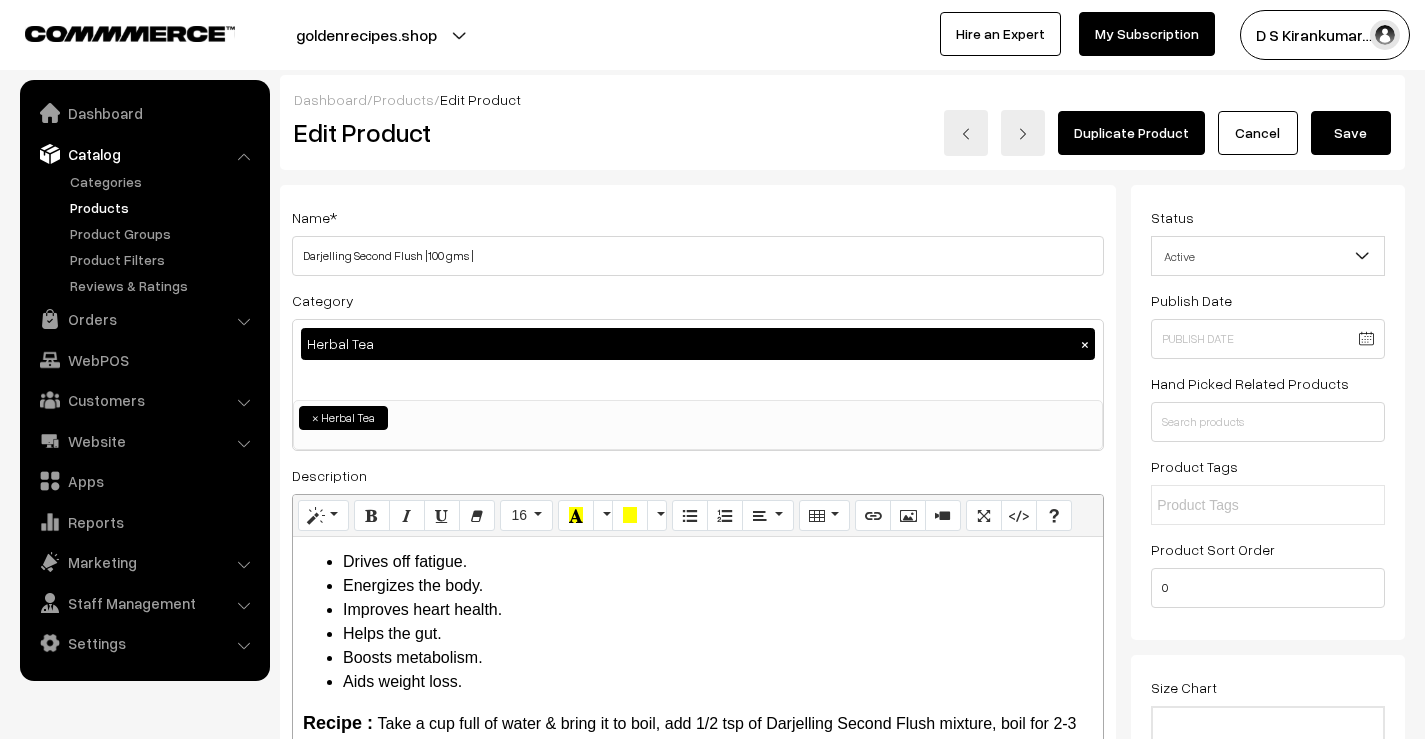 click on "Cancel" at bounding box center [1258, 133] 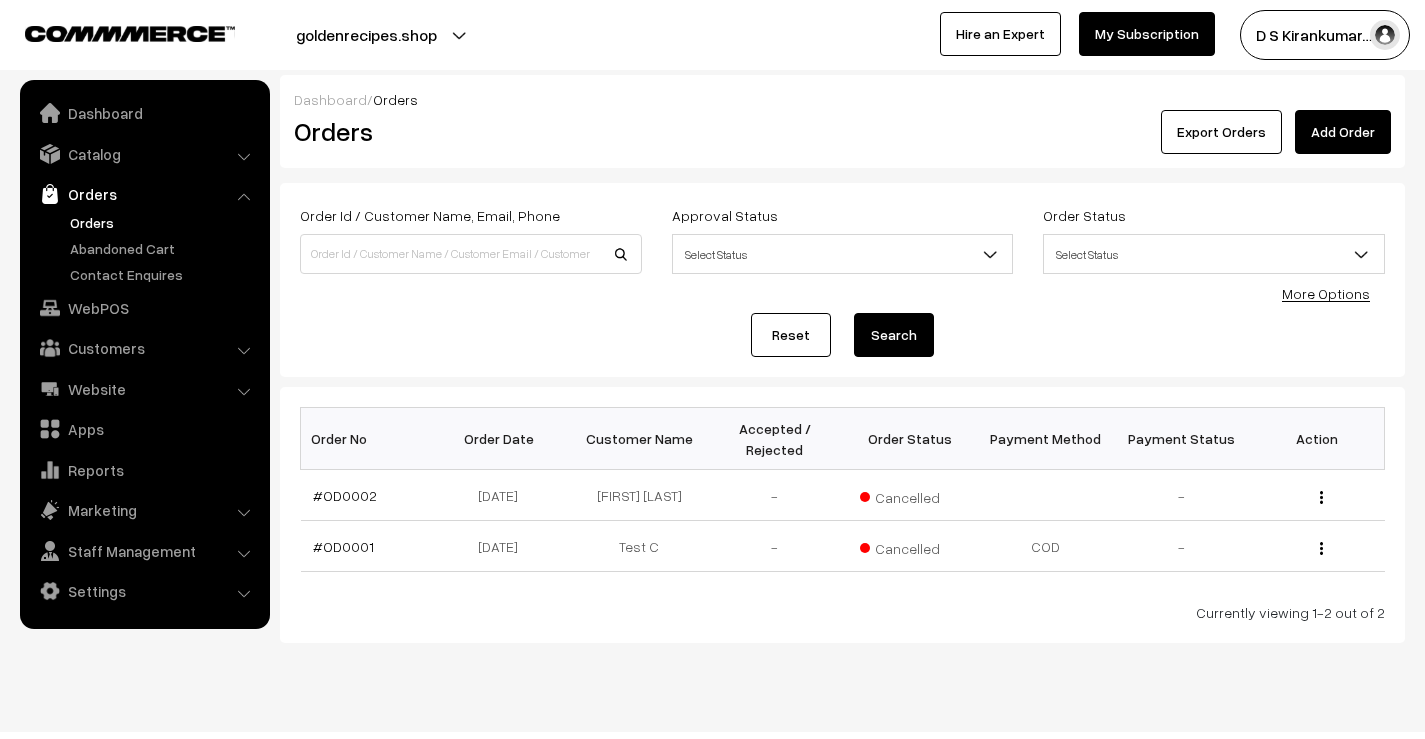 scroll, scrollTop: 0, scrollLeft: 0, axis: both 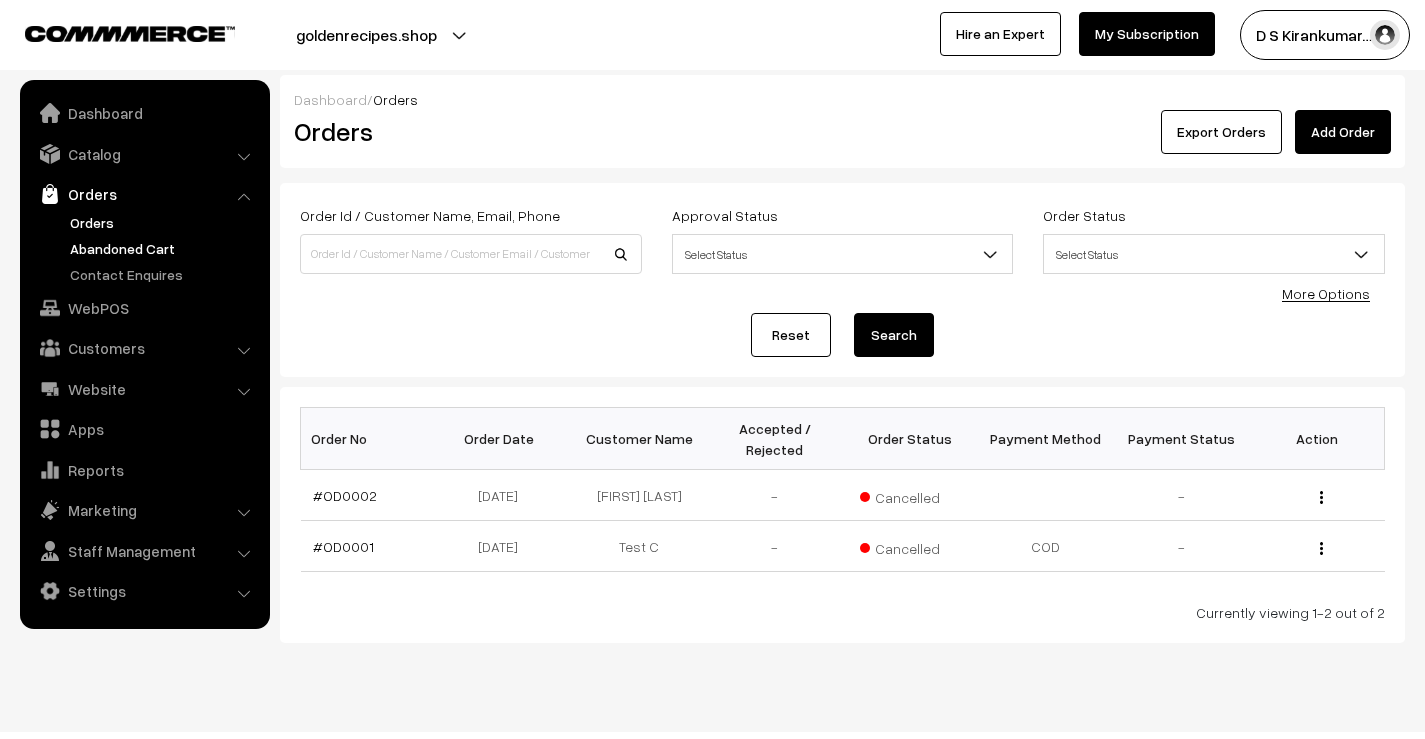 click on "Abandoned Cart" at bounding box center (164, 248) 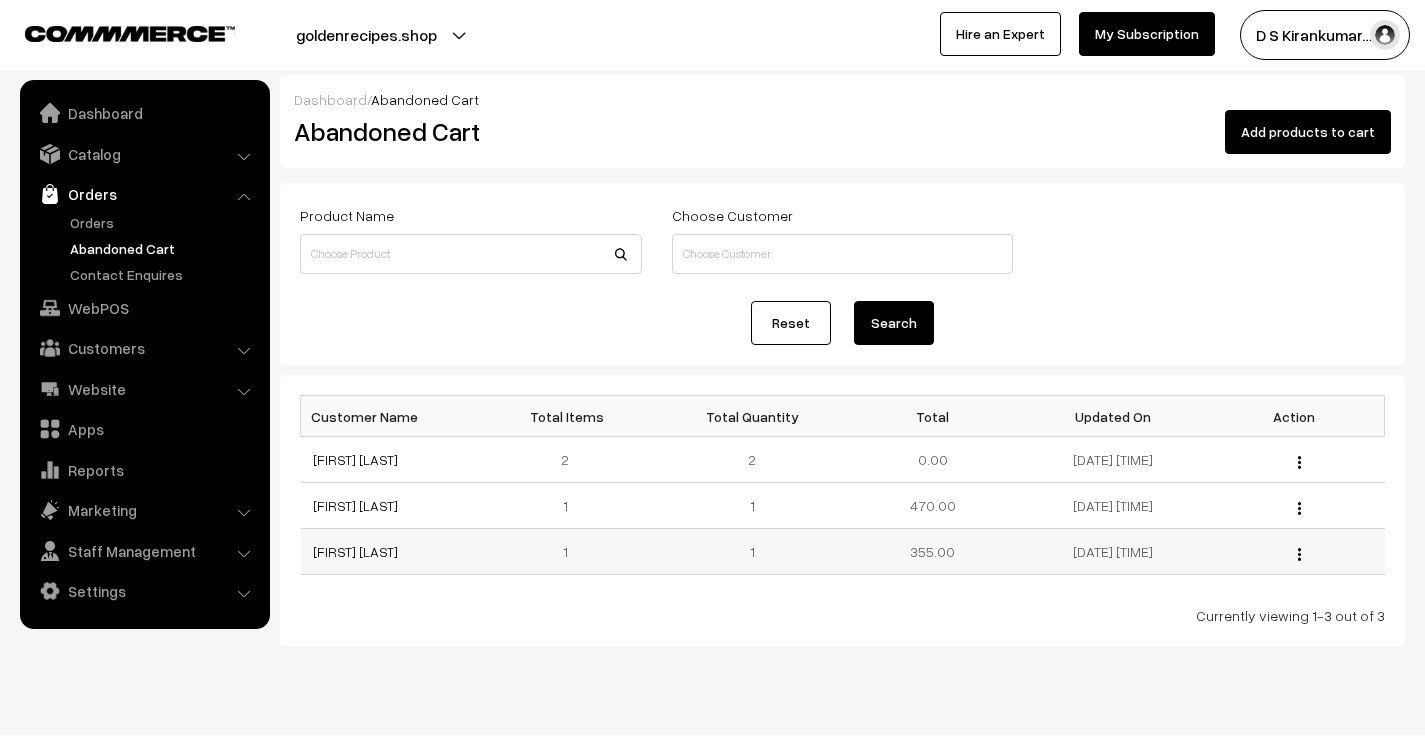 scroll, scrollTop: 0, scrollLeft: 0, axis: both 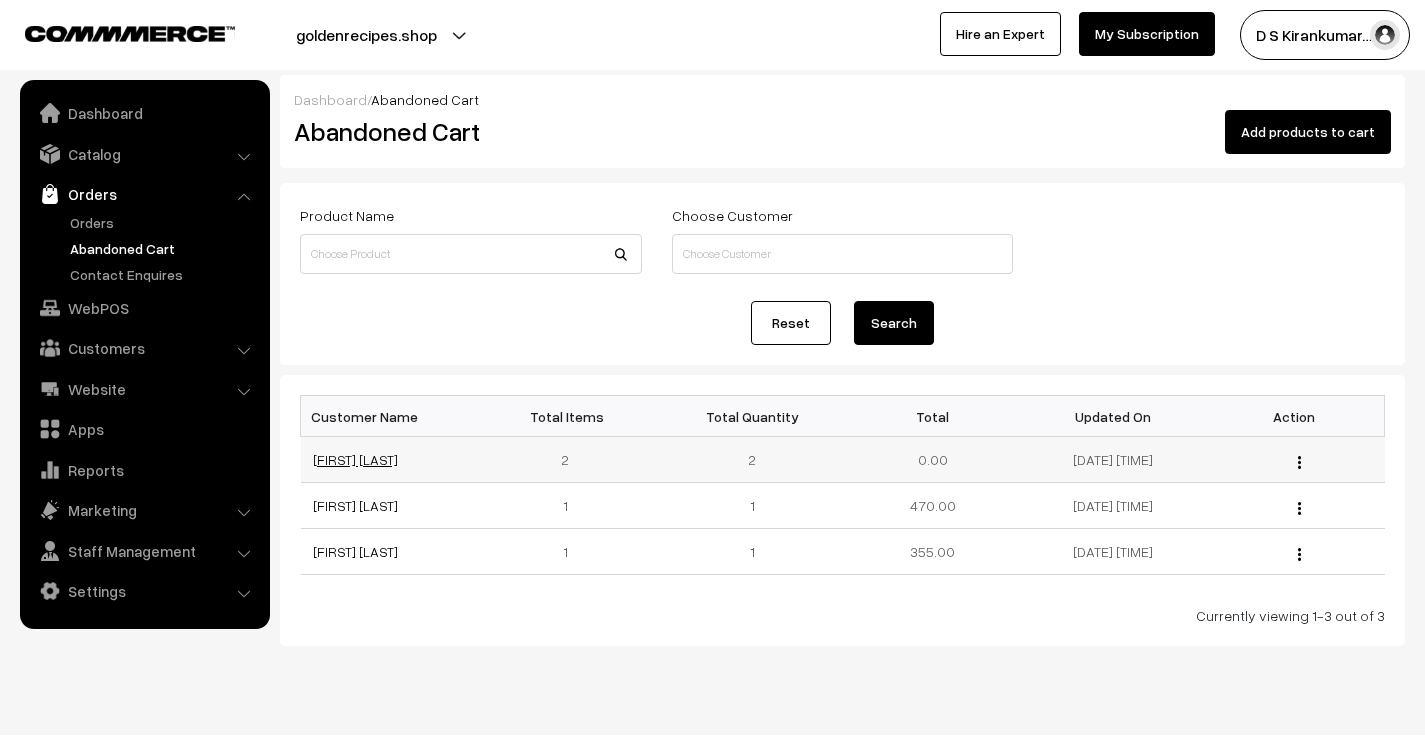 click on "[FIRST] [LAST]" at bounding box center [355, 459] 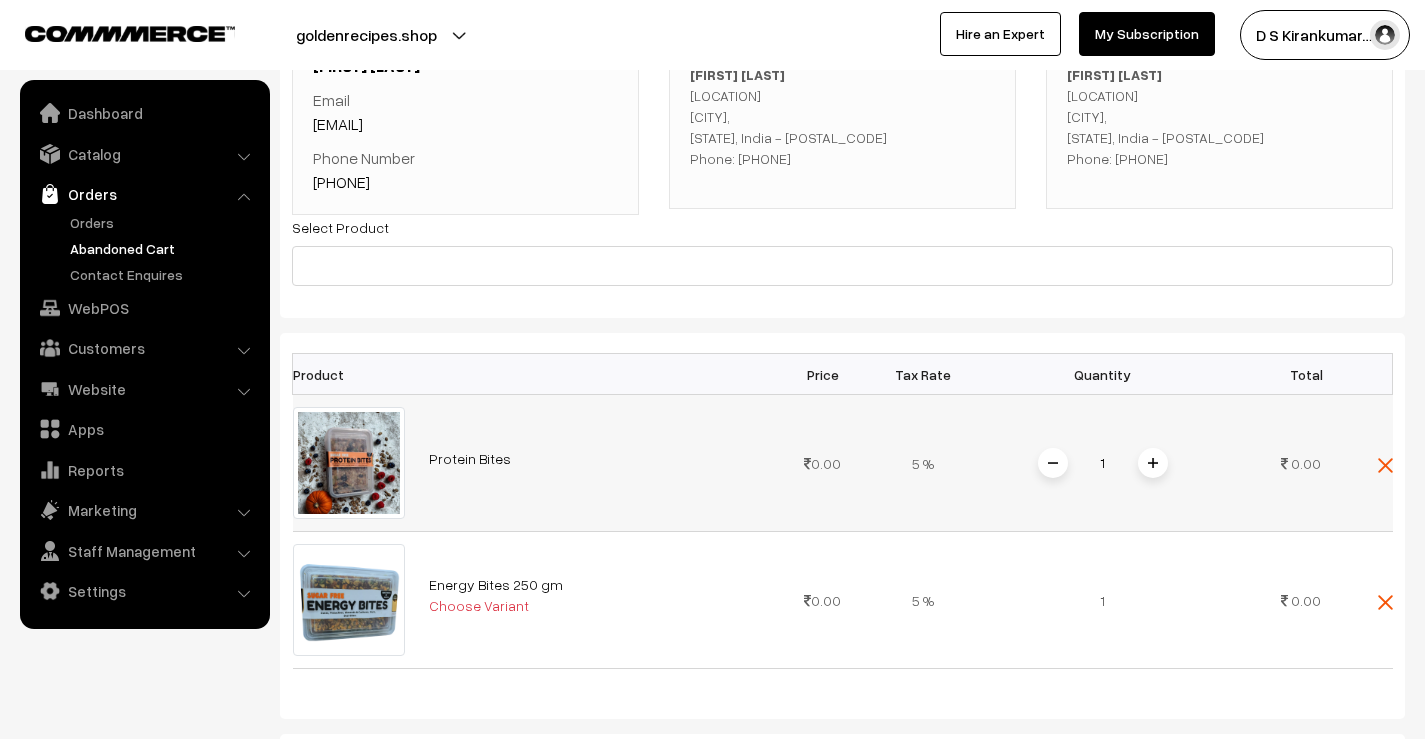 scroll, scrollTop: 0, scrollLeft: 0, axis: both 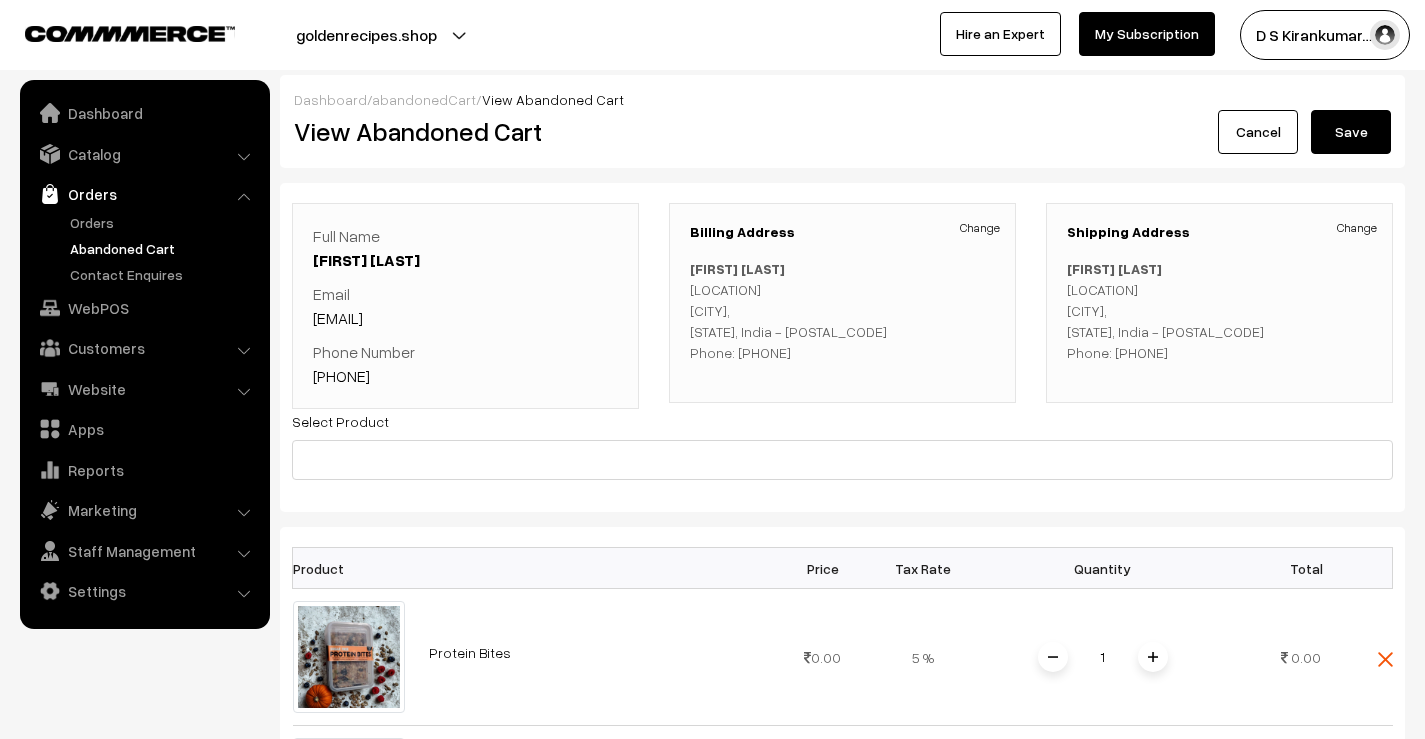 drag, startPoint x: 811, startPoint y: 353, endPoint x: 684, endPoint y: 268, distance: 152.82016 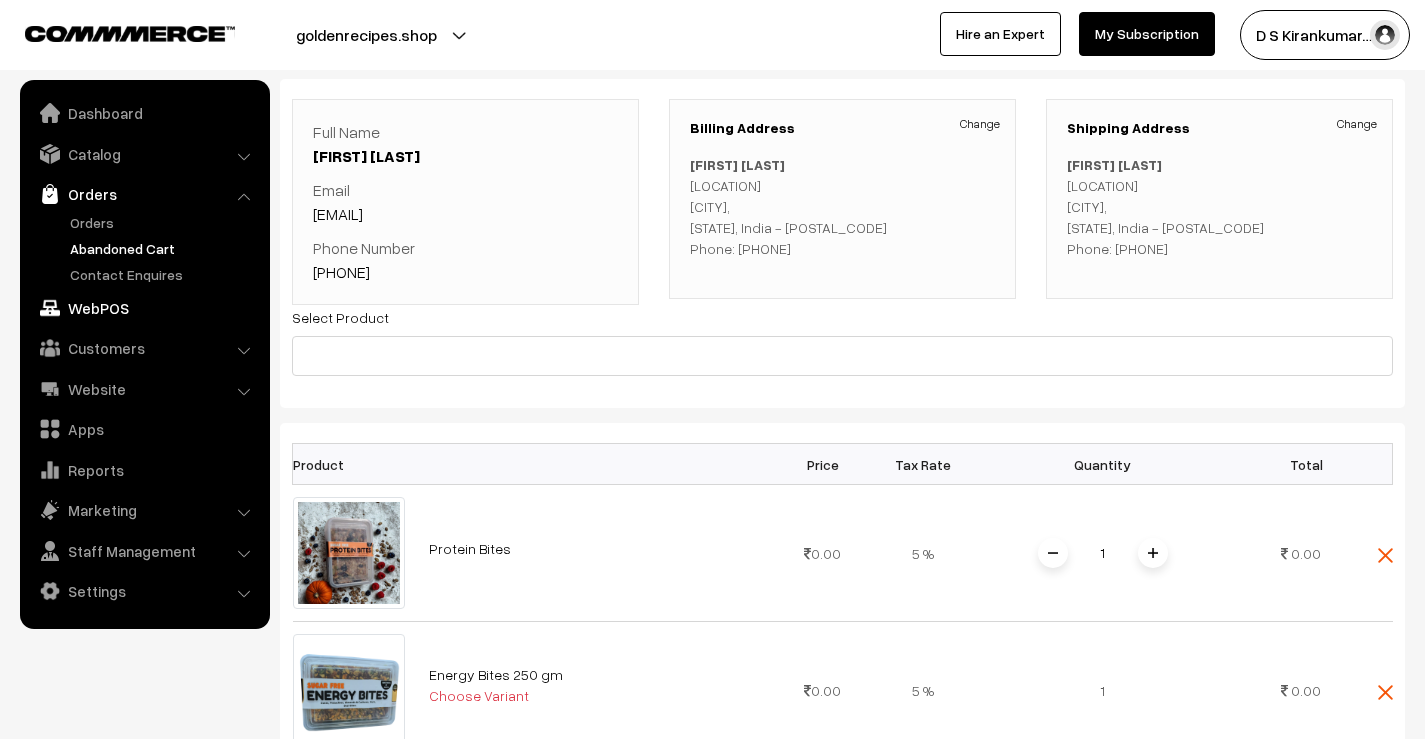 scroll, scrollTop: 100, scrollLeft: 0, axis: vertical 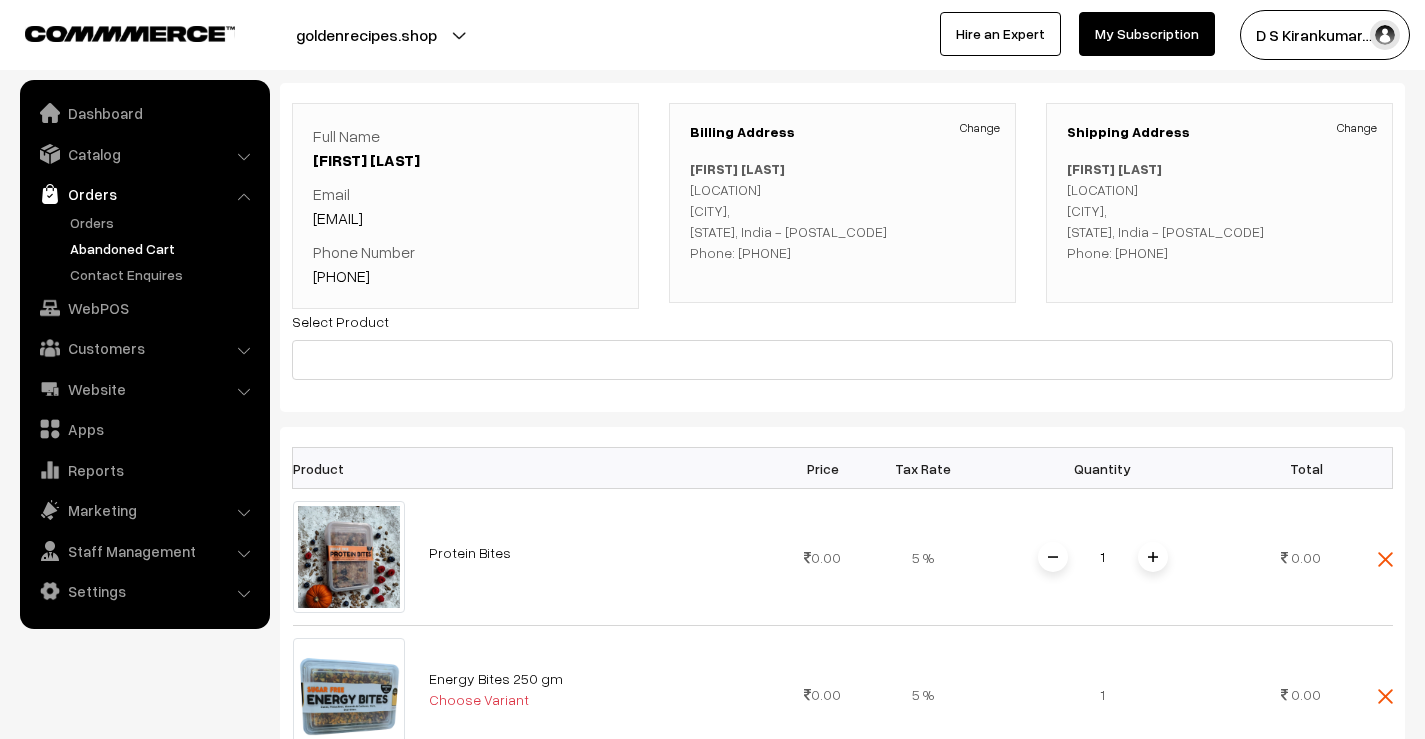 click on "Abandoned Cart" at bounding box center [164, 248] 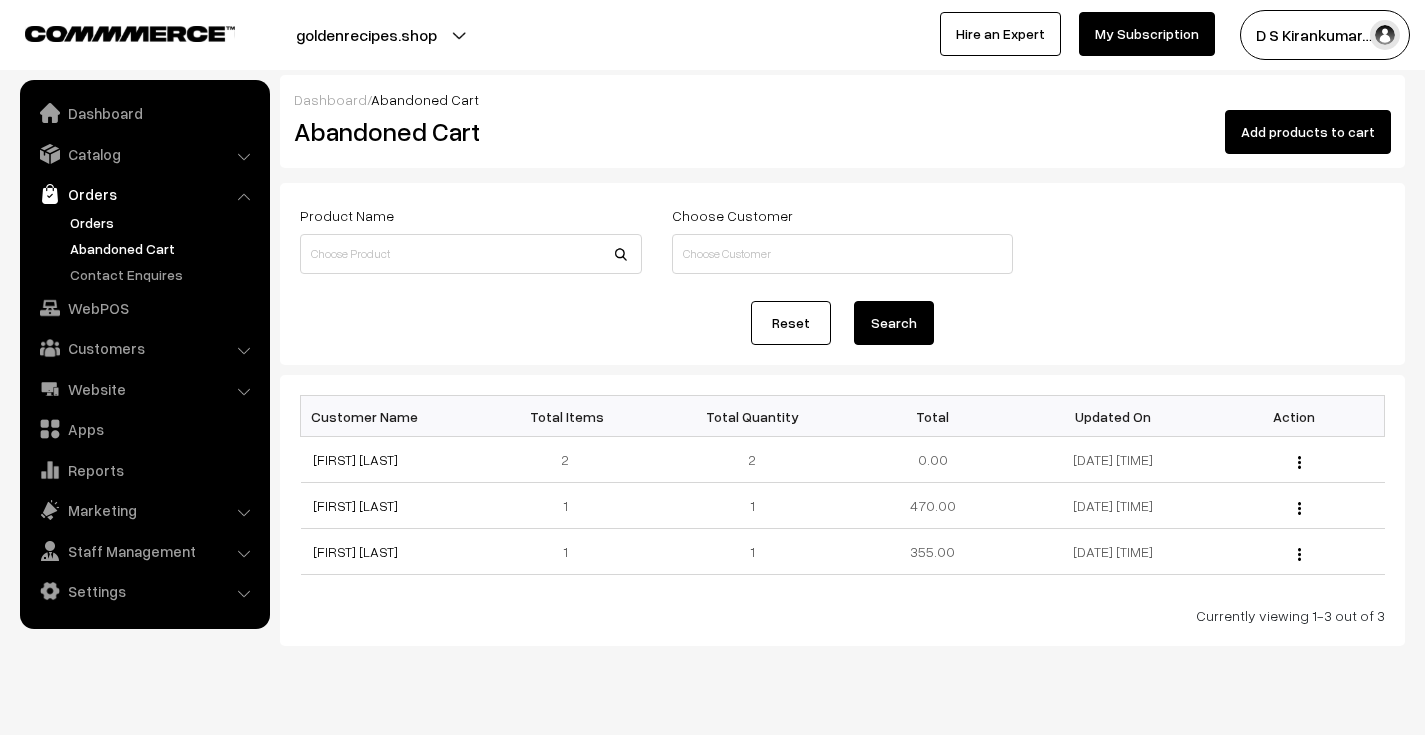 scroll, scrollTop: 0, scrollLeft: 0, axis: both 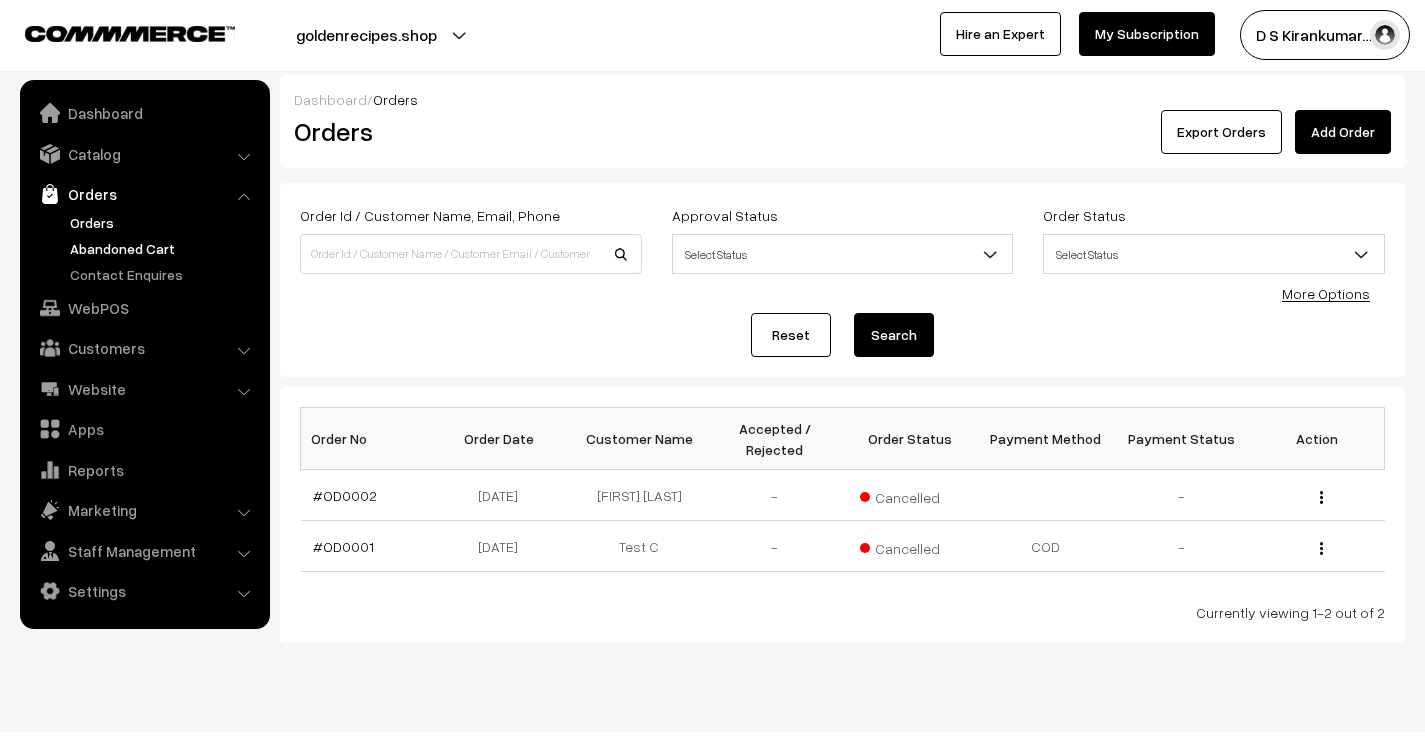 click on "Abandoned Cart" at bounding box center [164, 248] 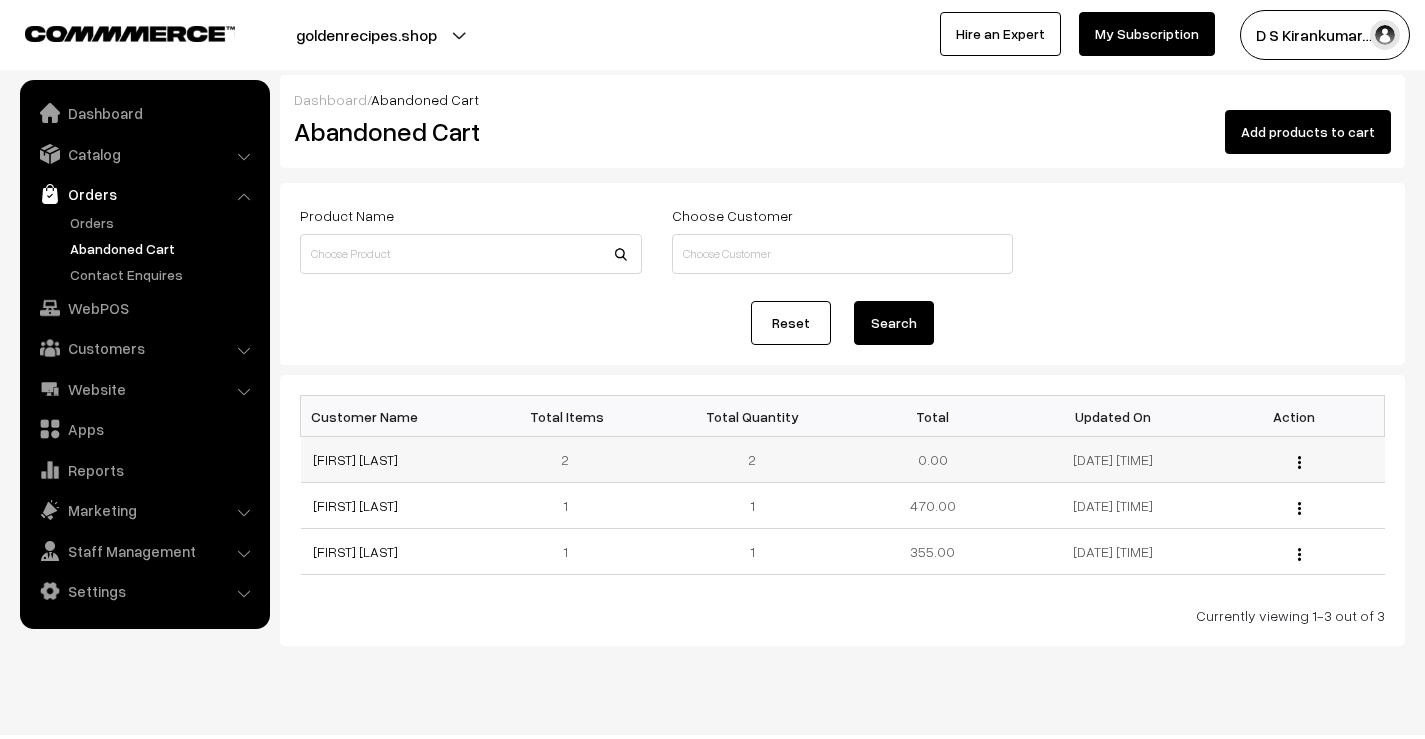 scroll, scrollTop: 0, scrollLeft: 0, axis: both 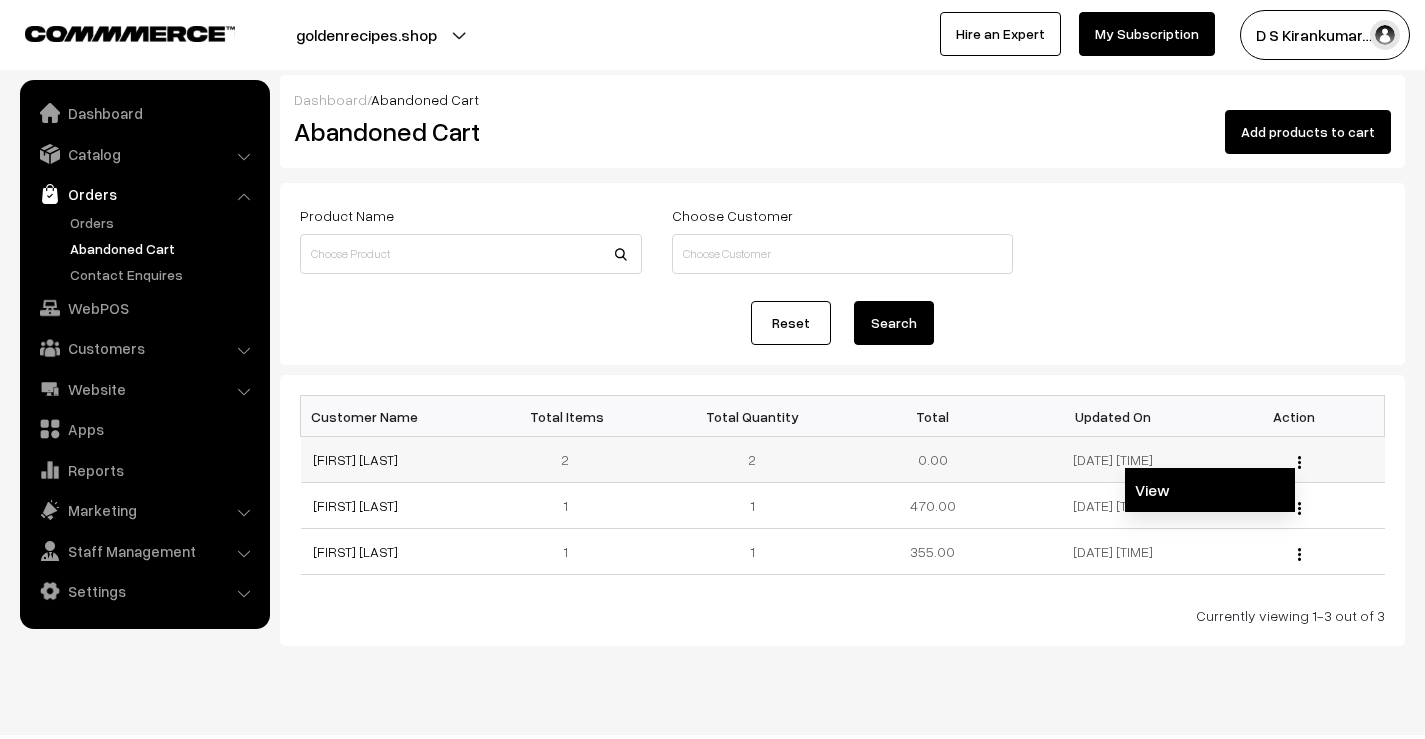 click on "View" at bounding box center (1210, 490) 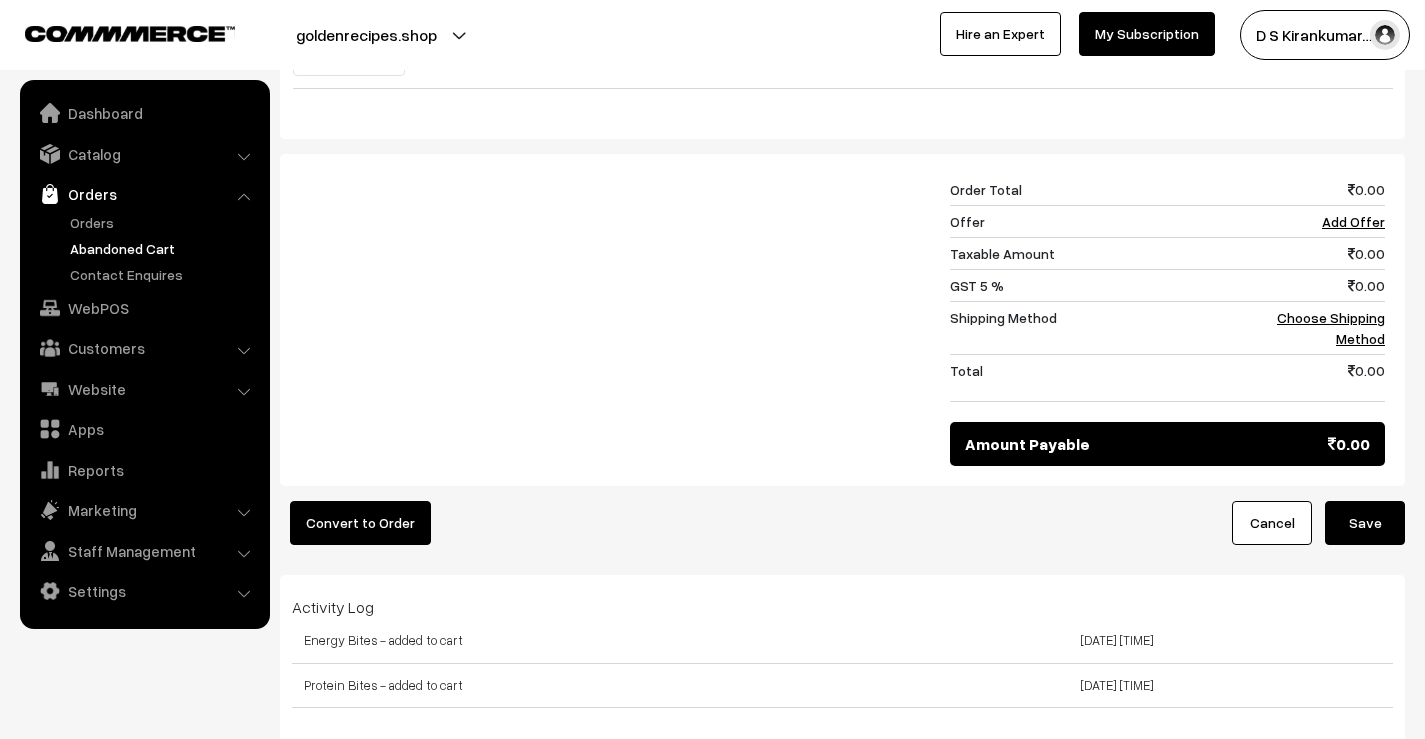 scroll, scrollTop: 900, scrollLeft: 0, axis: vertical 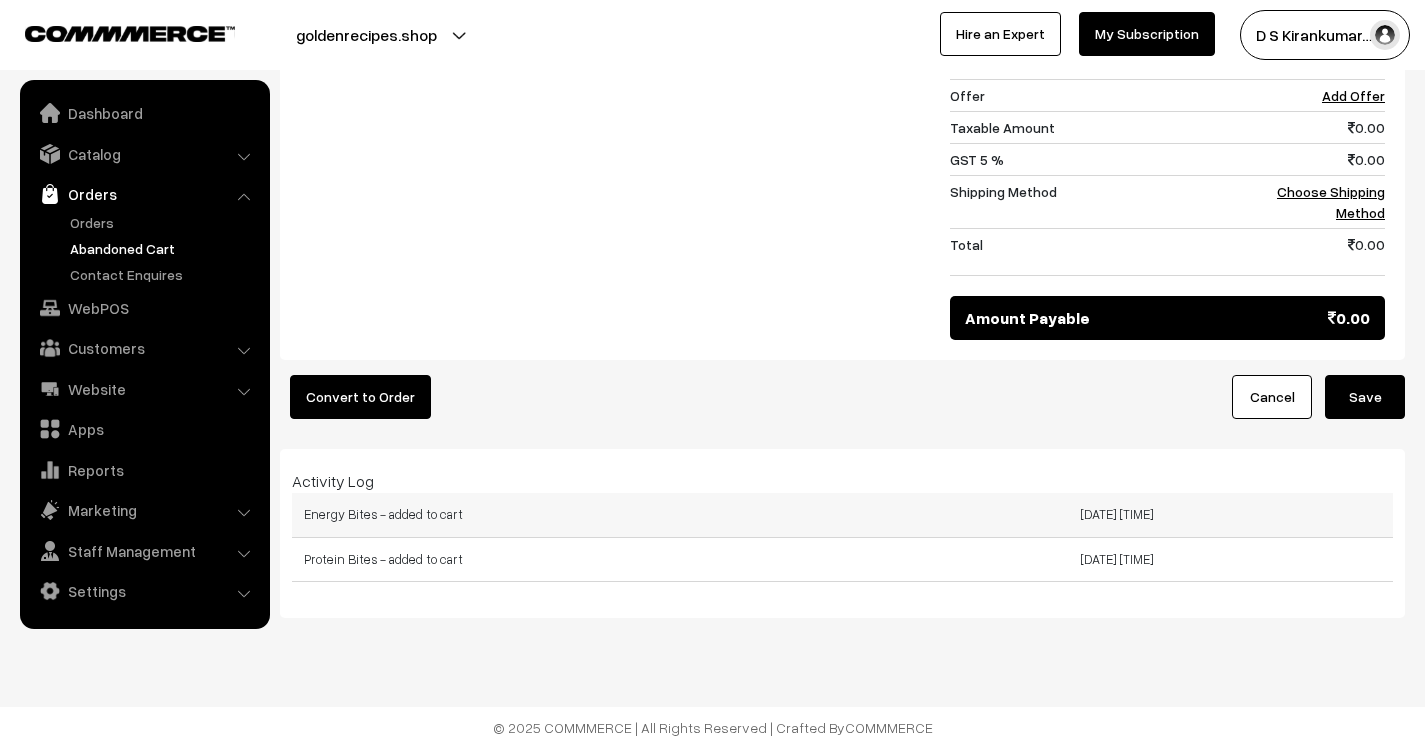 drag, startPoint x: 1056, startPoint y: 515, endPoint x: 1201, endPoint y: 507, distance: 145.22052 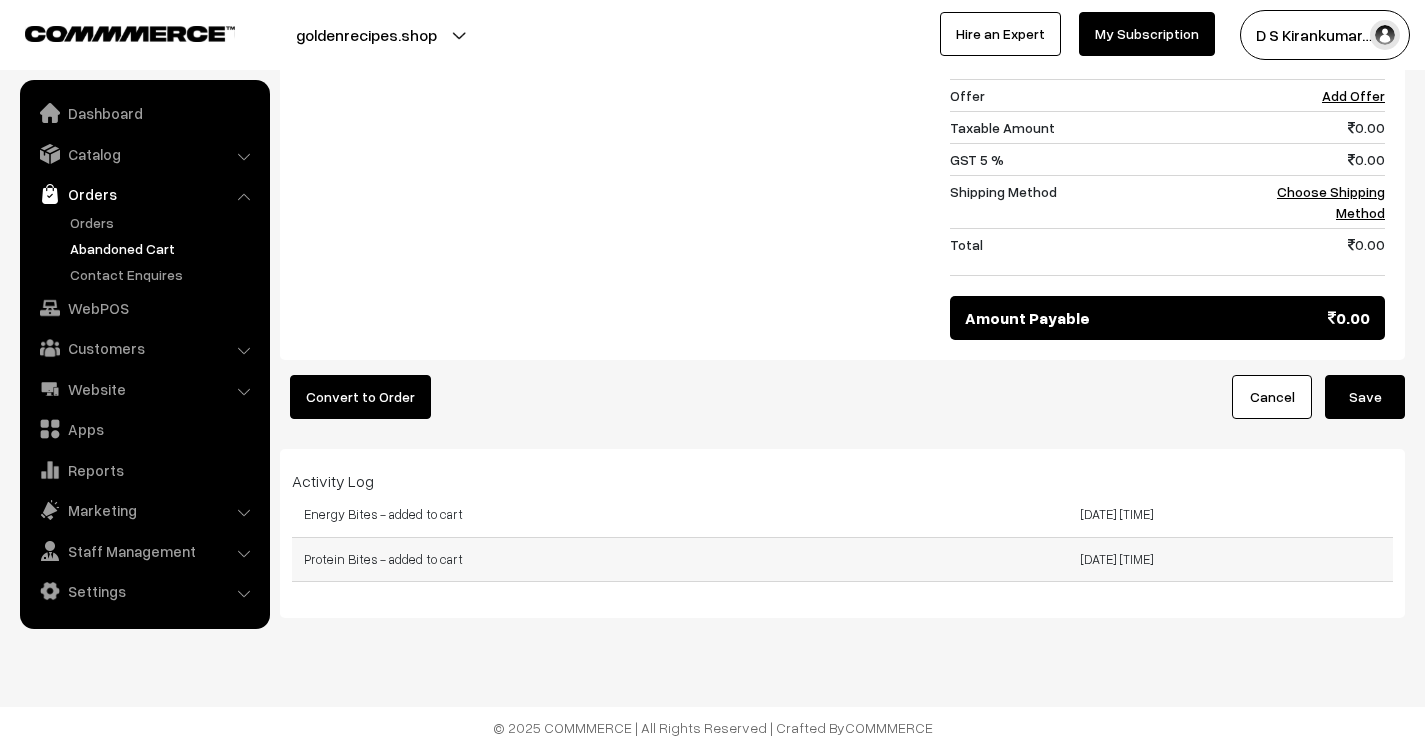 drag, startPoint x: 1078, startPoint y: 559, endPoint x: 1199, endPoint y: 561, distance: 121.016525 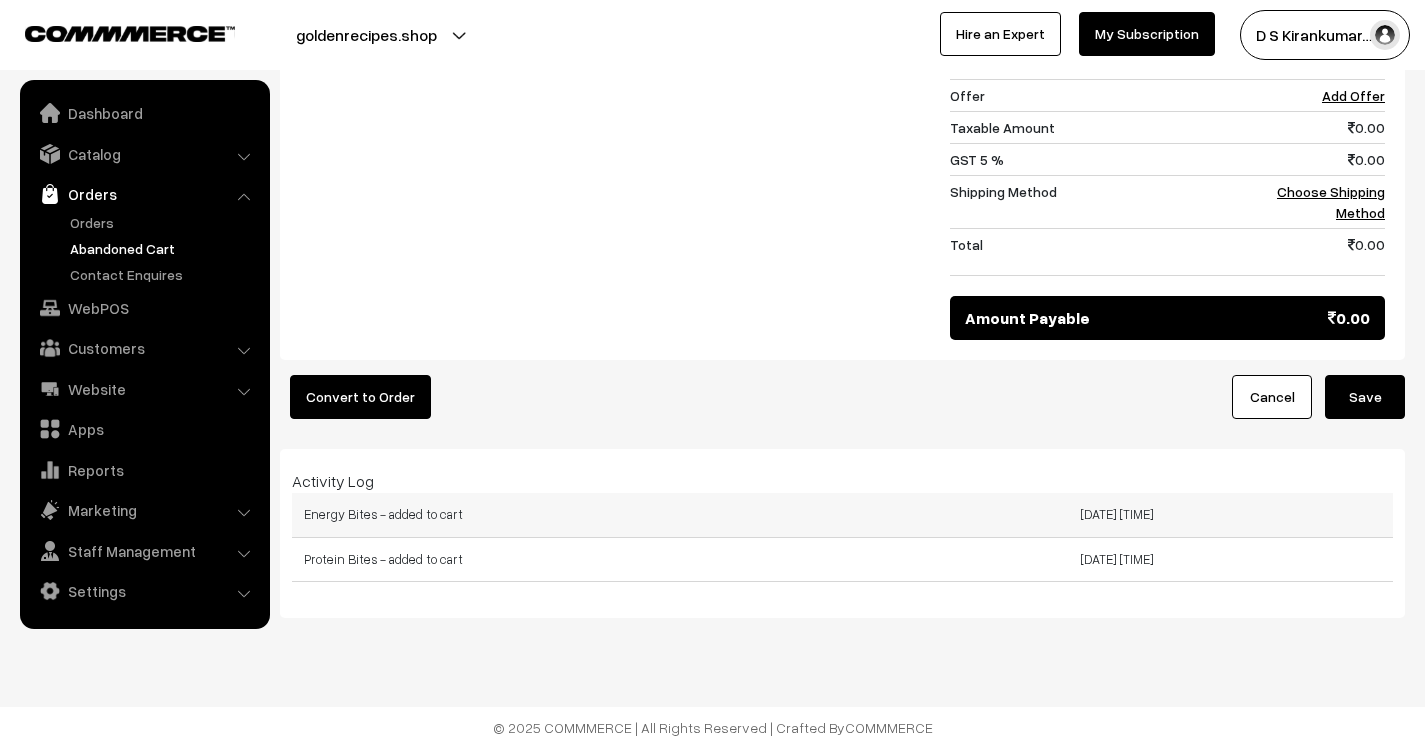 drag, startPoint x: 1129, startPoint y: 511, endPoint x: 1190, endPoint y: 503, distance: 61.522354 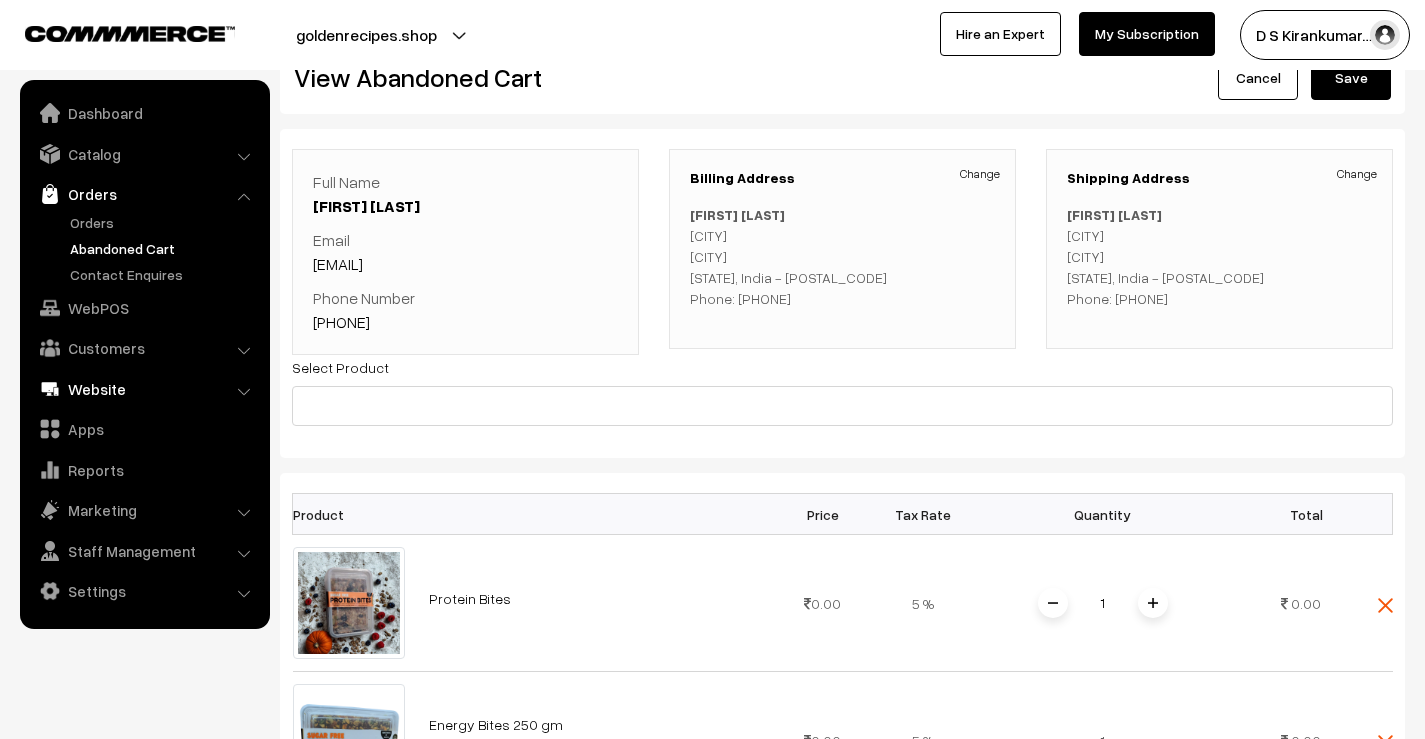 scroll, scrollTop: 0, scrollLeft: 0, axis: both 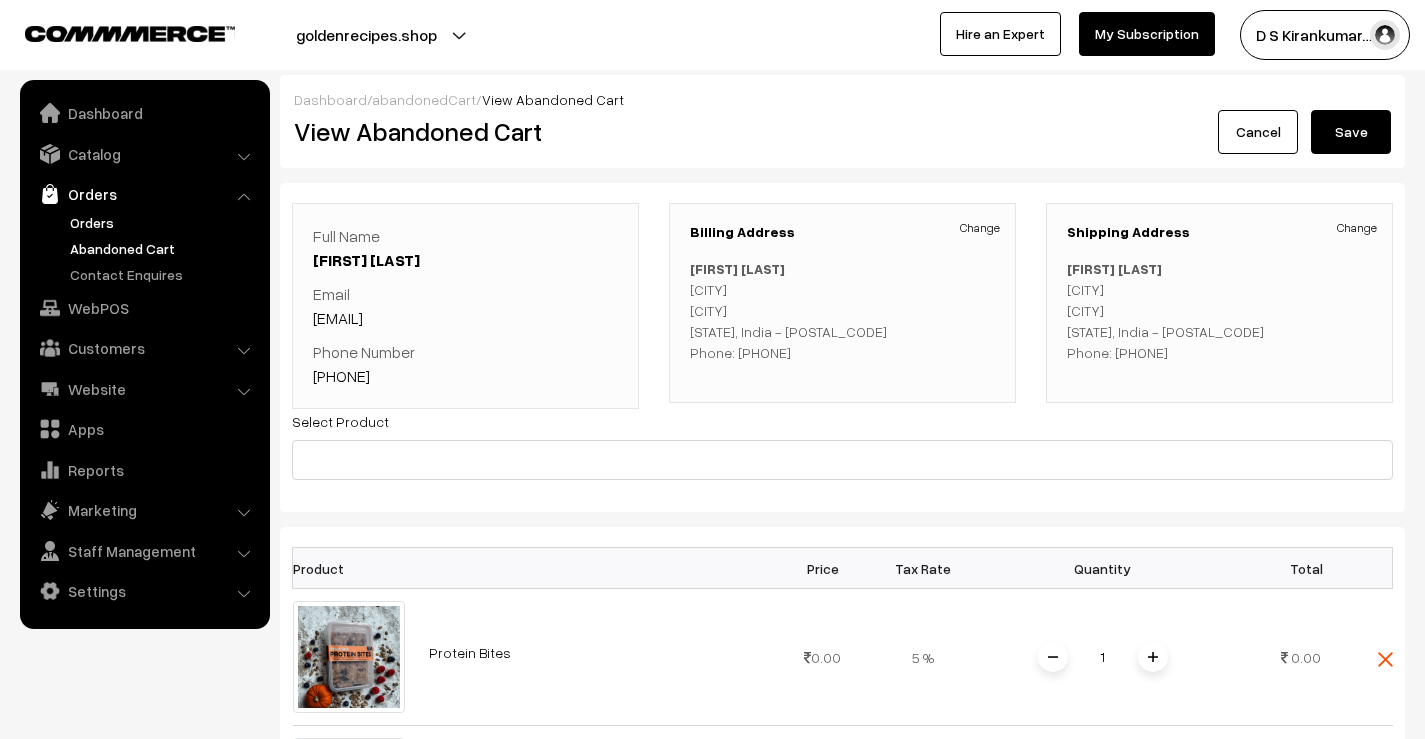 click on "Orders" at bounding box center (164, 222) 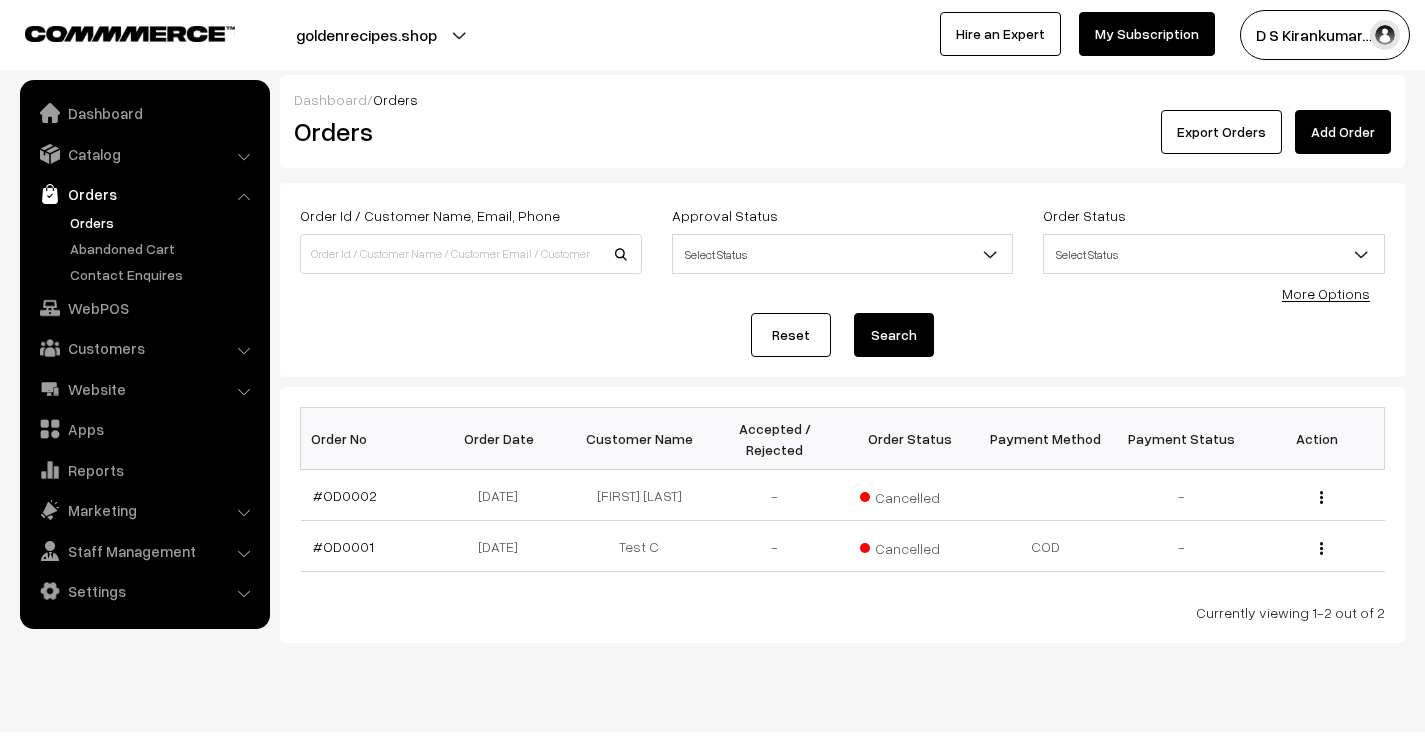 scroll, scrollTop: 34, scrollLeft: 0, axis: vertical 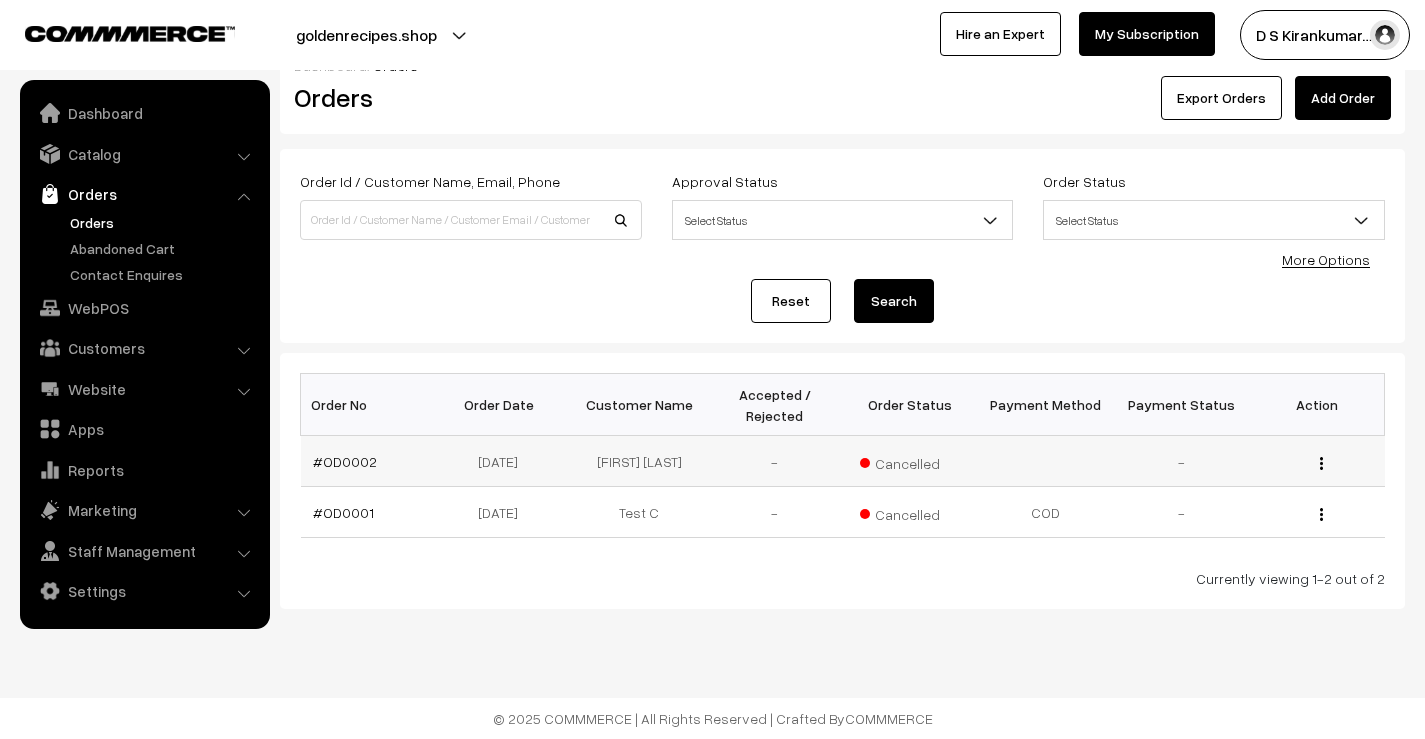 click on "View" at bounding box center [1317, 461] 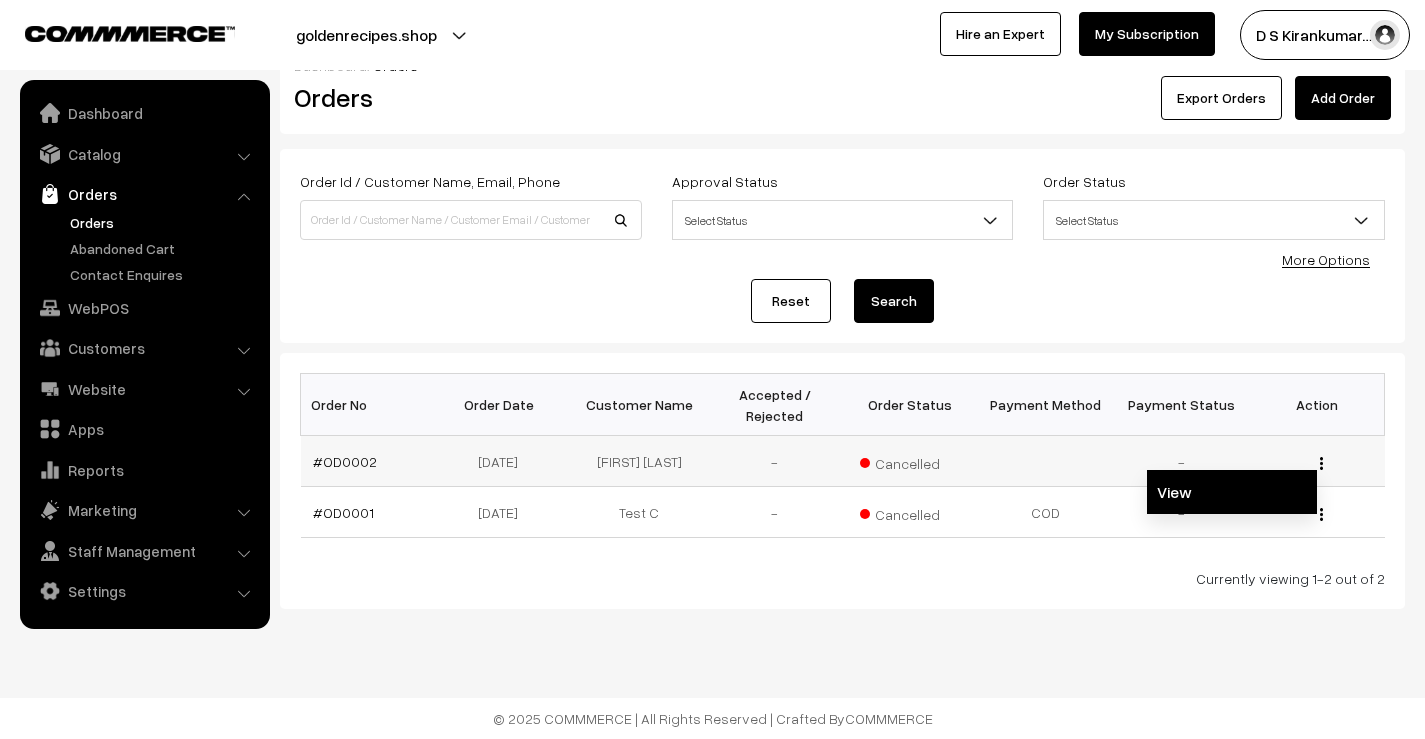 click on "View" at bounding box center (1232, 492) 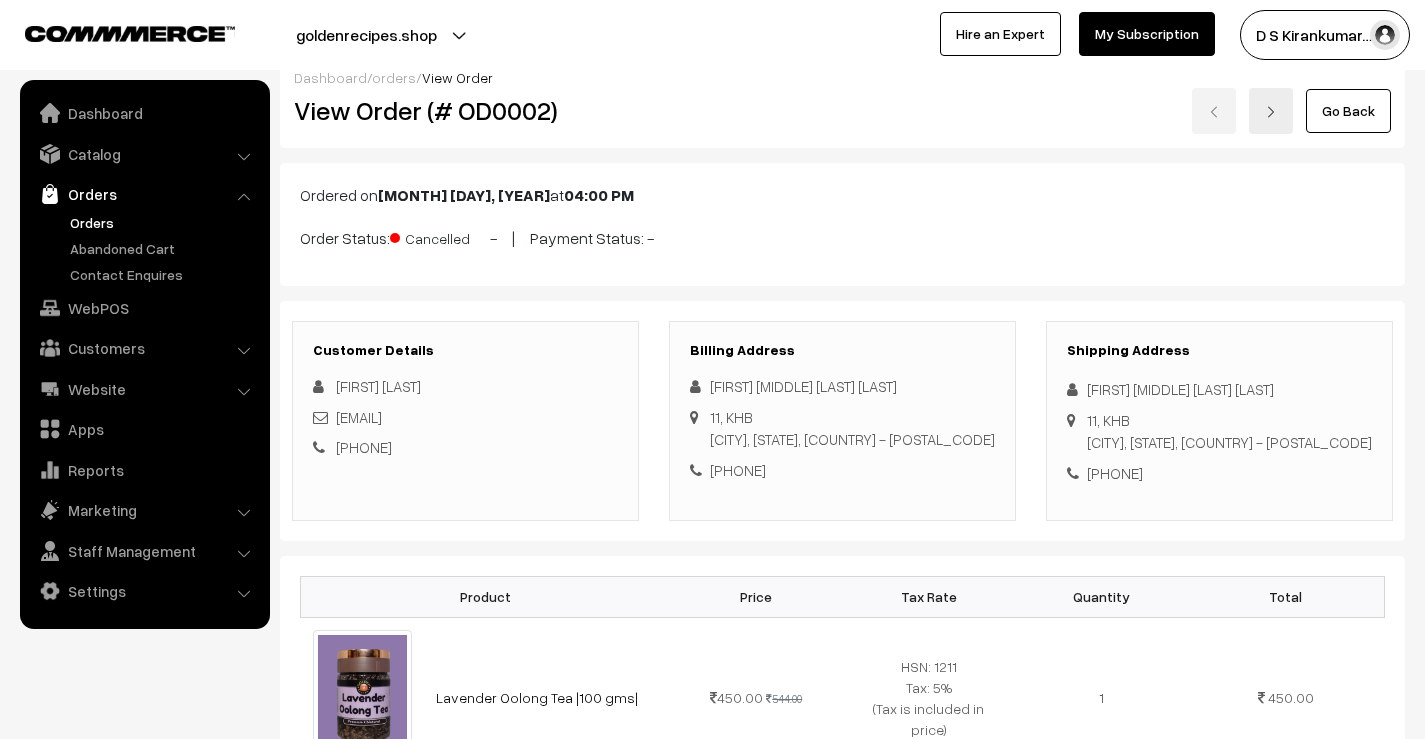 scroll, scrollTop: 0, scrollLeft: 0, axis: both 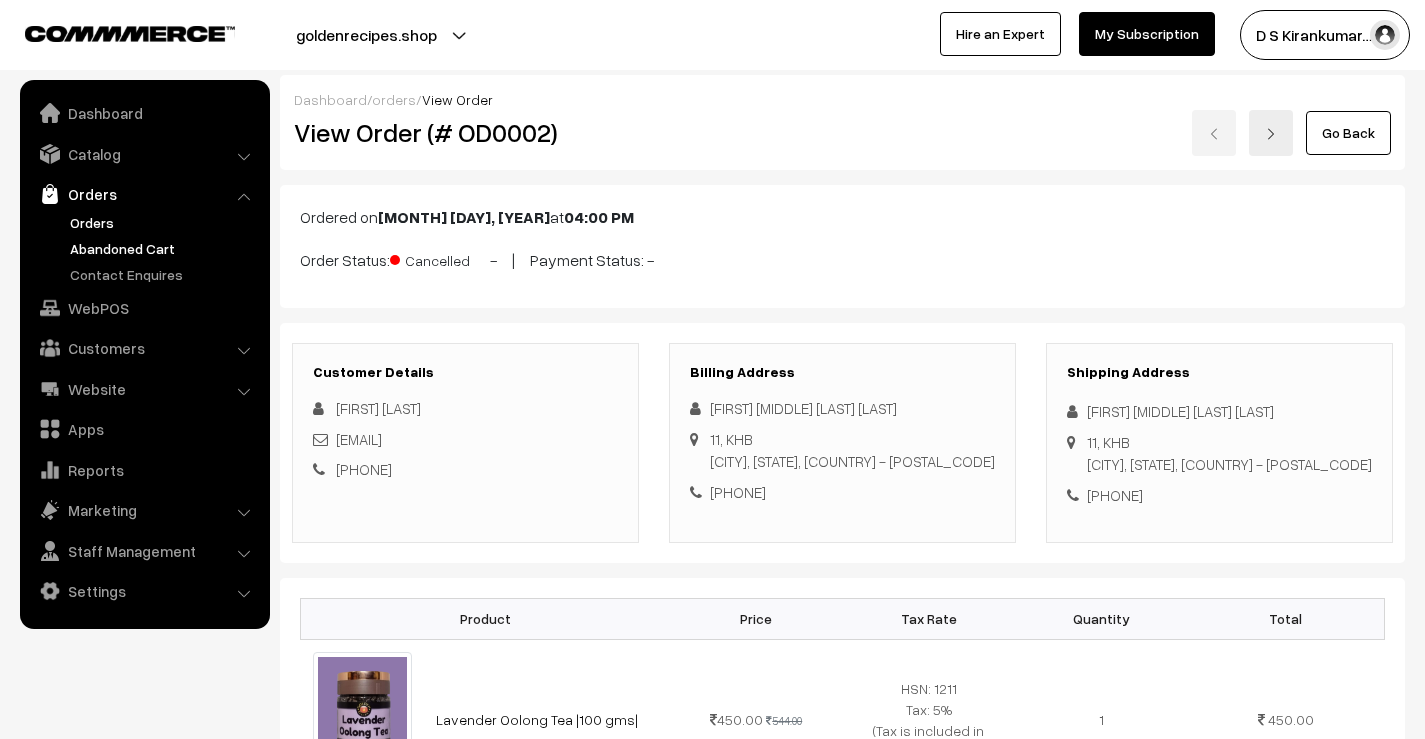 click on "Abandoned Cart" at bounding box center [164, 248] 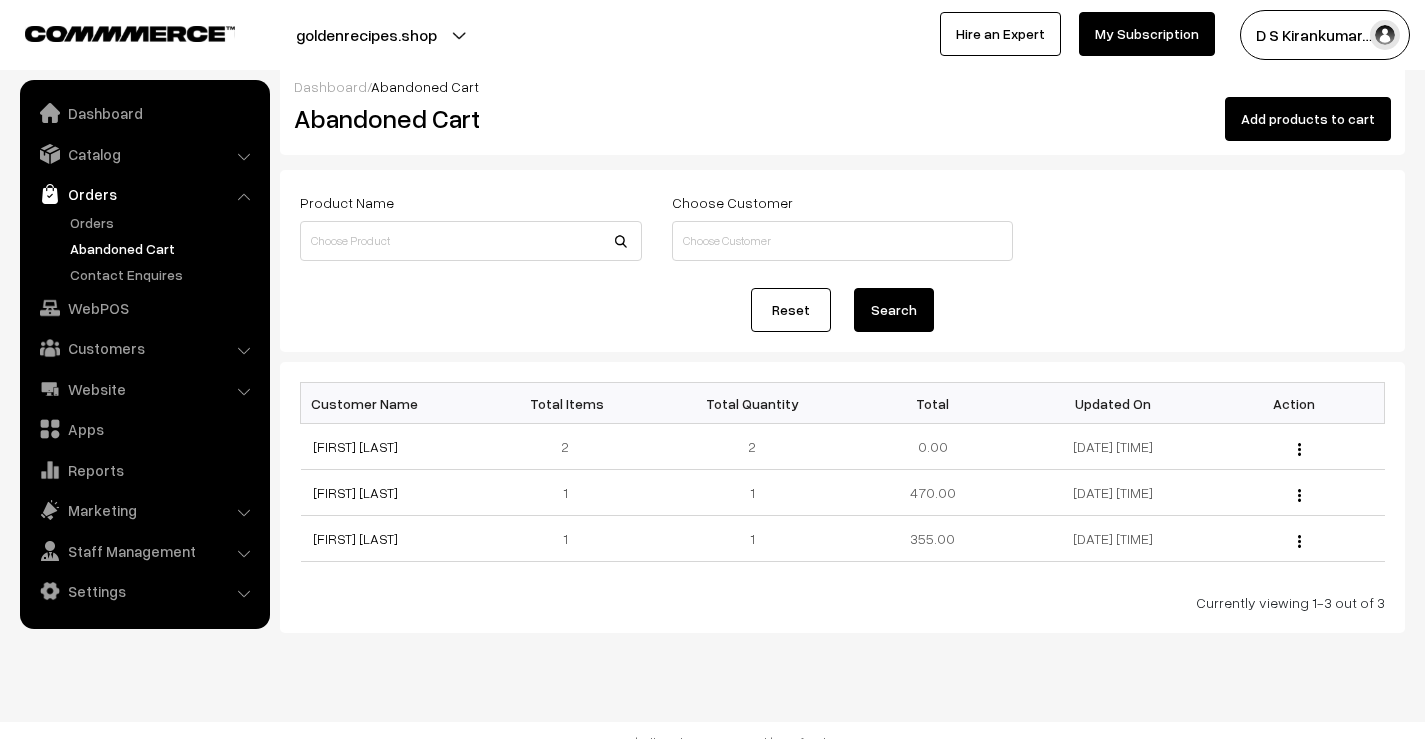 scroll, scrollTop: 0, scrollLeft: 0, axis: both 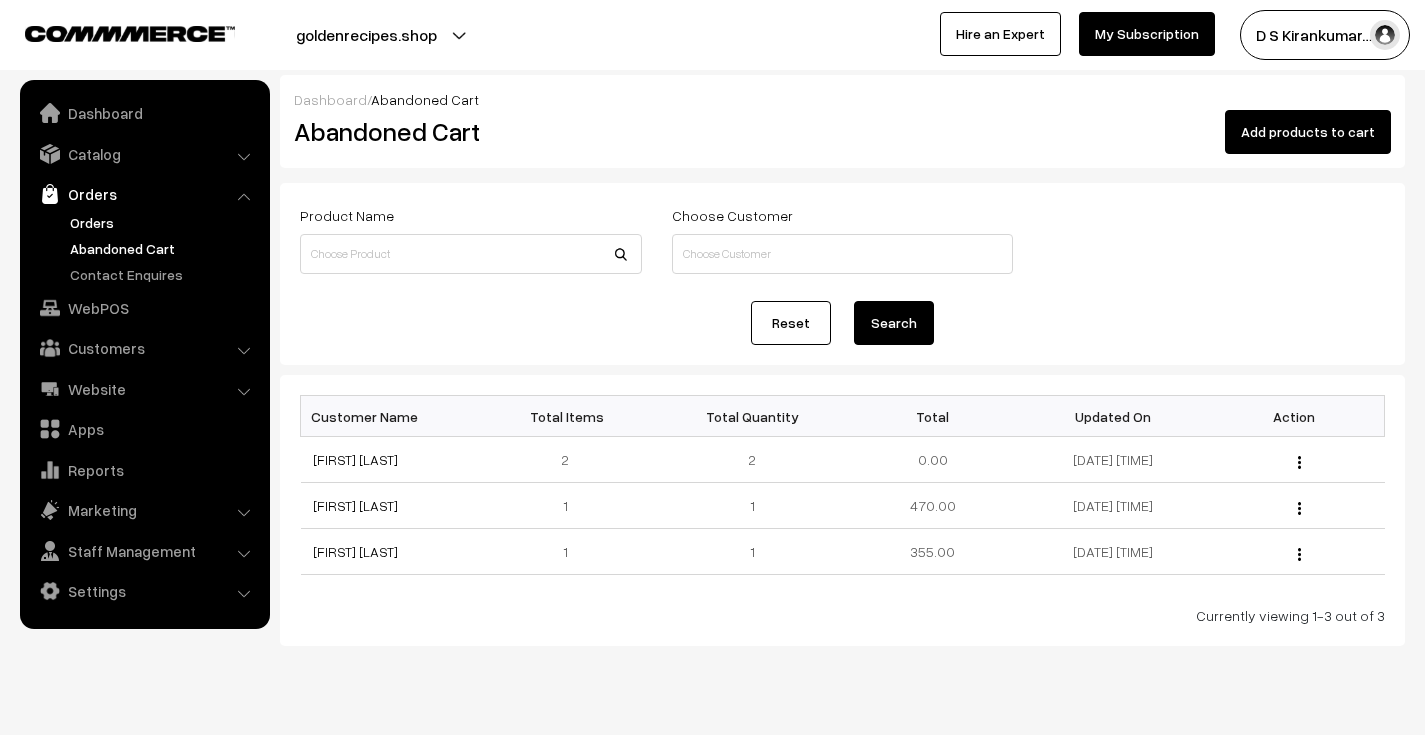 click on "Orders" at bounding box center (164, 222) 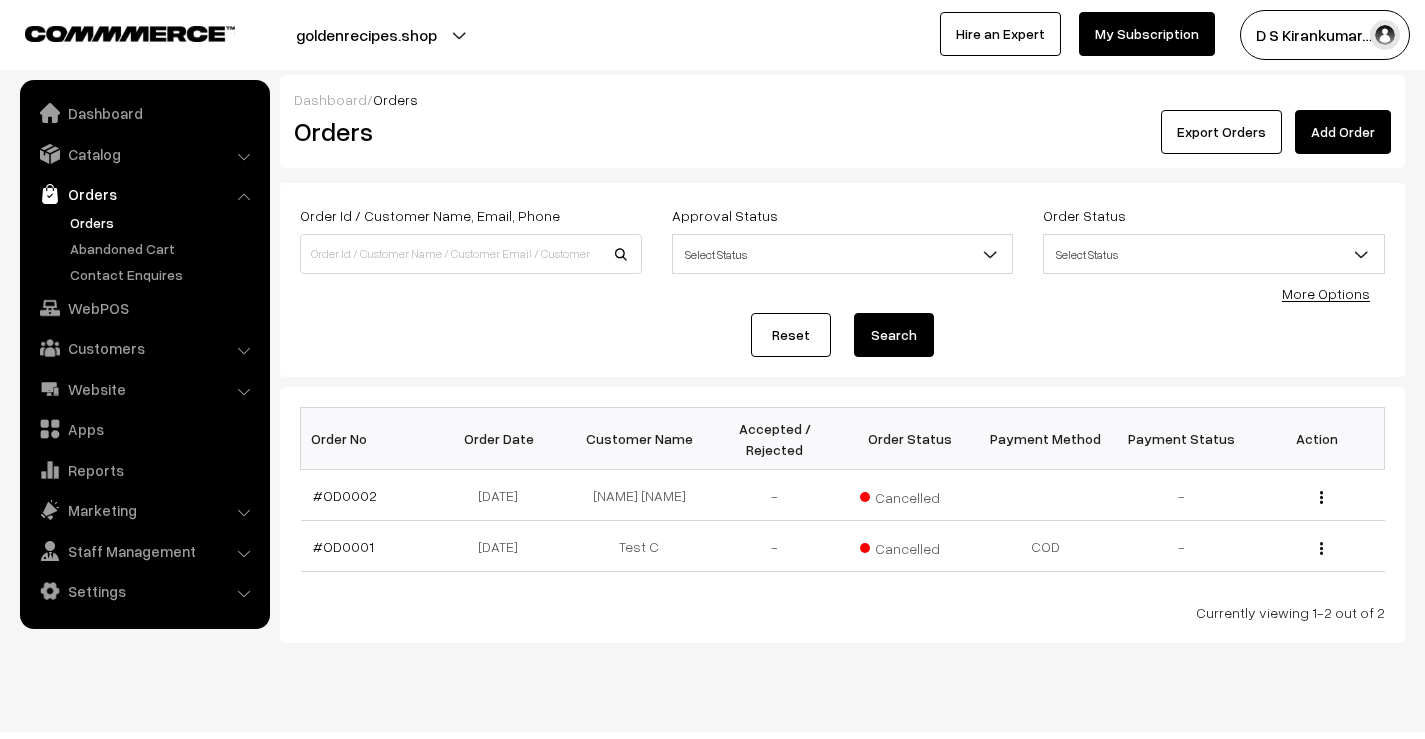 scroll, scrollTop: 0, scrollLeft: 0, axis: both 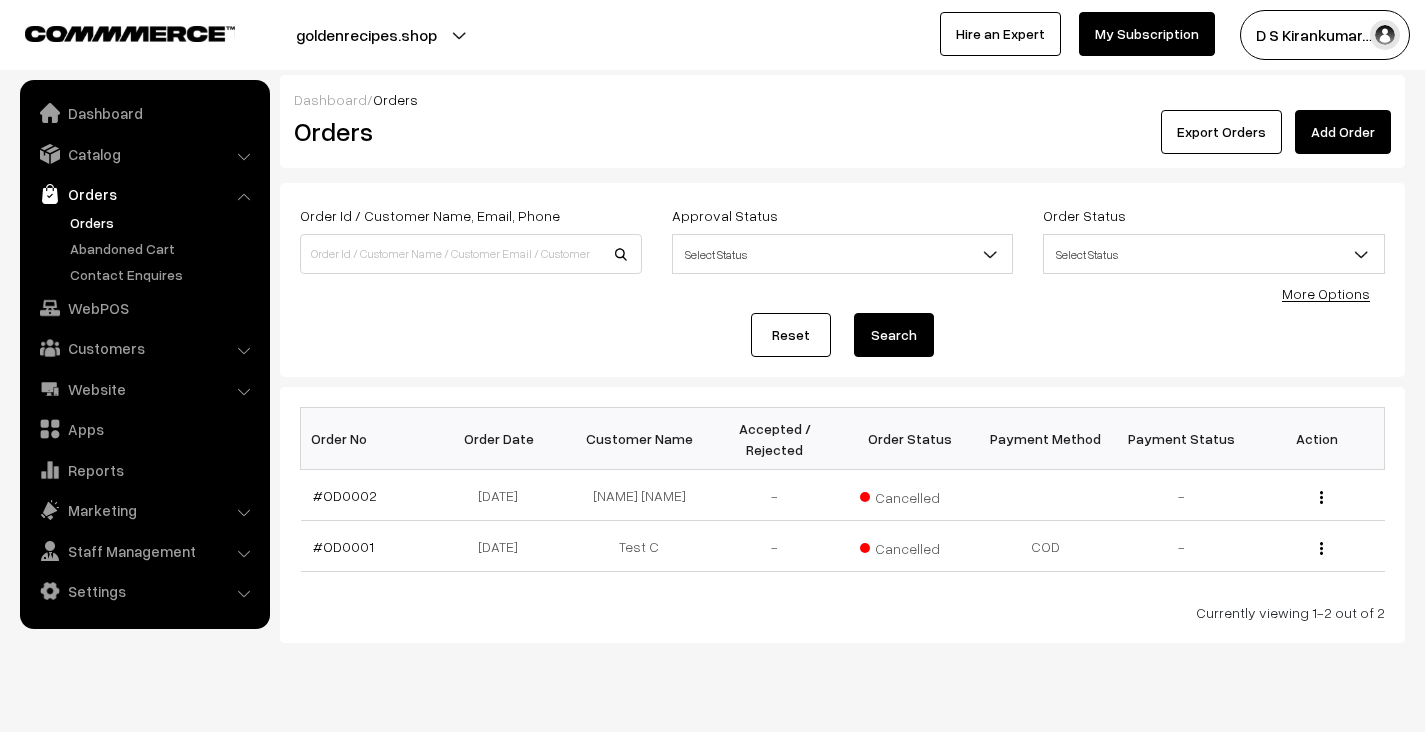 click on "goldenrecipes.shop" at bounding box center (366, 35) 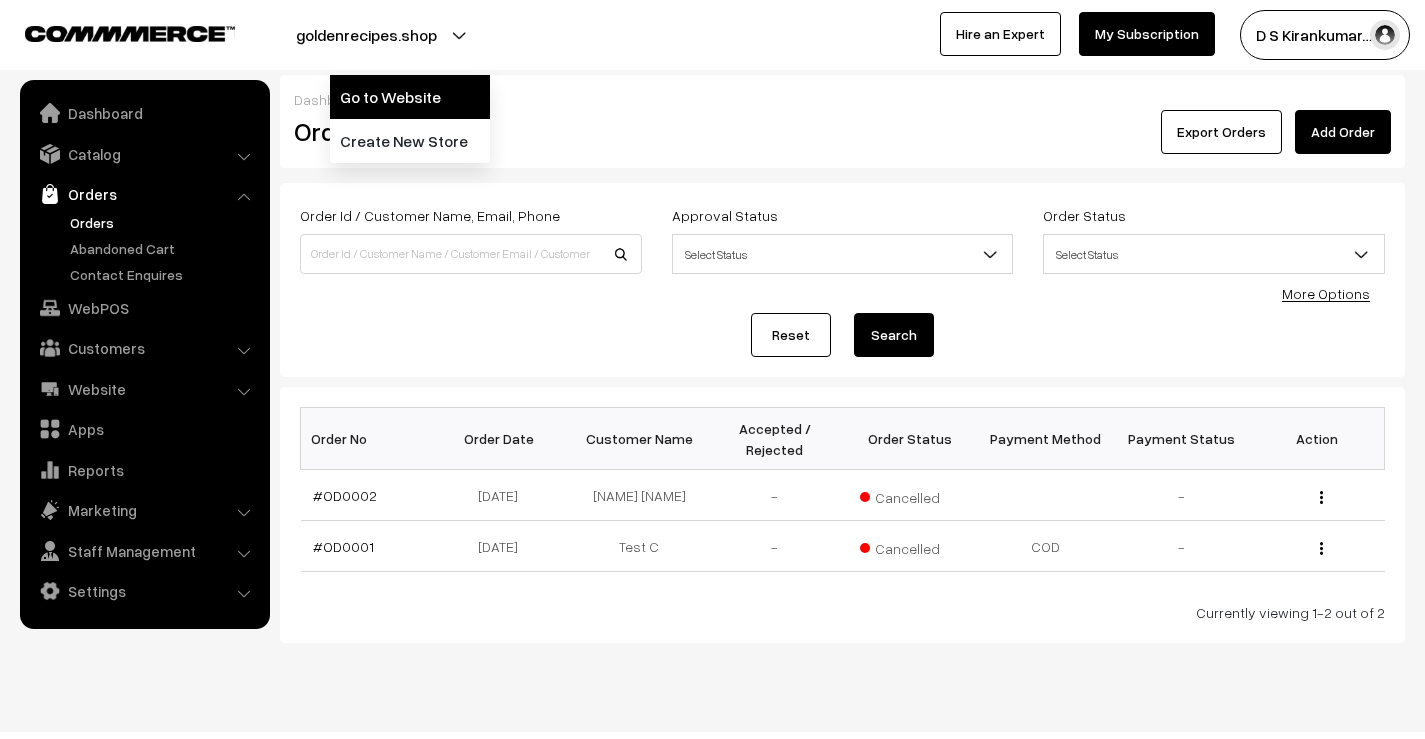 click on "Go to Website" at bounding box center [410, 97] 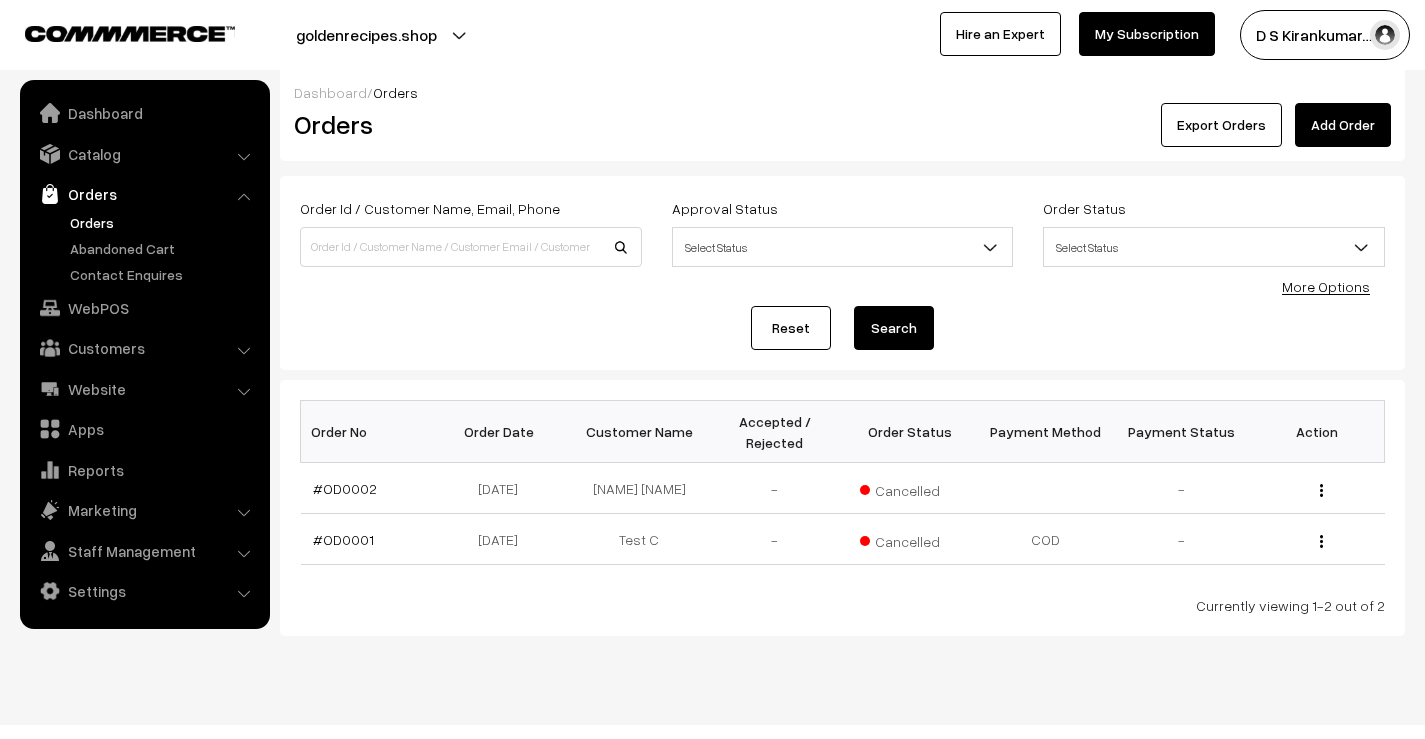 scroll, scrollTop: 0, scrollLeft: 0, axis: both 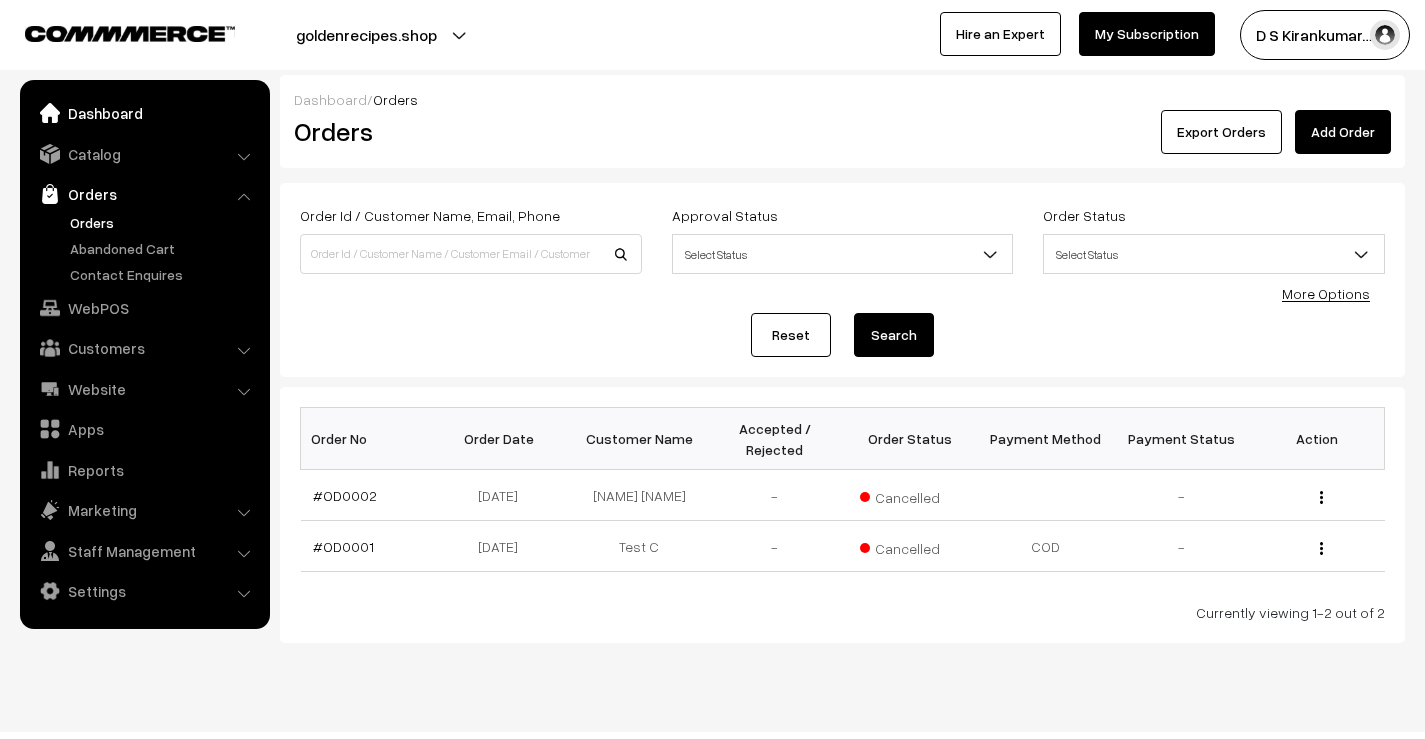 click on "Dashboard" at bounding box center (144, 113) 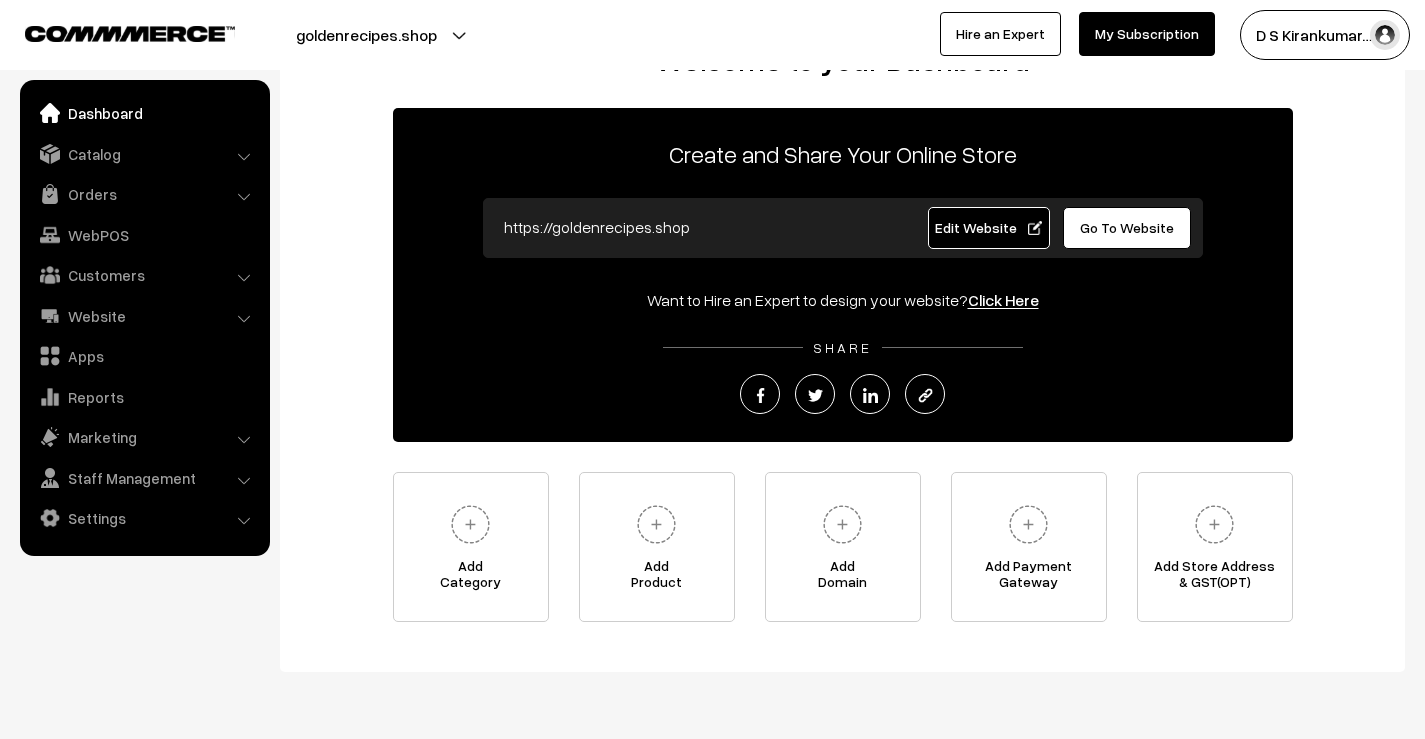 scroll, scrollTop: 0, scrollLeft: 0, axis: both 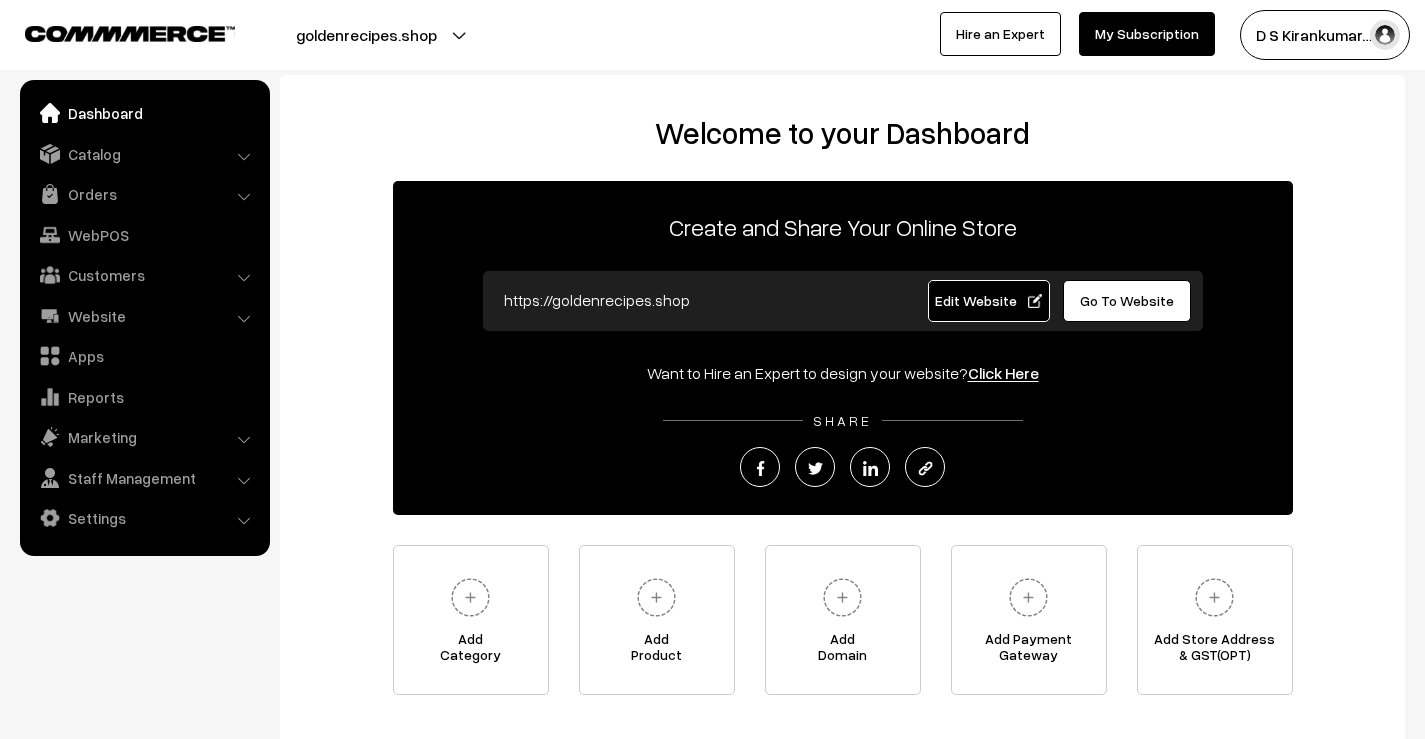 click on "Website
Website Builder
Authors" at bounding box center (145, 316) 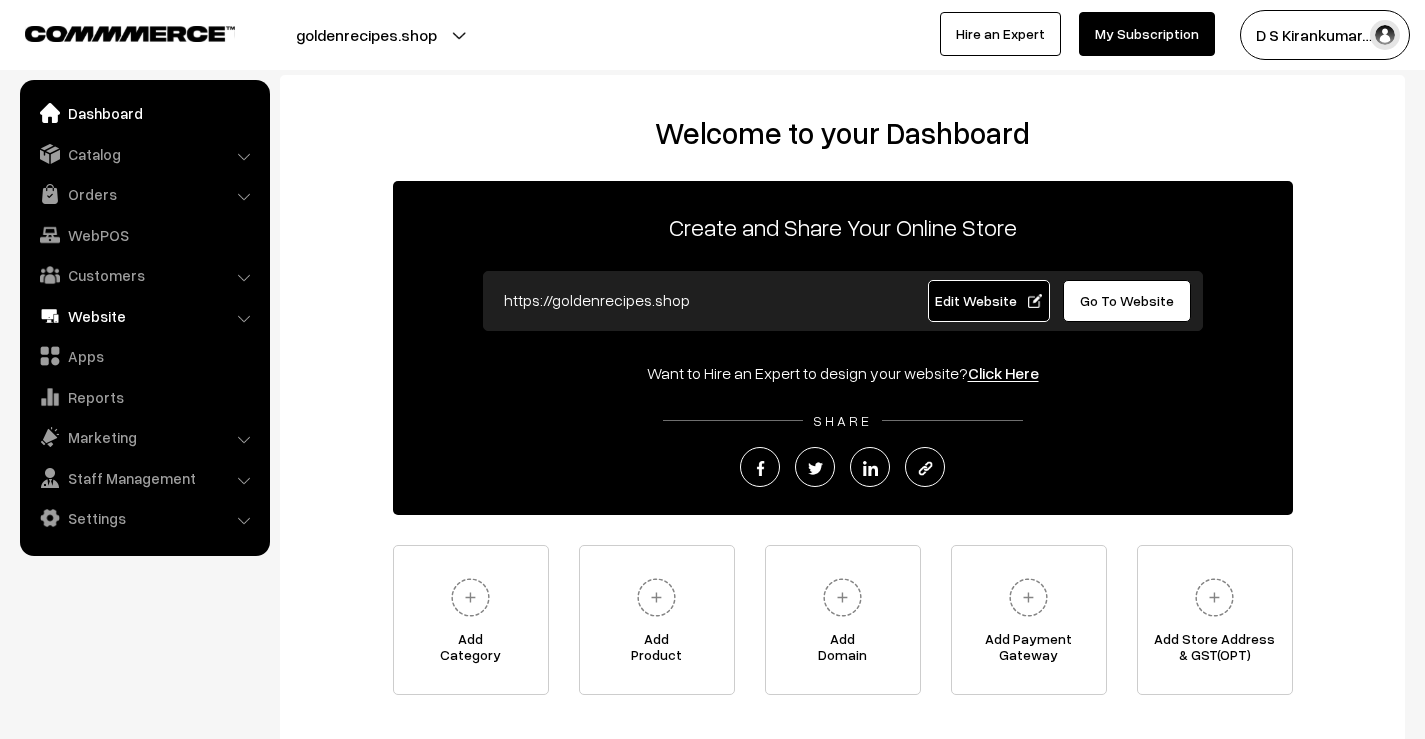 click on "Website" at bounding box center [144, 316] 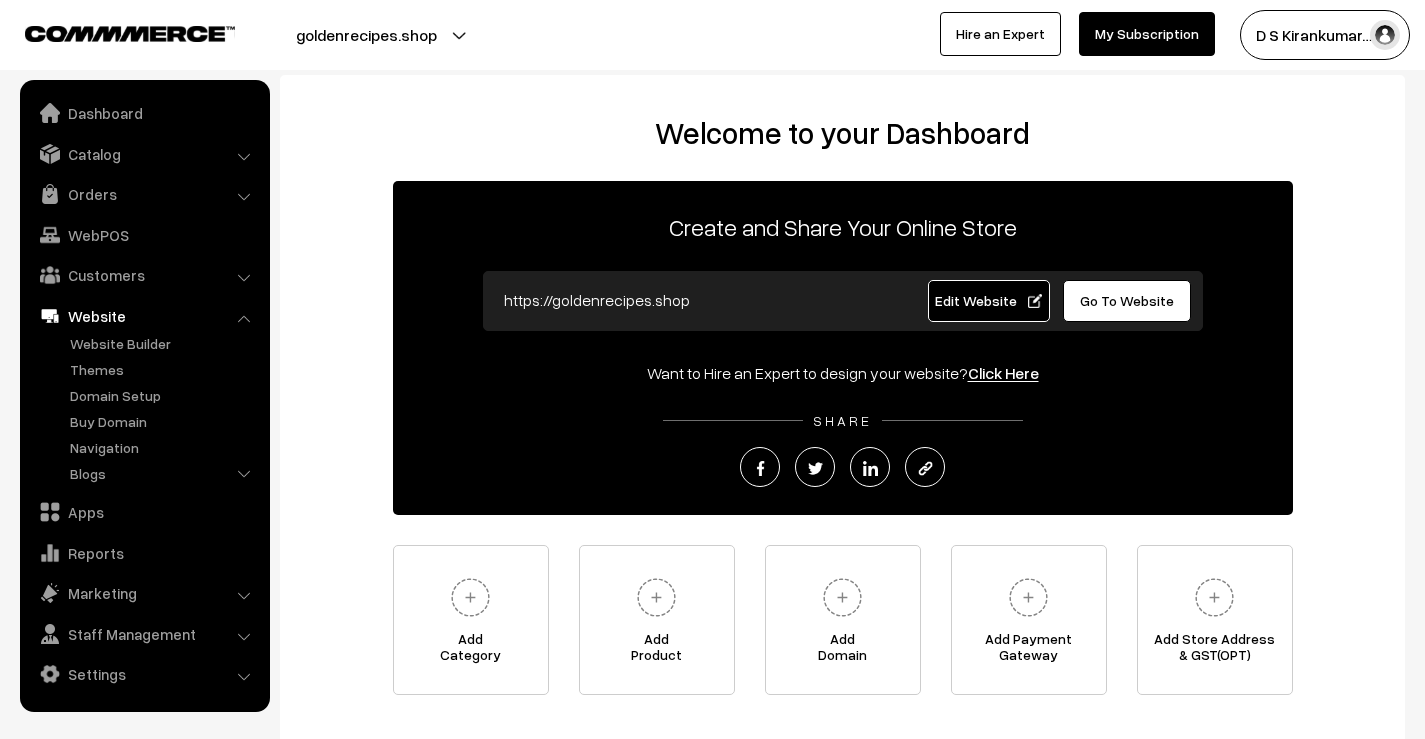 click on "Go To Website" at bounding box center (1127, 300) 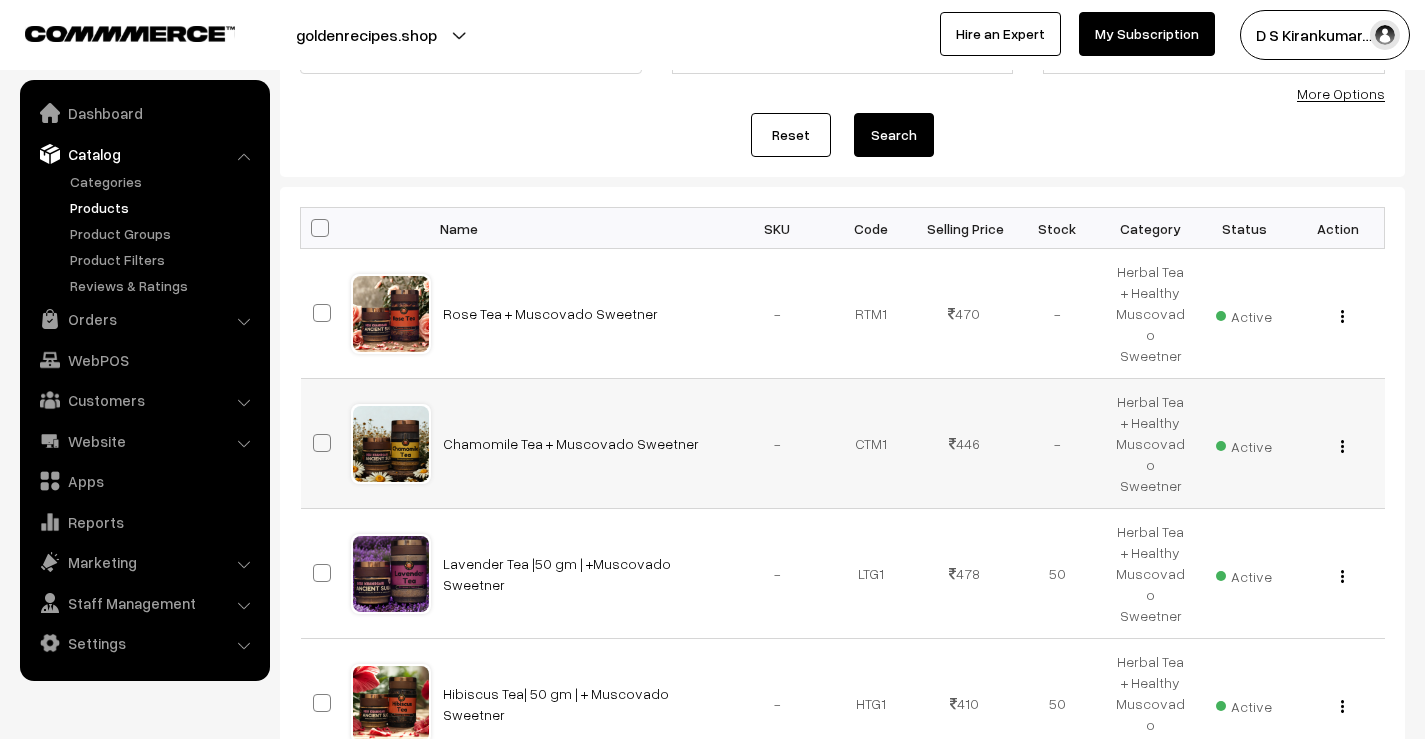 scroll, scrollTop: 51, scrollLeft: 0, axis: vertical 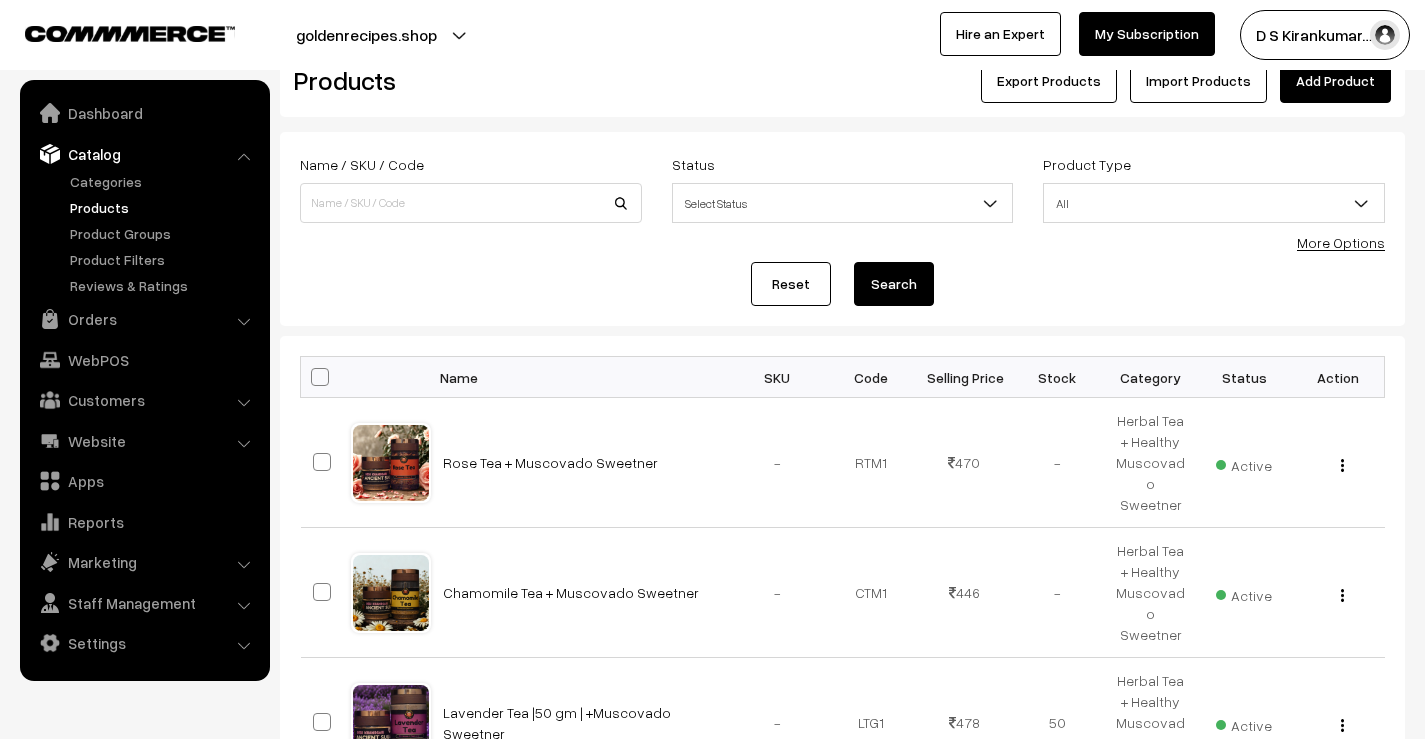 click on "Products" at bounding box center (164, 207) 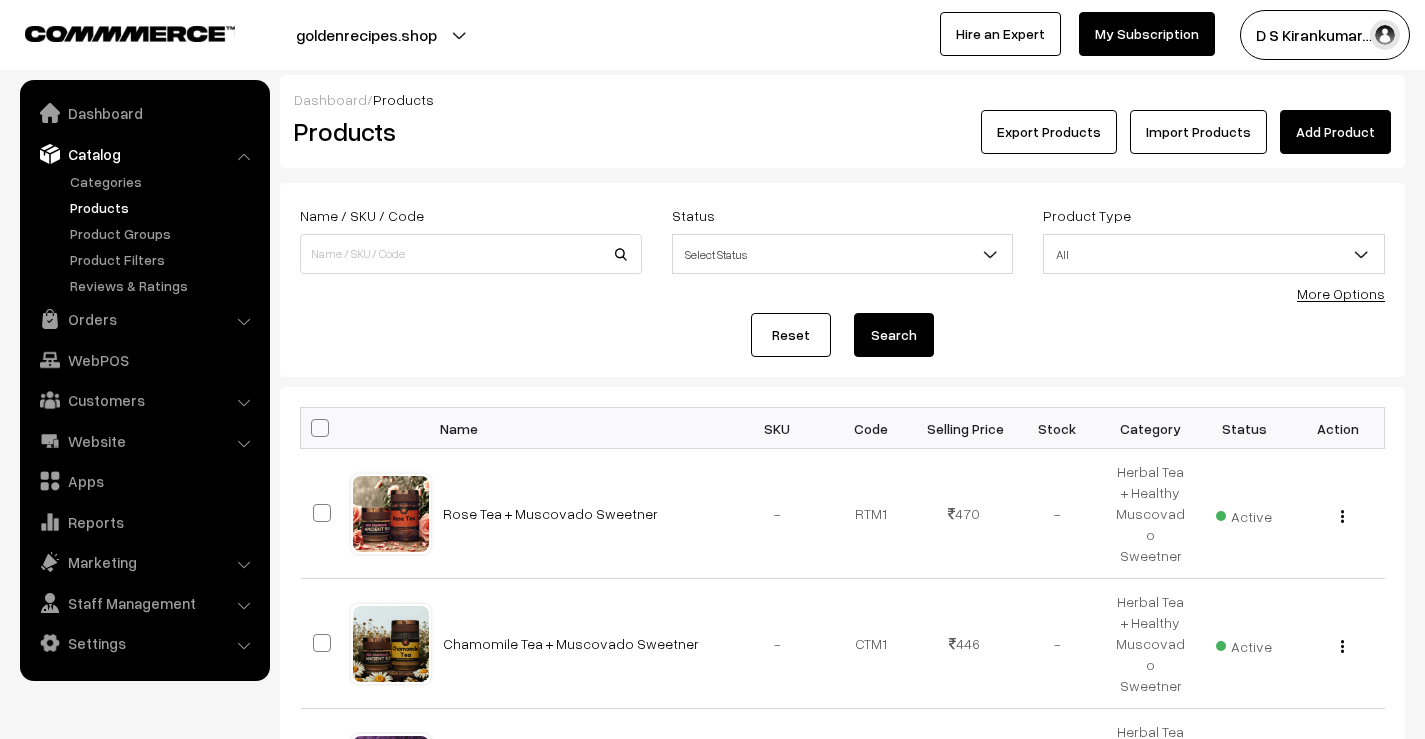 scroll, scrollTop: 0, scrollLeft: 0, axis: both 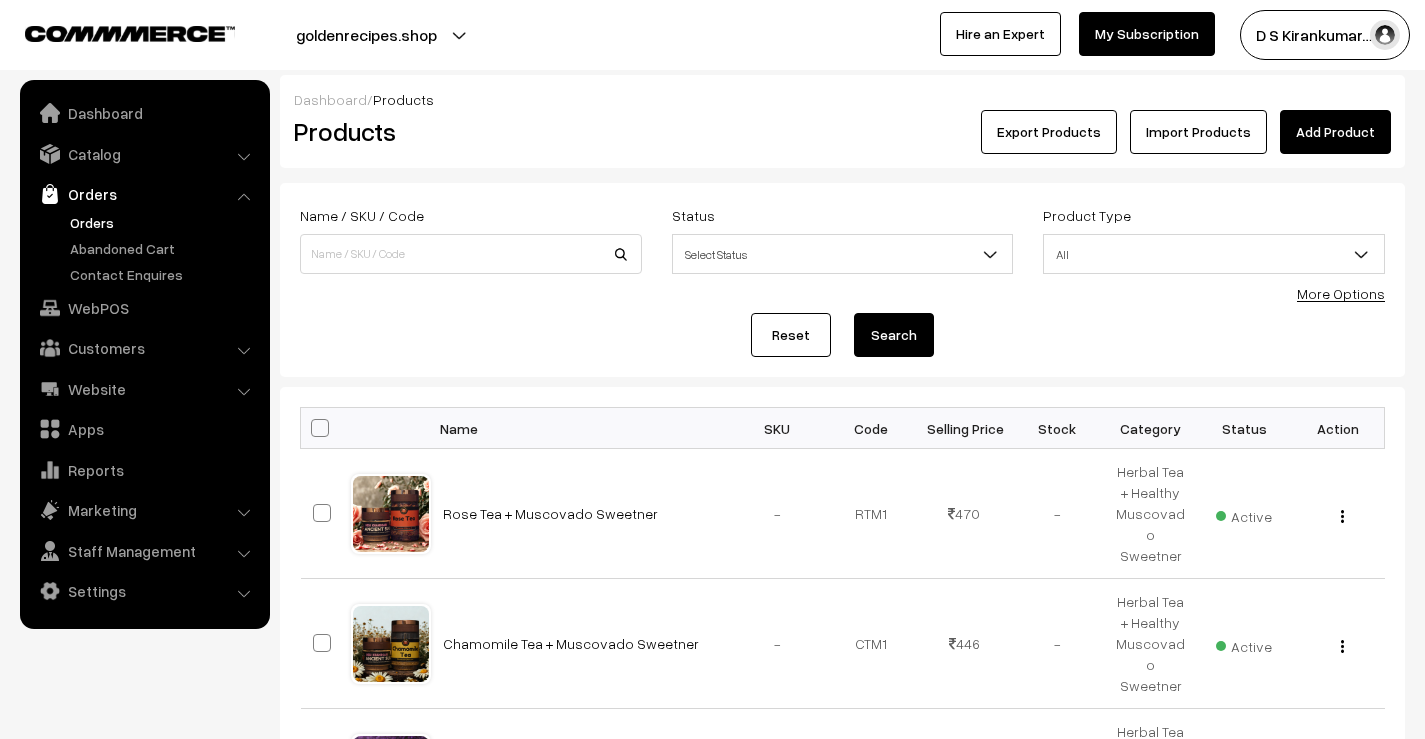 click on "Orders" at bounding box center (164, 222) 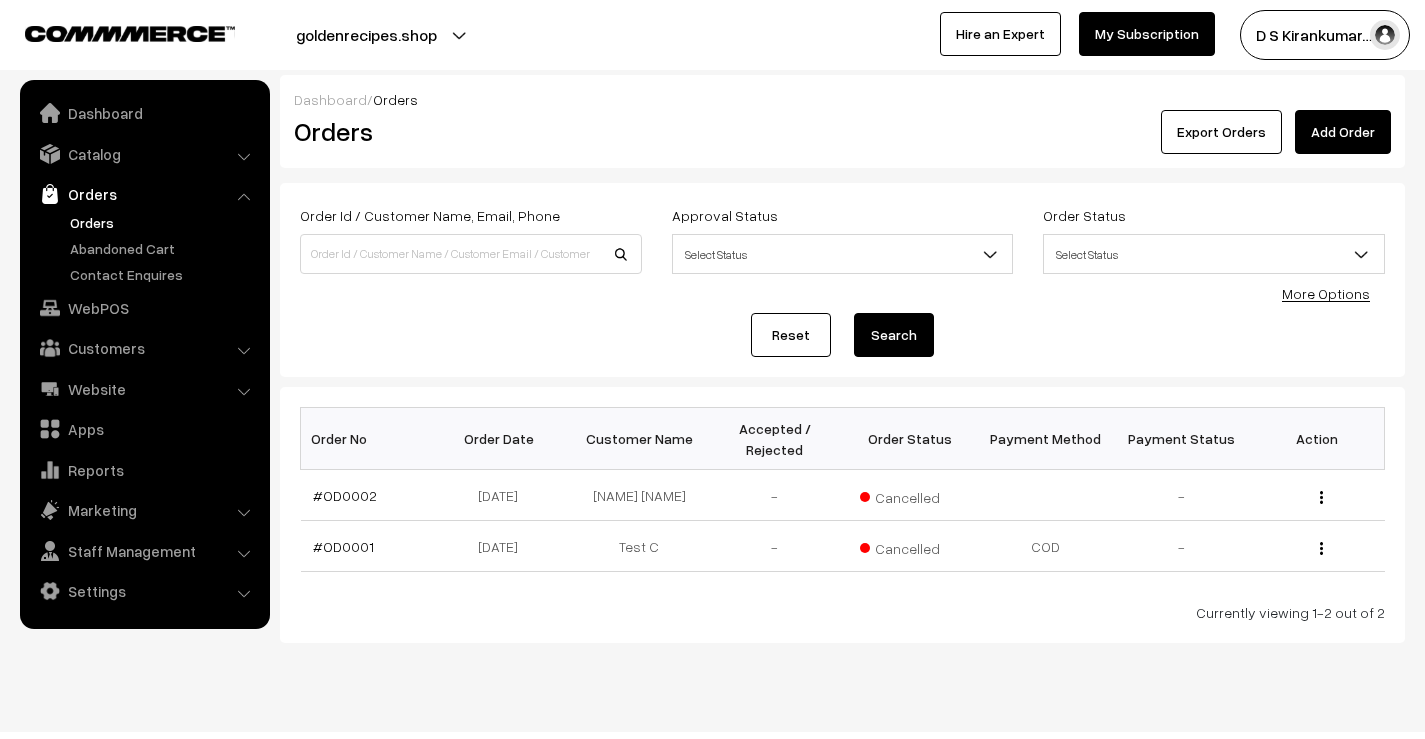 scroll, scrollTop: 0, scrollLeft: 0, axis: both 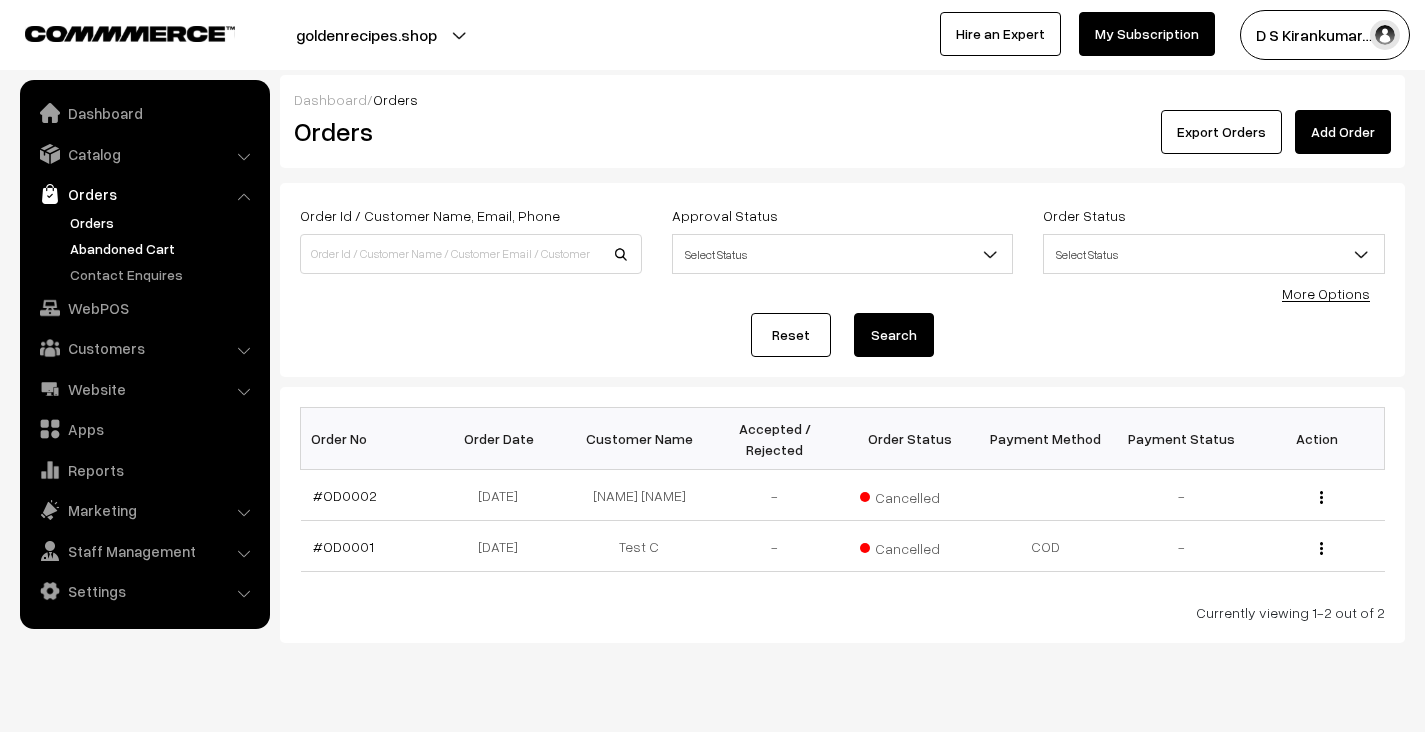 click on "Abandoned Cart" at bounding box center [164, 248] 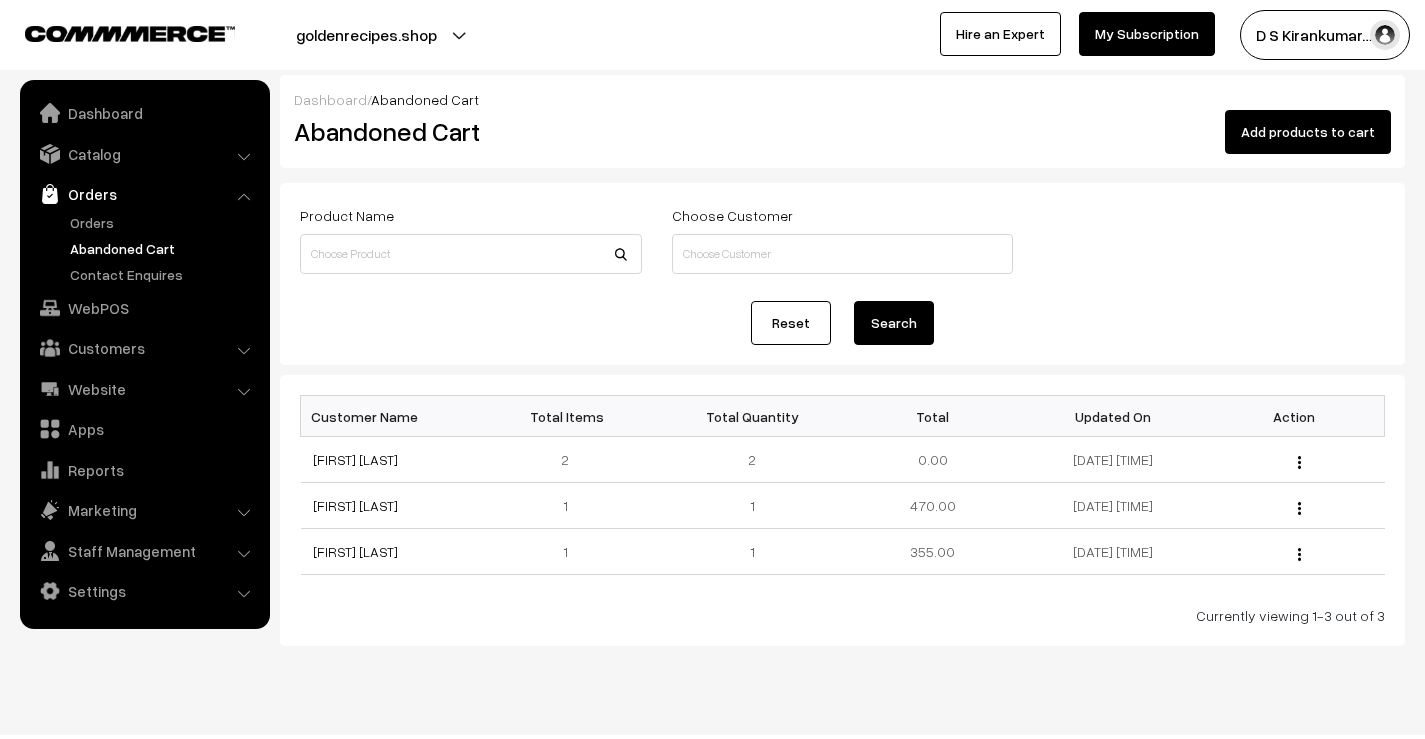 scroll, scrollTop: 0, scrollLeft: 0, axis: both 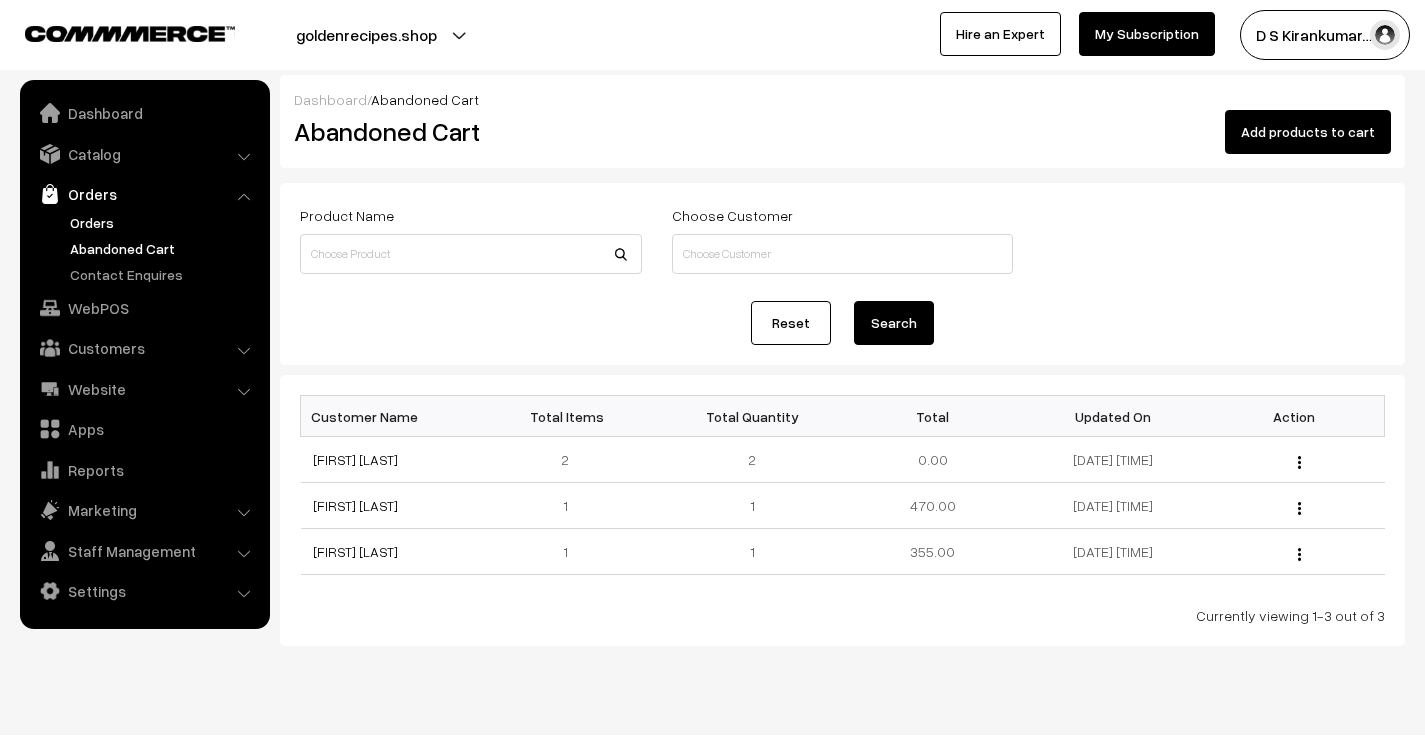 click on "Orders" at bounding box center [164, 222] 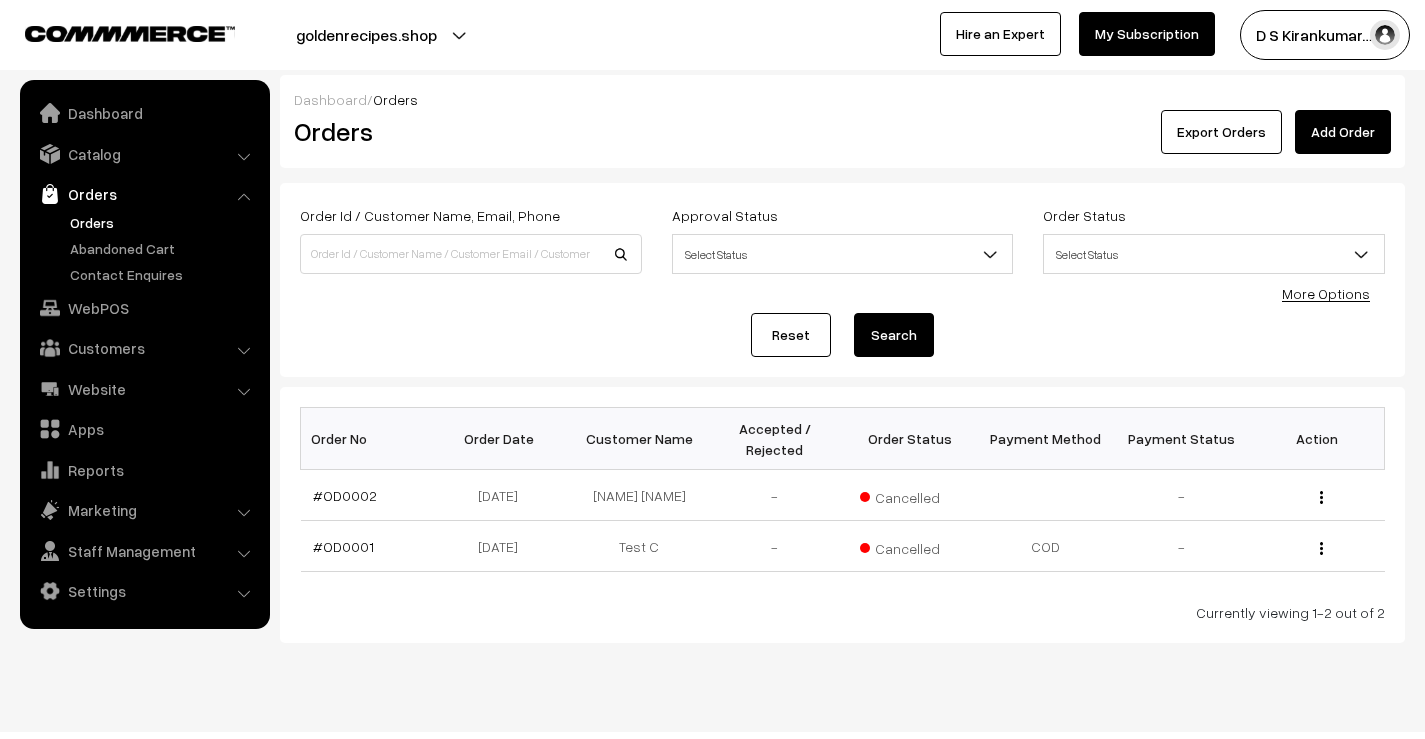 scroll, scrollTop: 0, scrollLeft: 0, axis: both 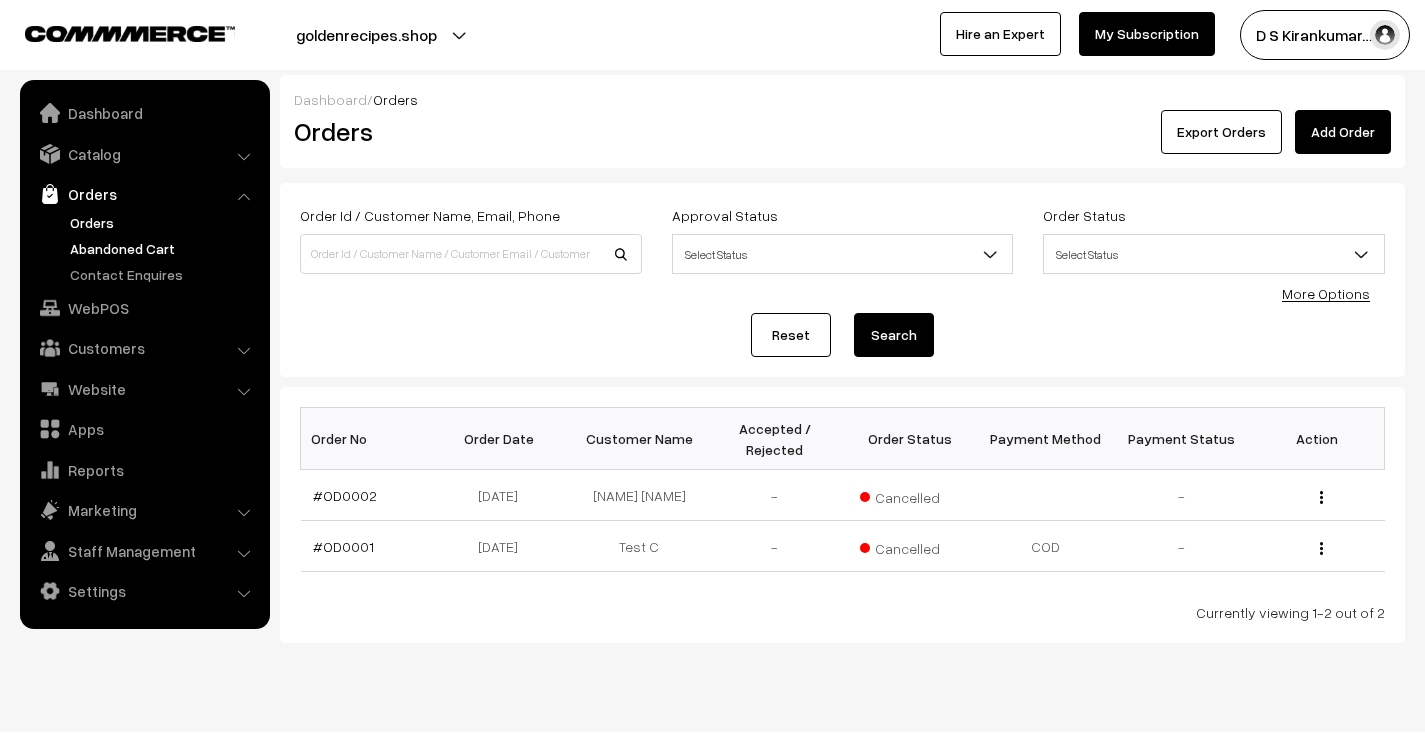 click on "Abandoned Cart" at bounding box center [164, 248] 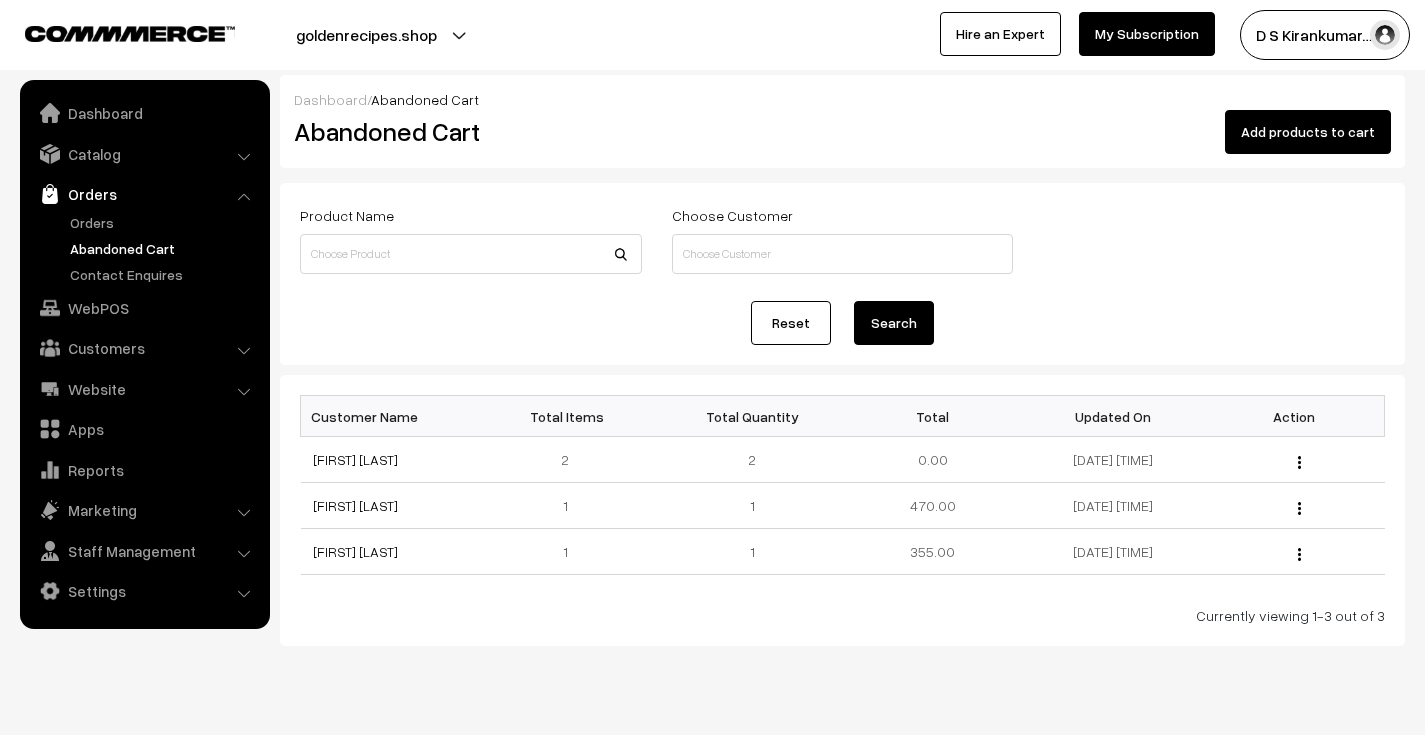 scroll, scrollTop: 0, scrollLeft: 0, axis: both 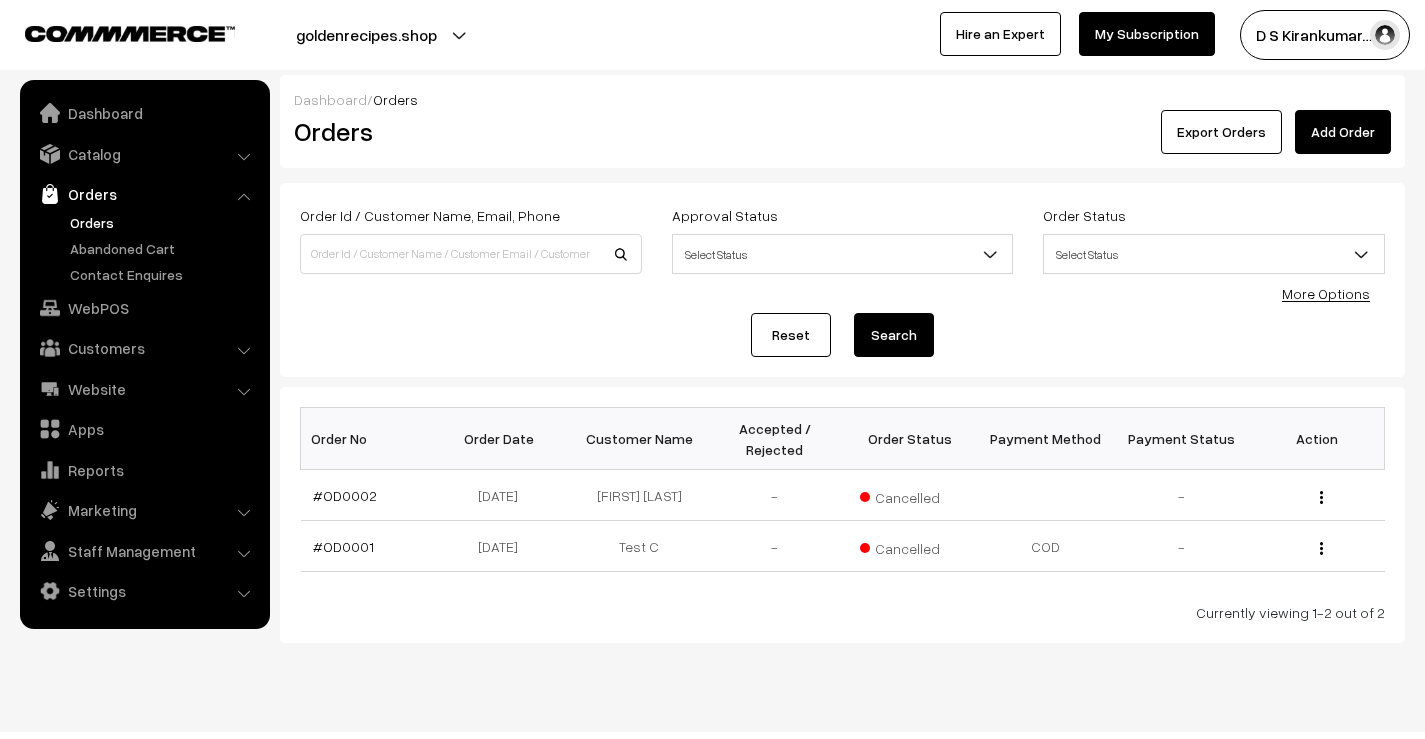 click on "Orders" at bounding box center [164, 222] 